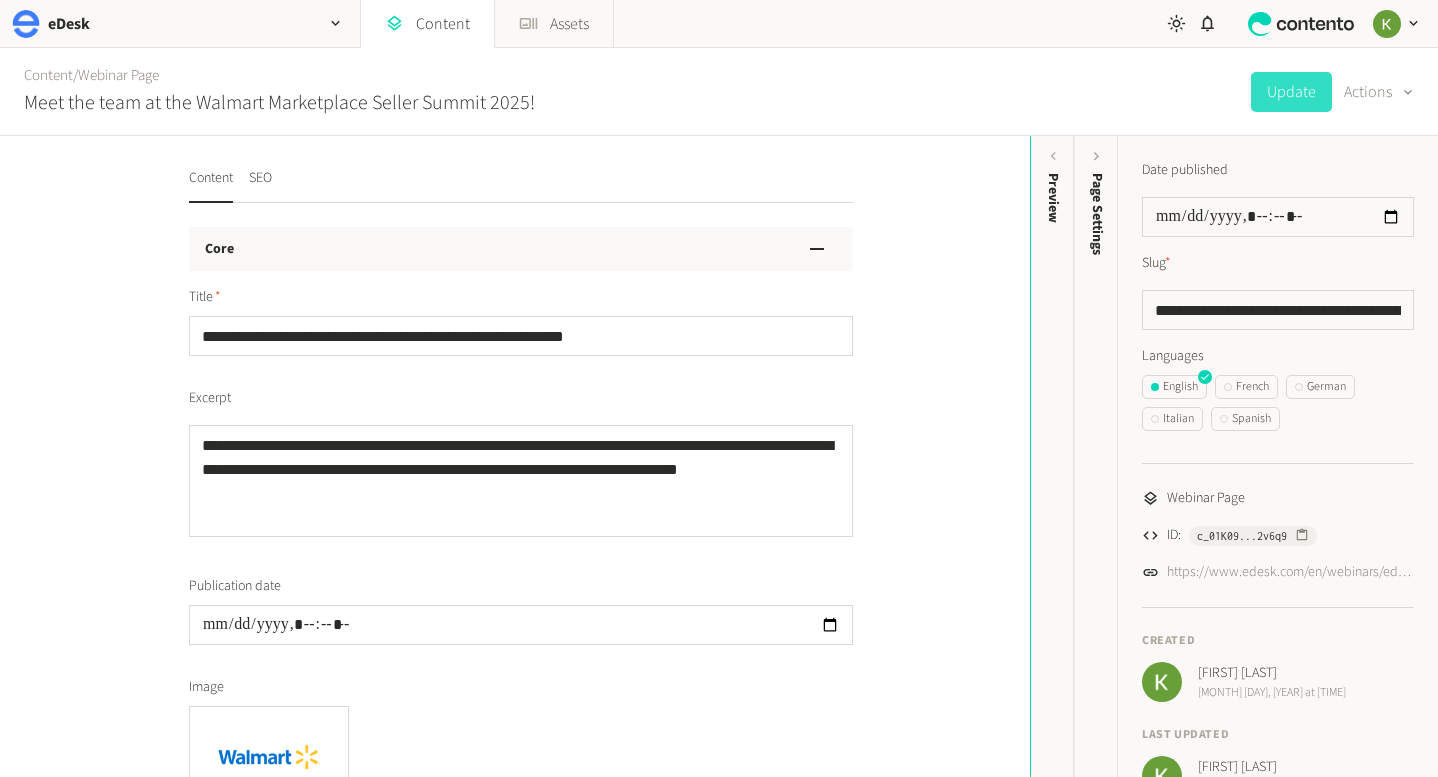 scroll, scrollTop: 0, scrollLeft: 0, axis: both 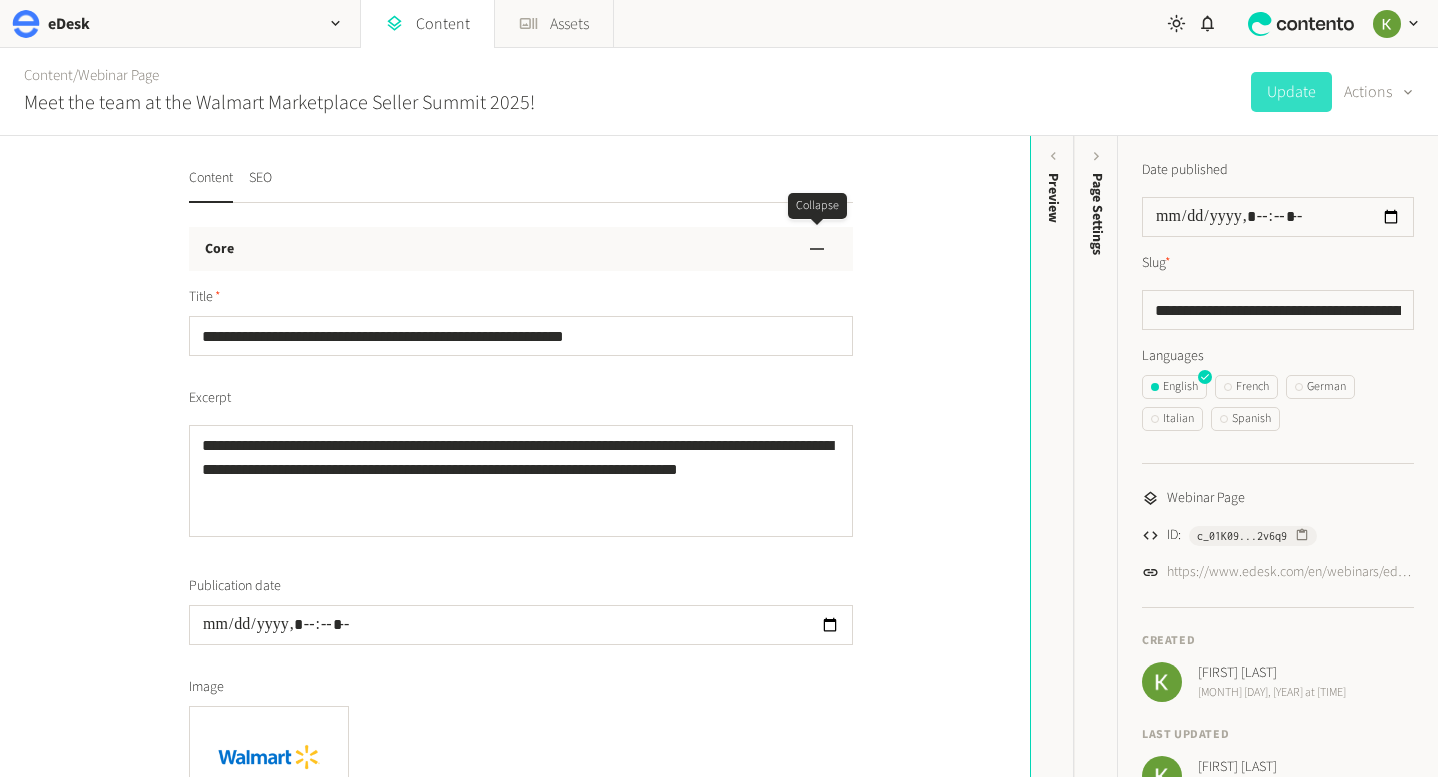 click 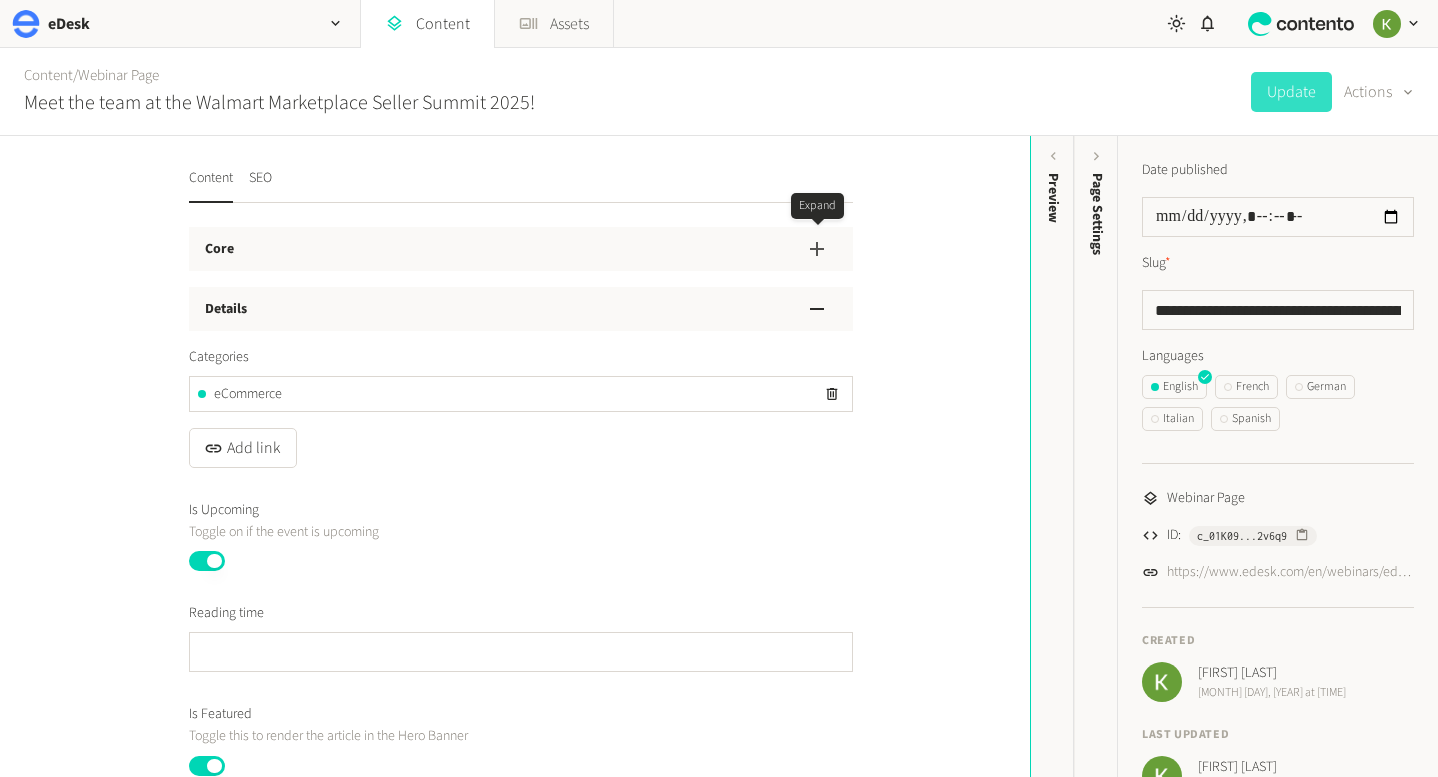 click 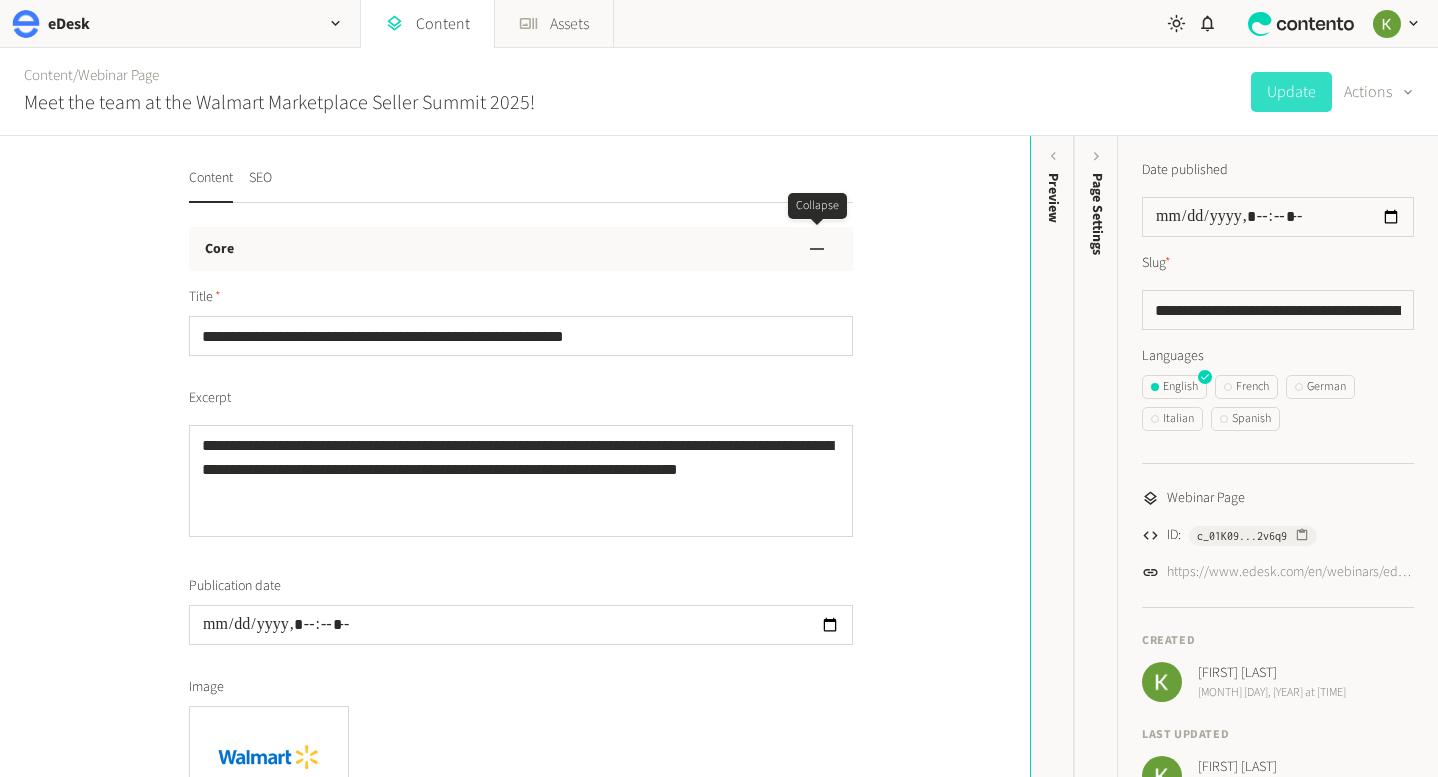 click 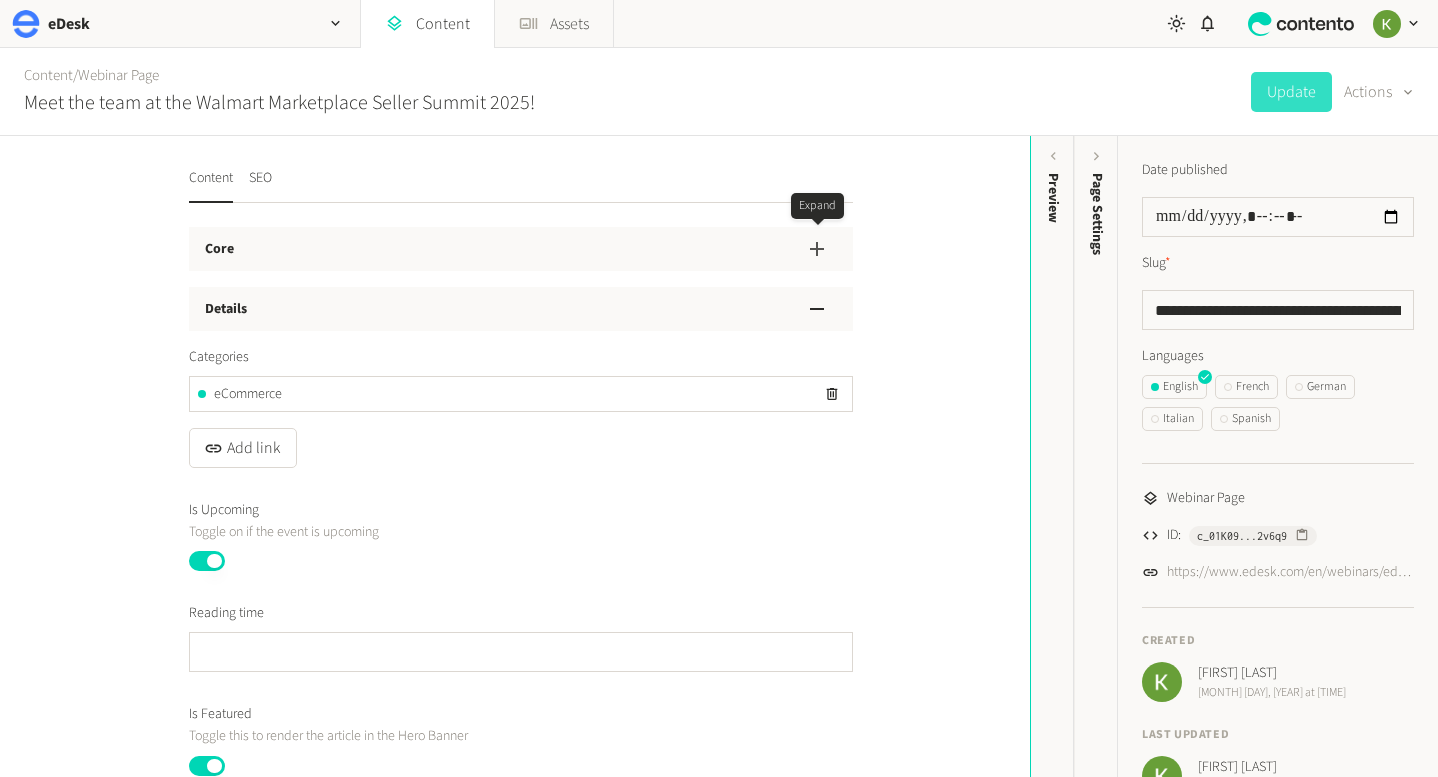 click 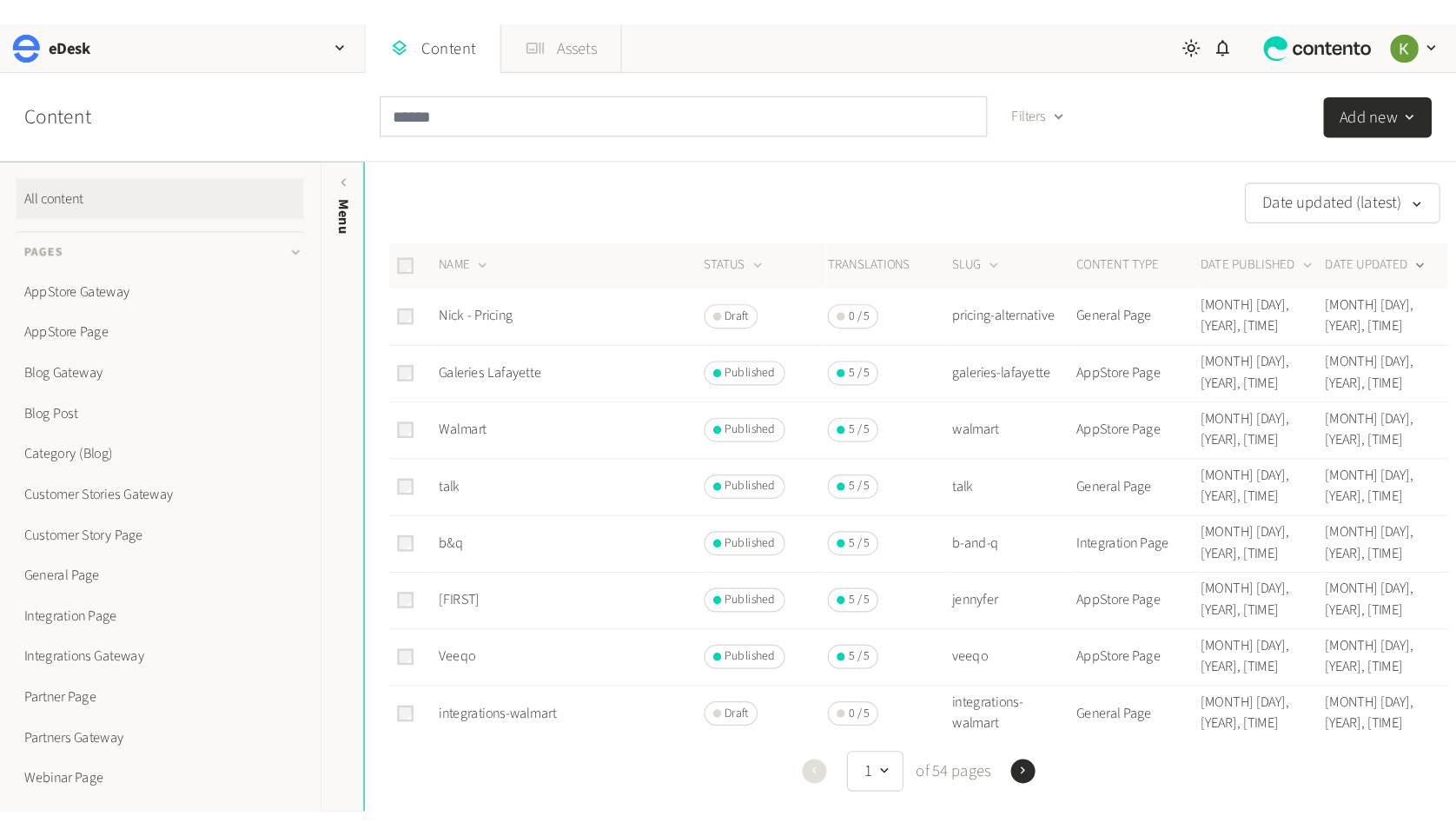 scroll, scrollTop: 0, scrollLeft: 0, axis: both 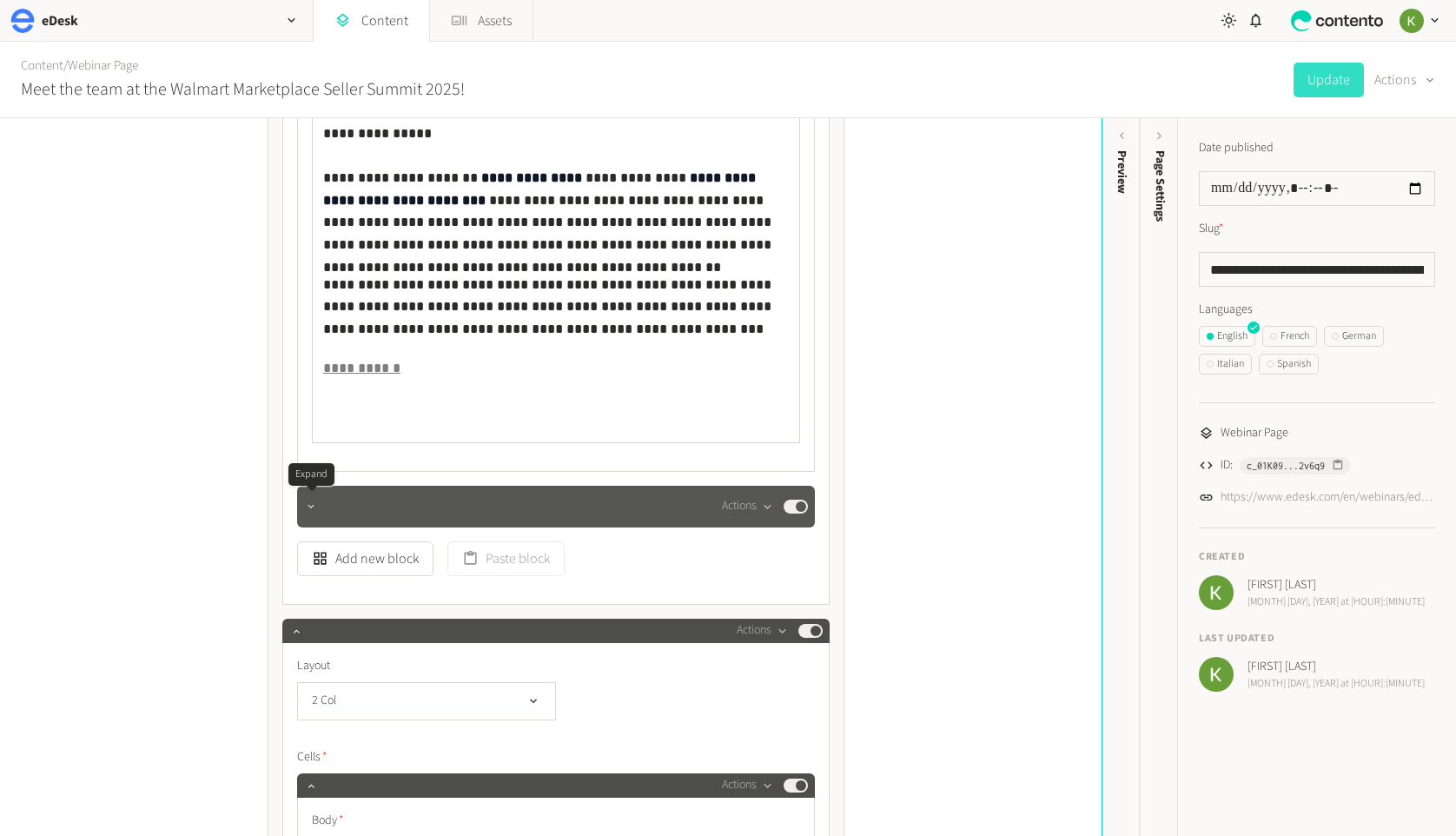 click 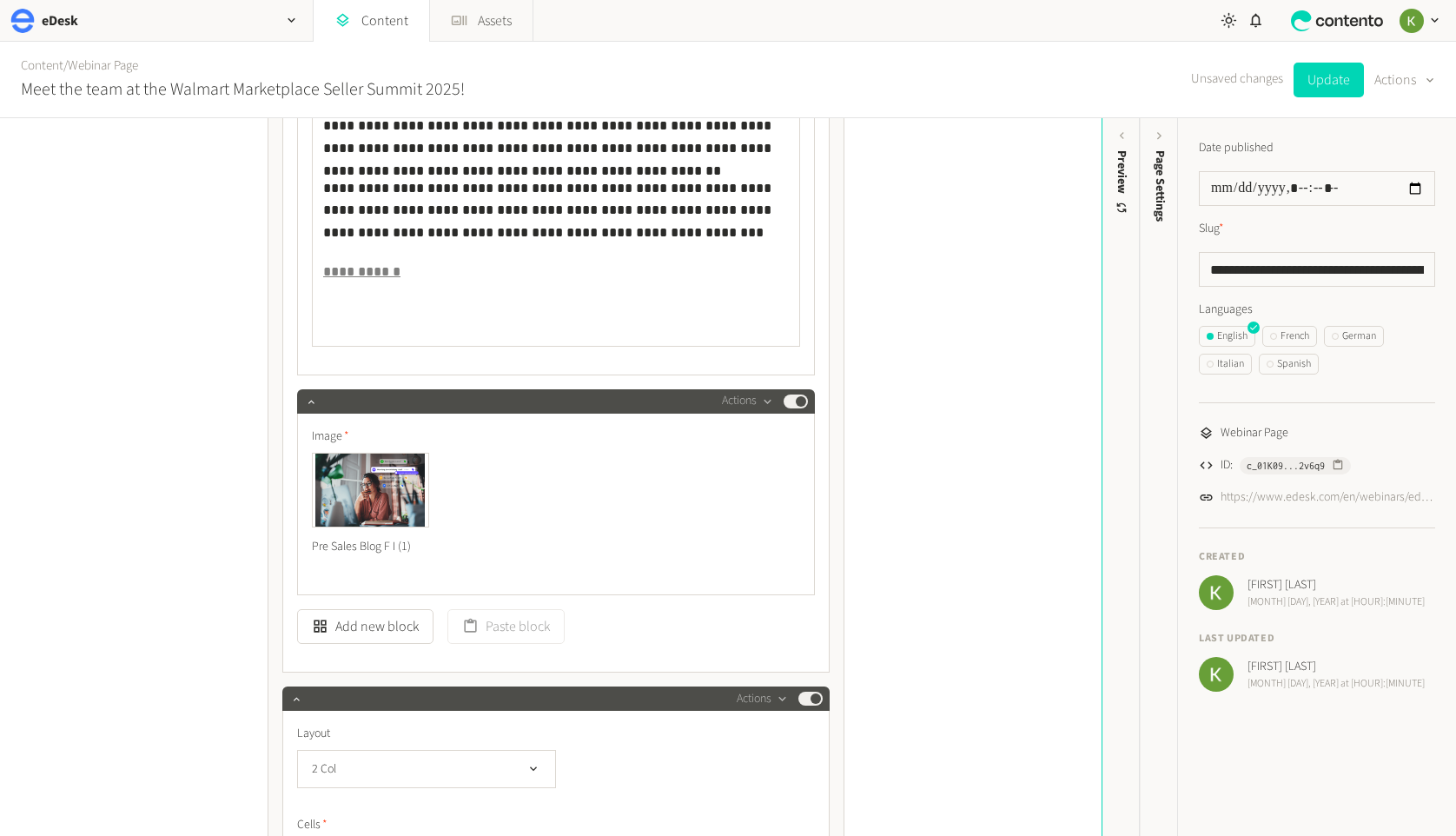 scroll, scrollTop: 1695, scrollLeft: 0, axis: vertical 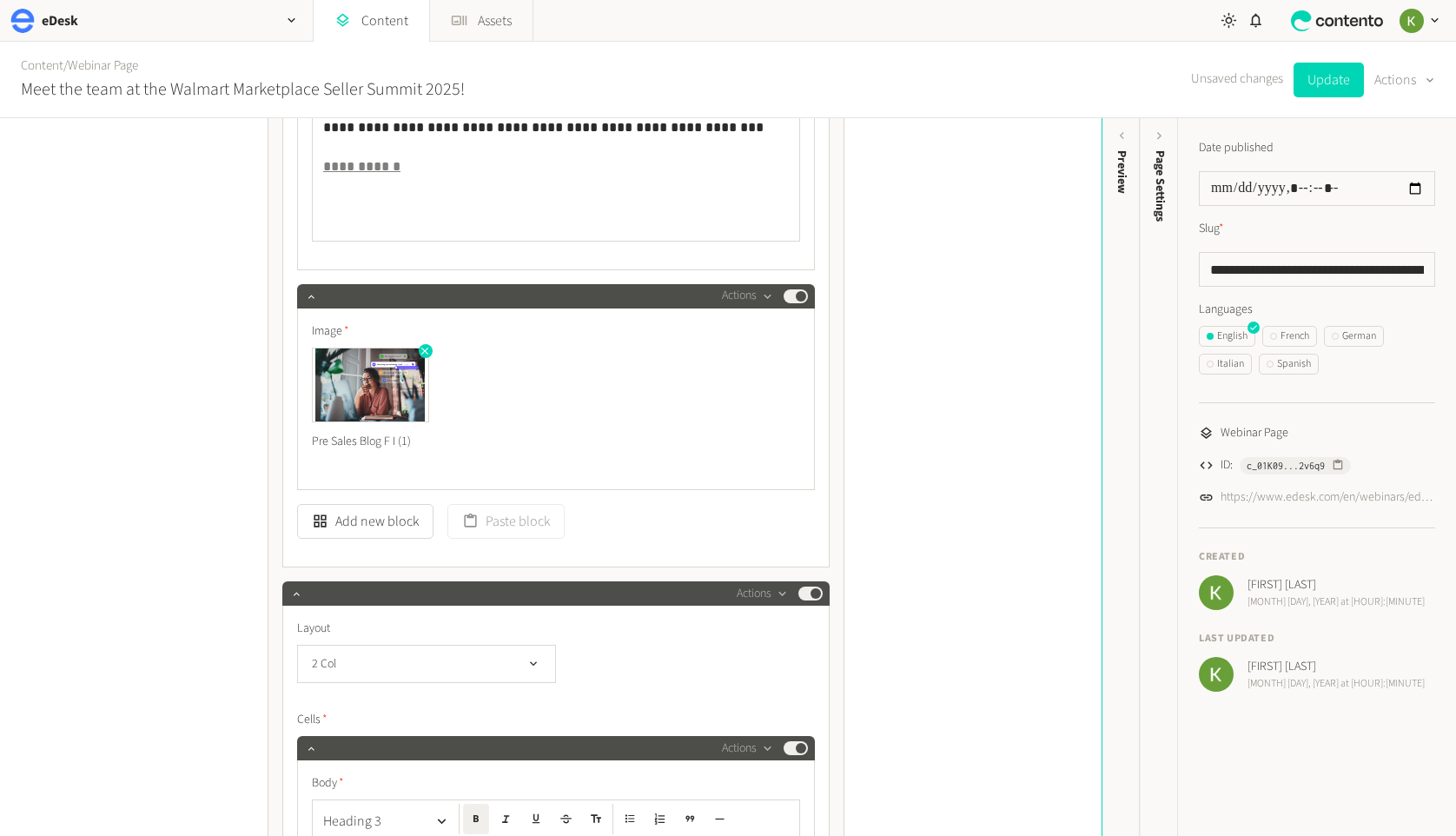 click 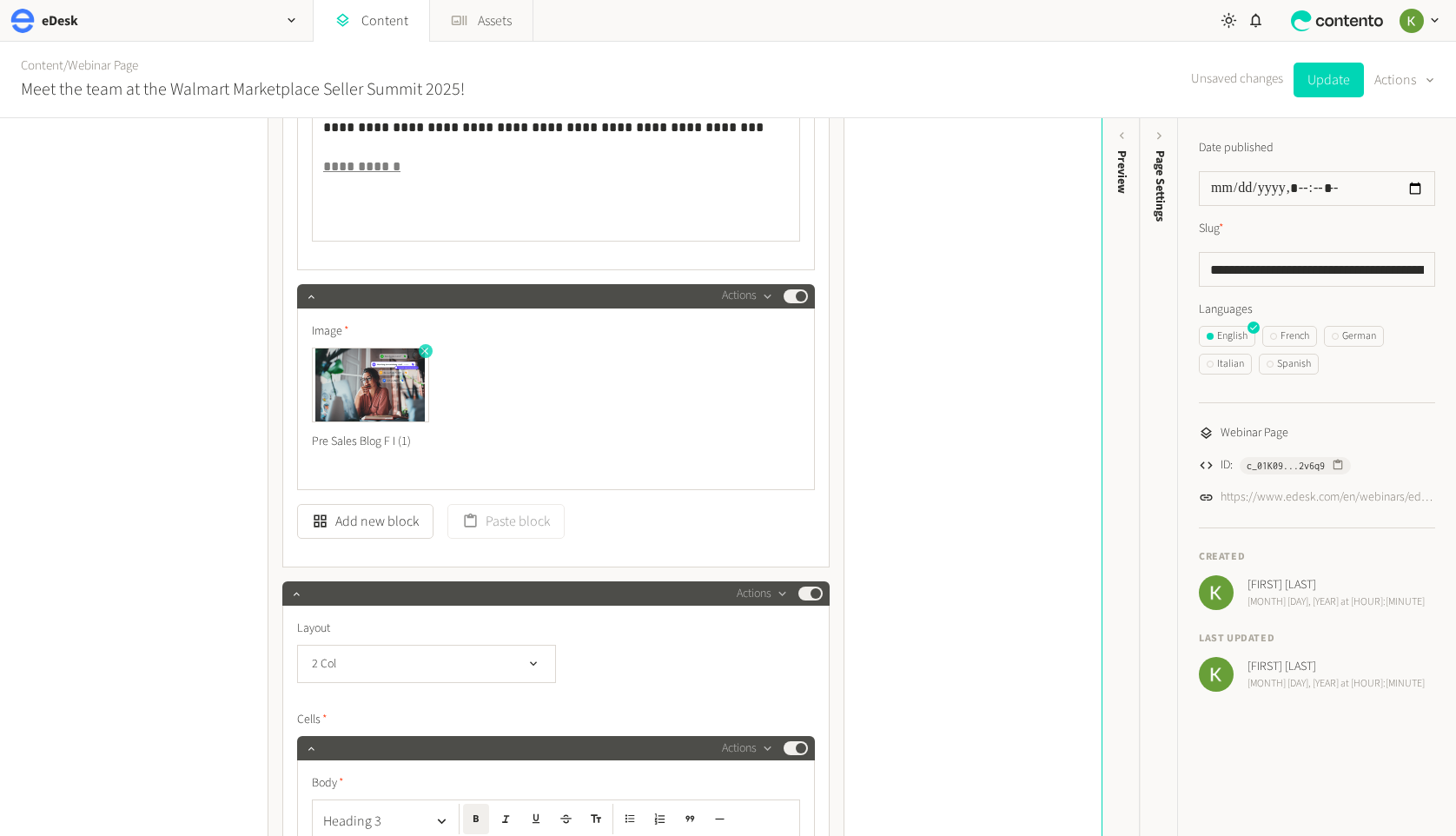 click 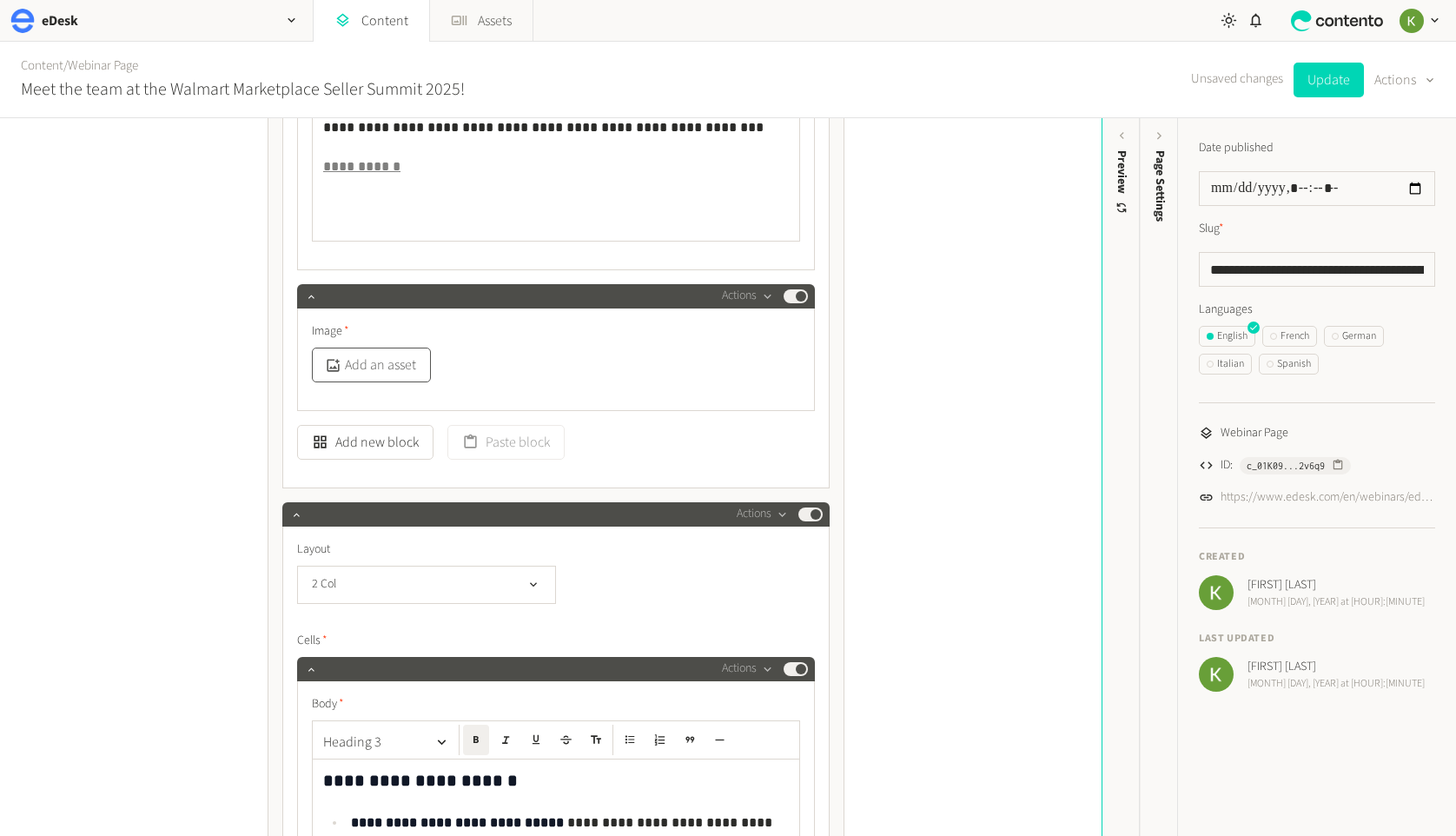 click on "Add an asset" 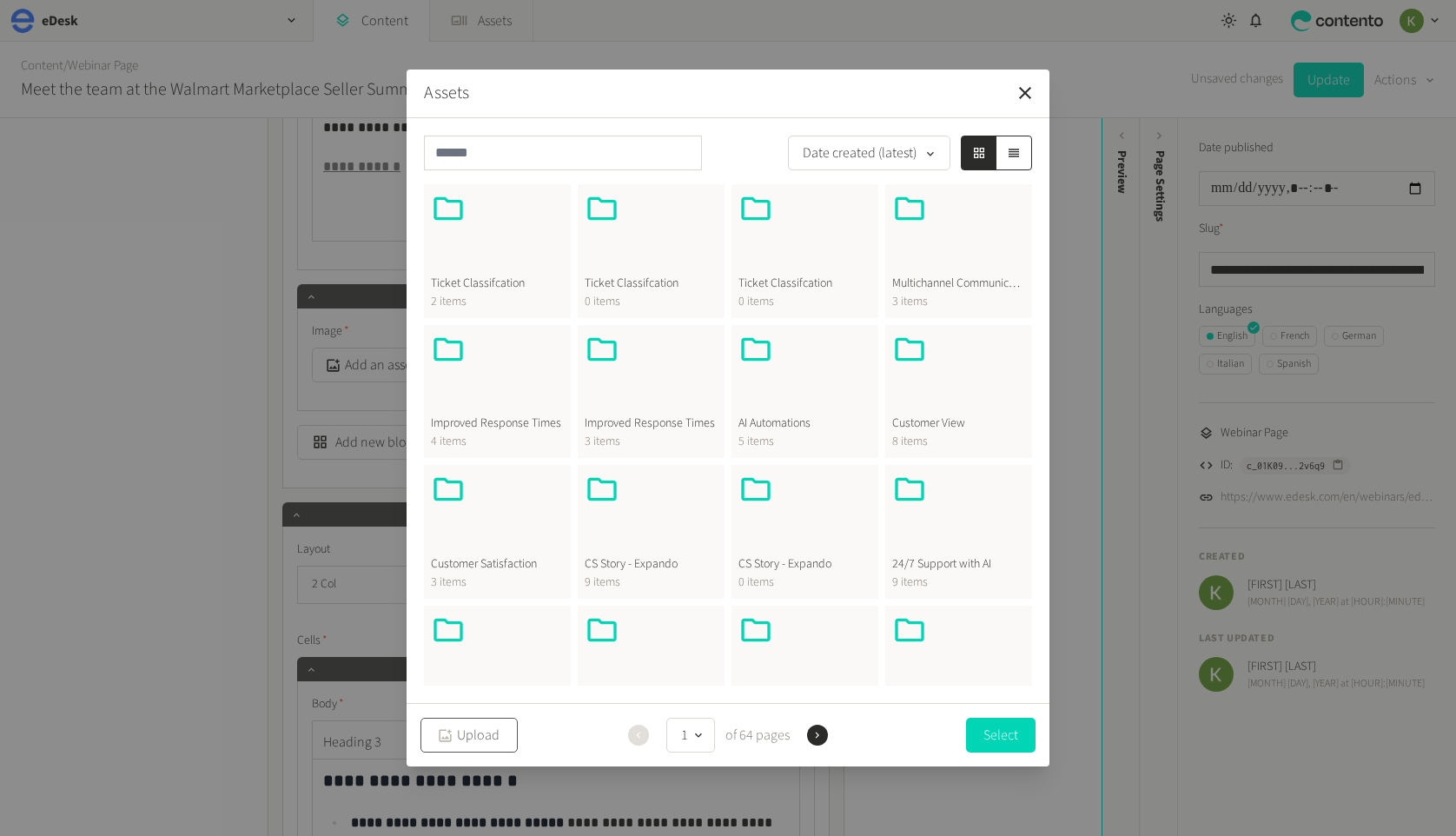 click on "Upload" at bounding box center (469, 735) 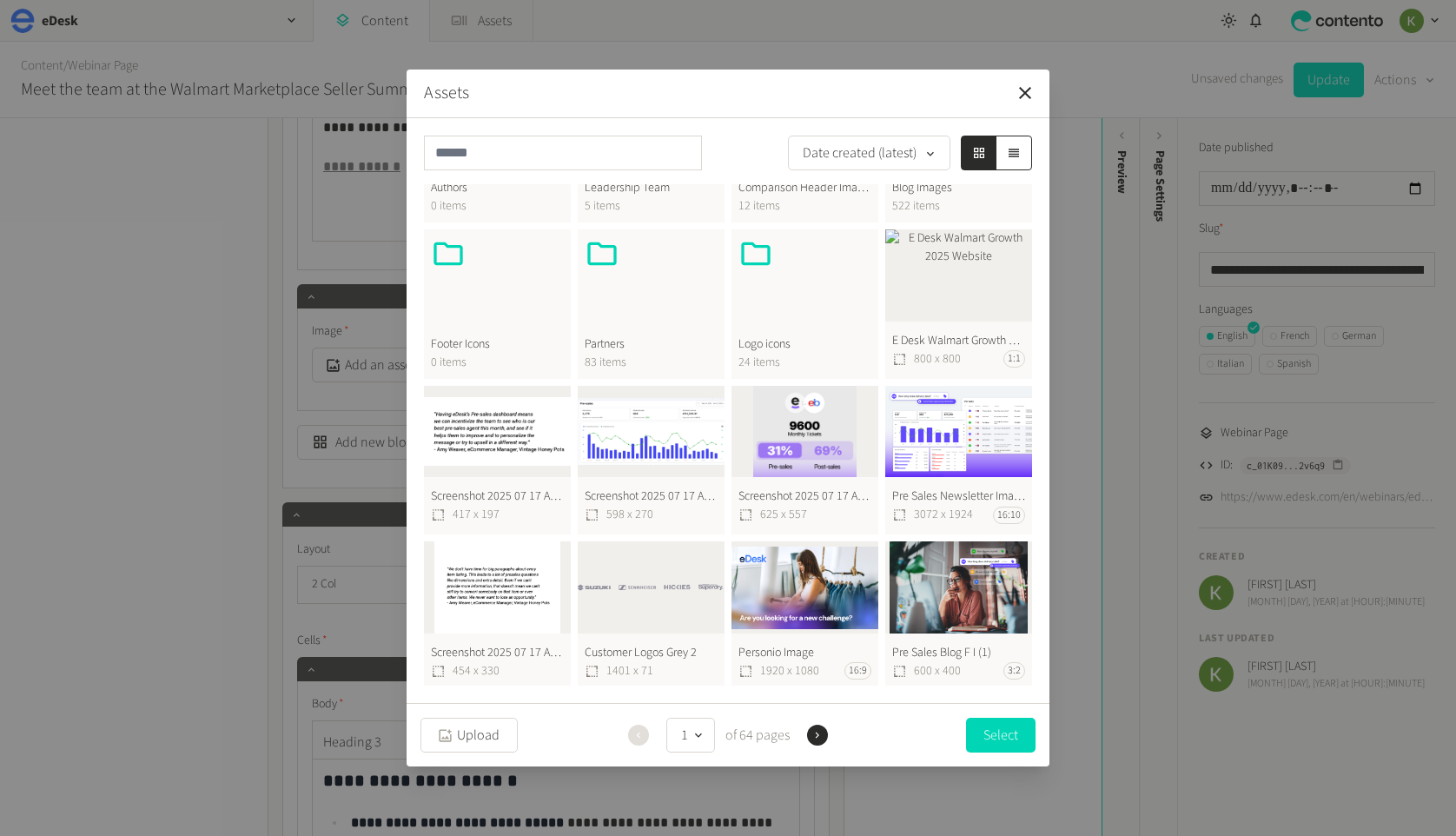 scroll, scrollTop: 645, scrollLeft: 0, axis: vertical 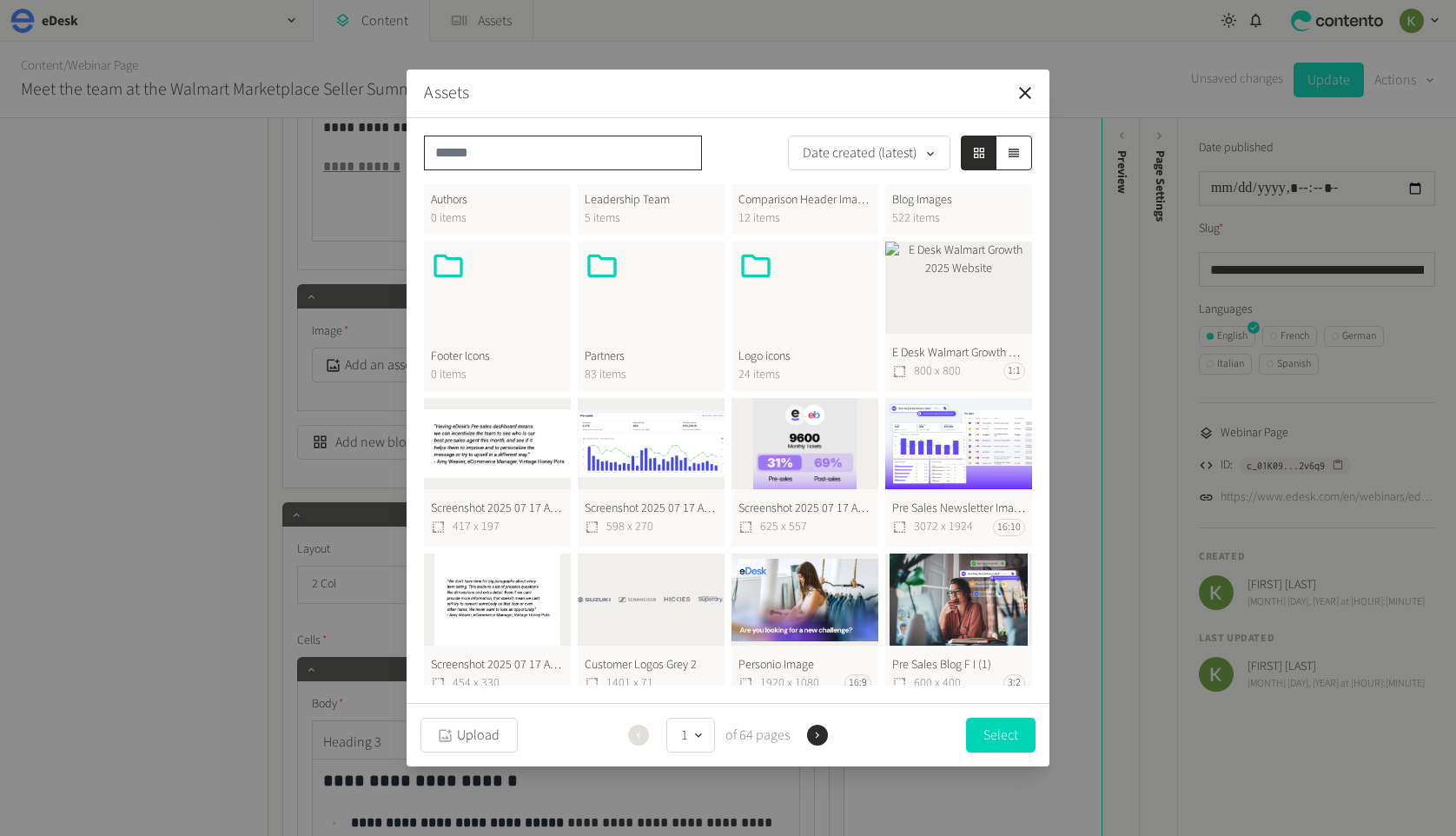click at bounding box center [563, 153] 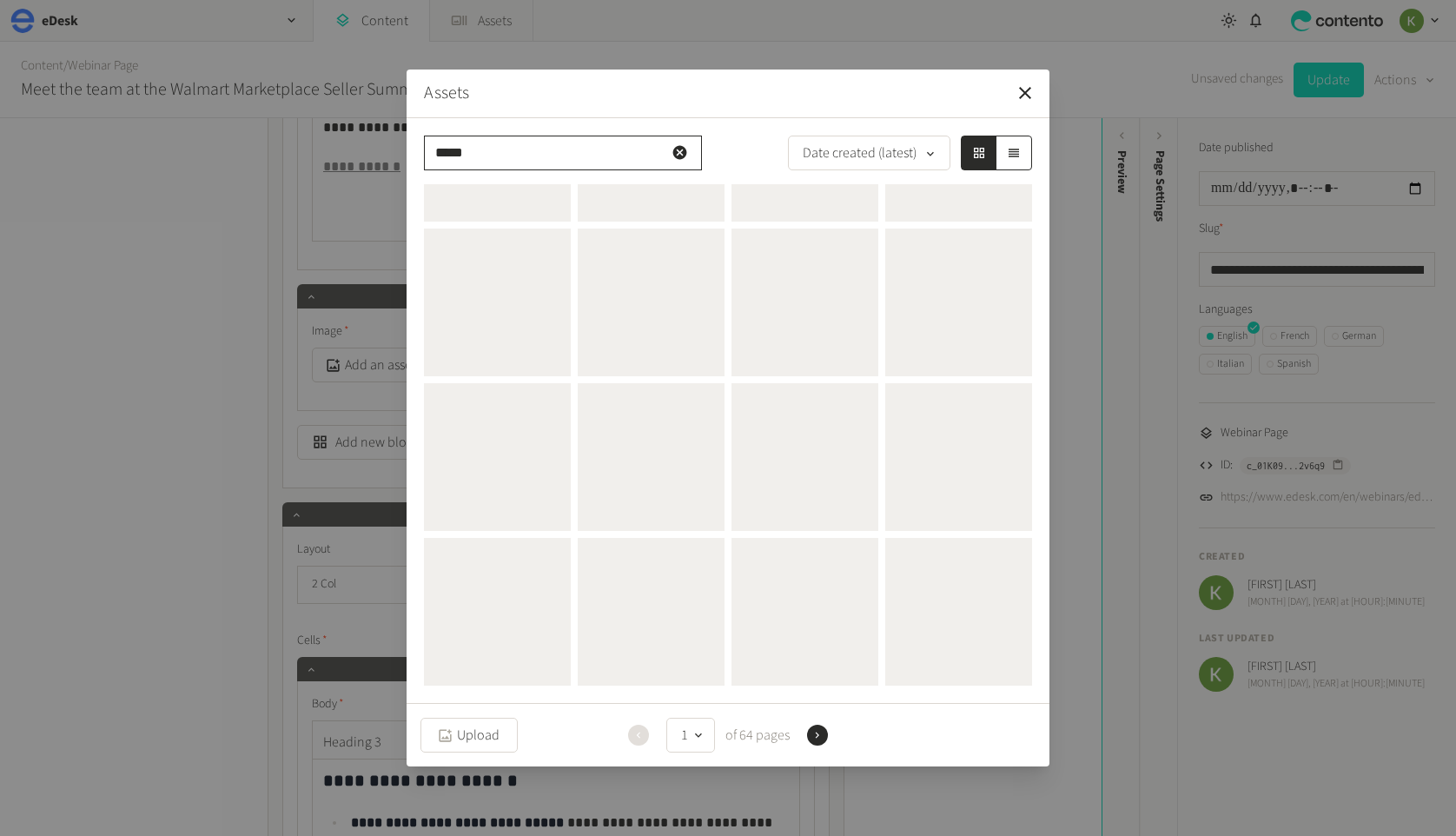 scroll, scrollTop: 0, scrollLeft: 0, axis: both 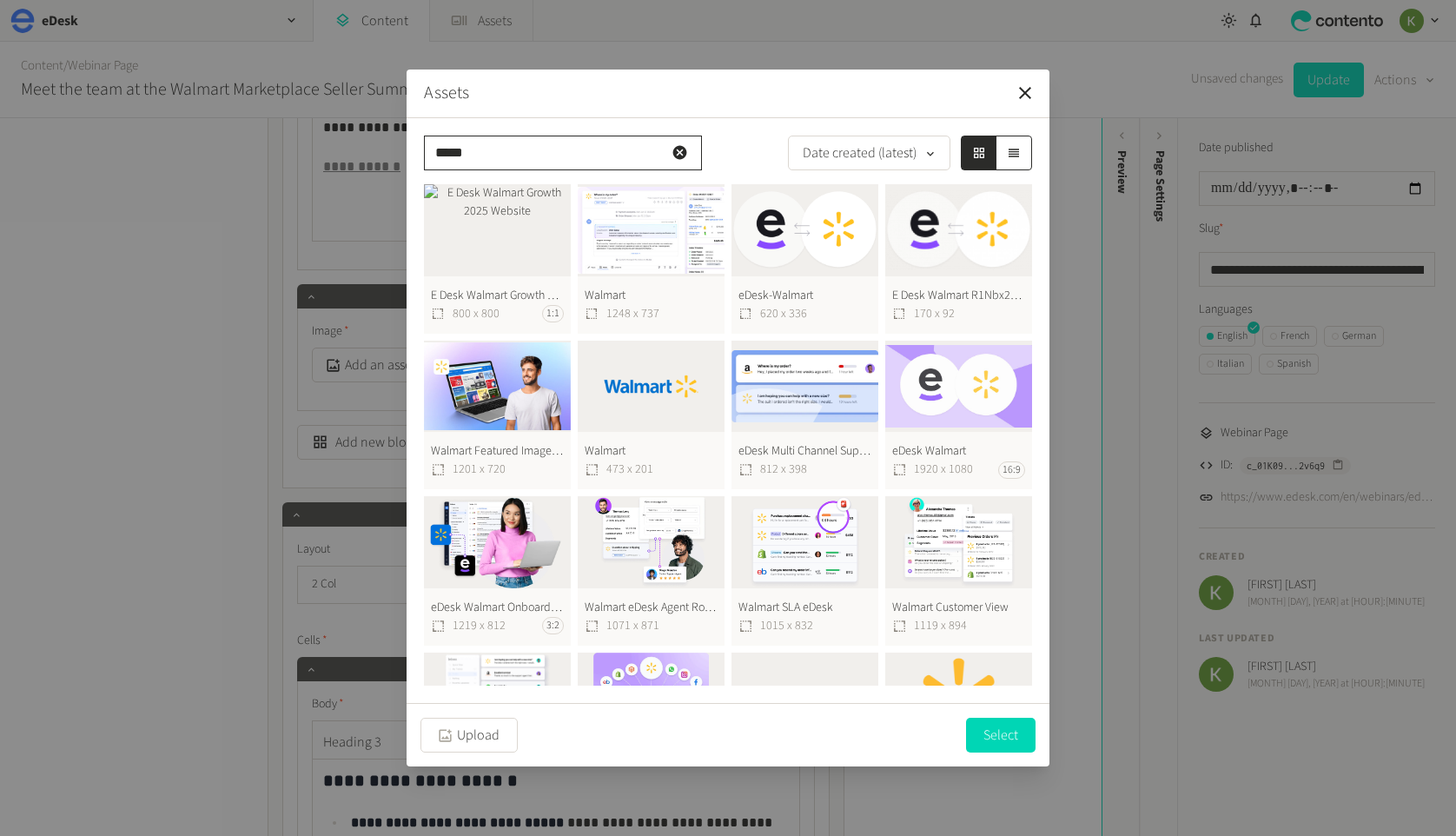 type on "*****" 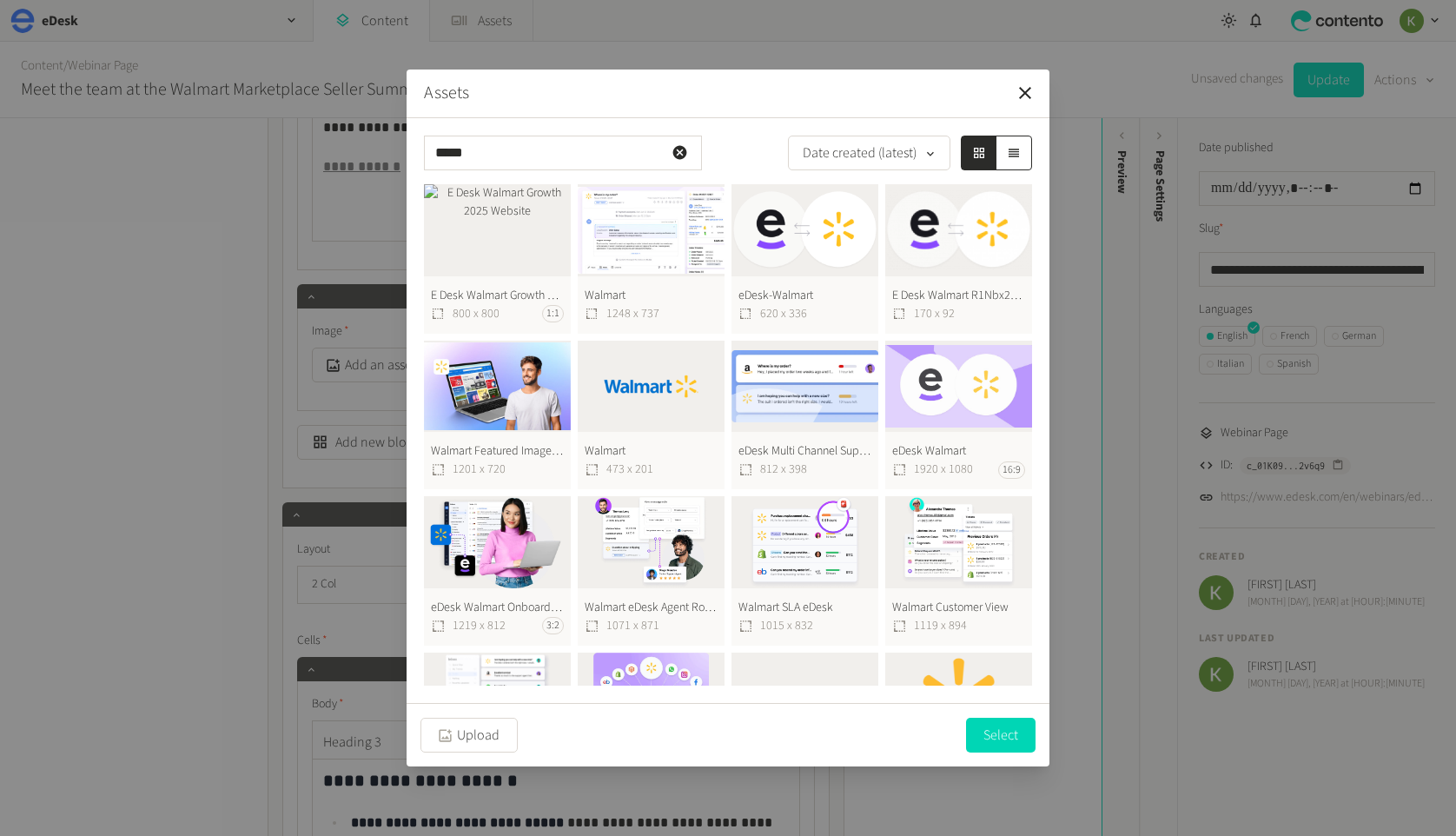 click on "E Desk Walmart Growth 2025 Website  800 x 800 1:1" 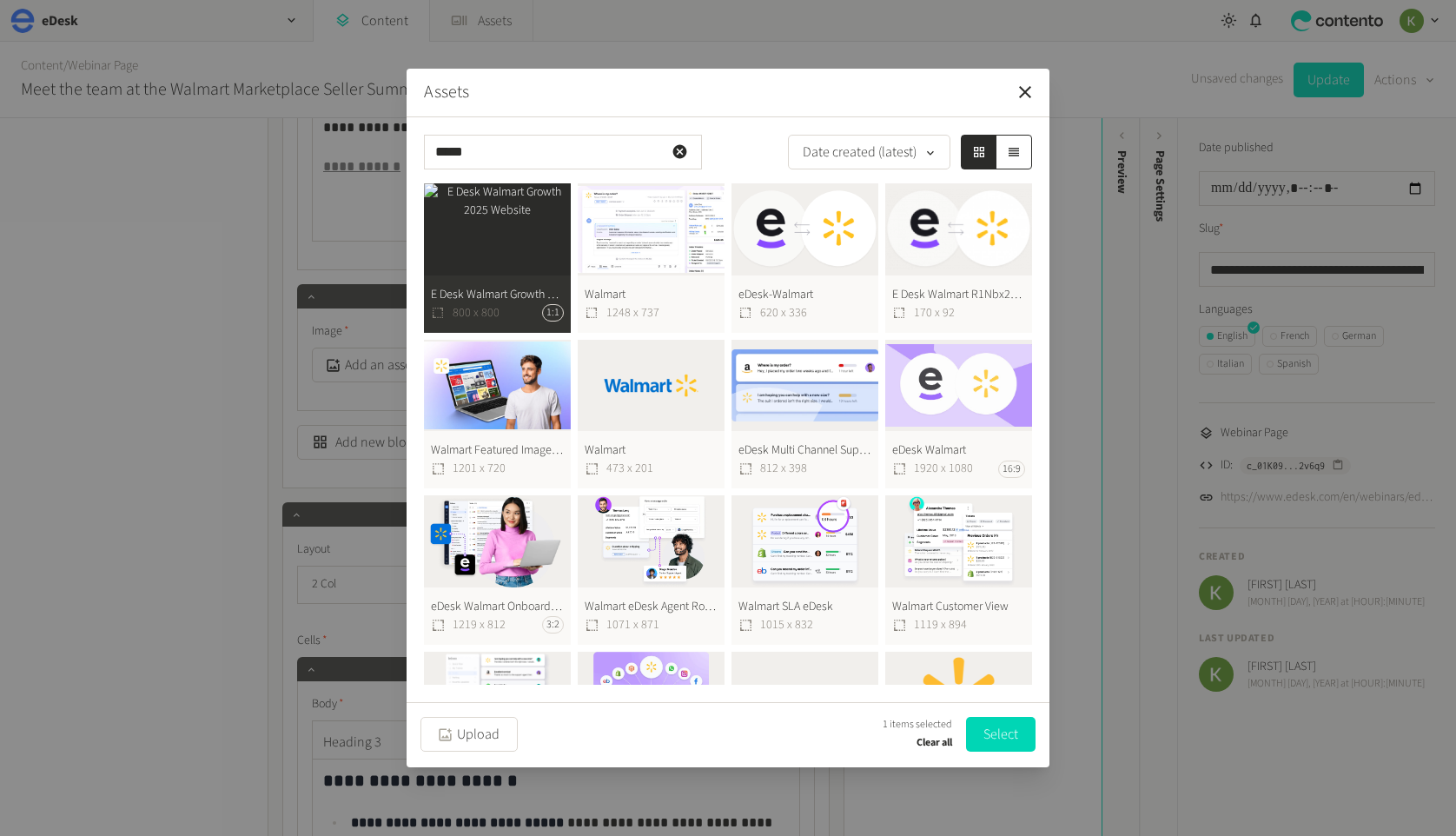 click on "Select" at bounding box center (1001, 734) 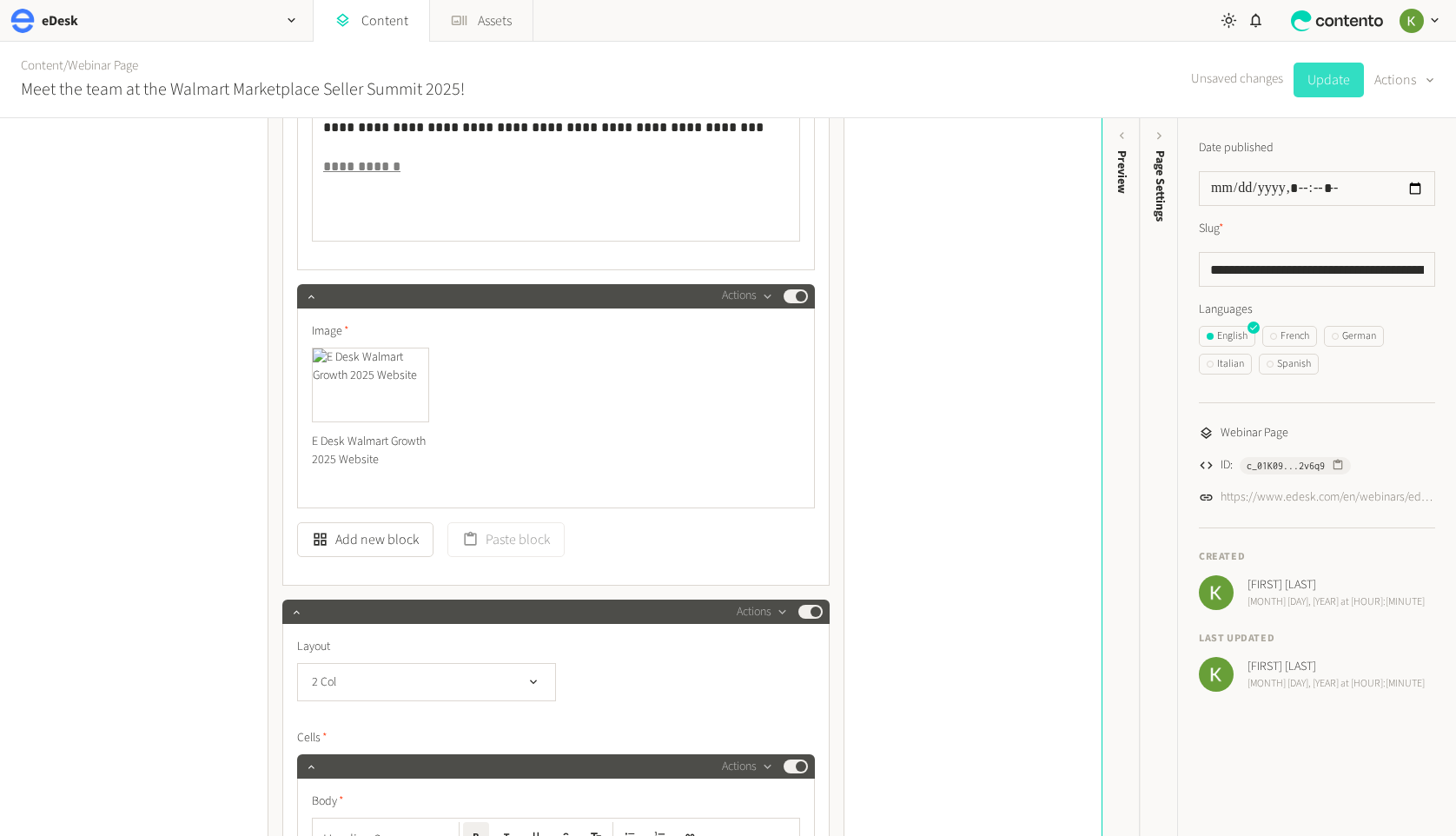 click on "Update" 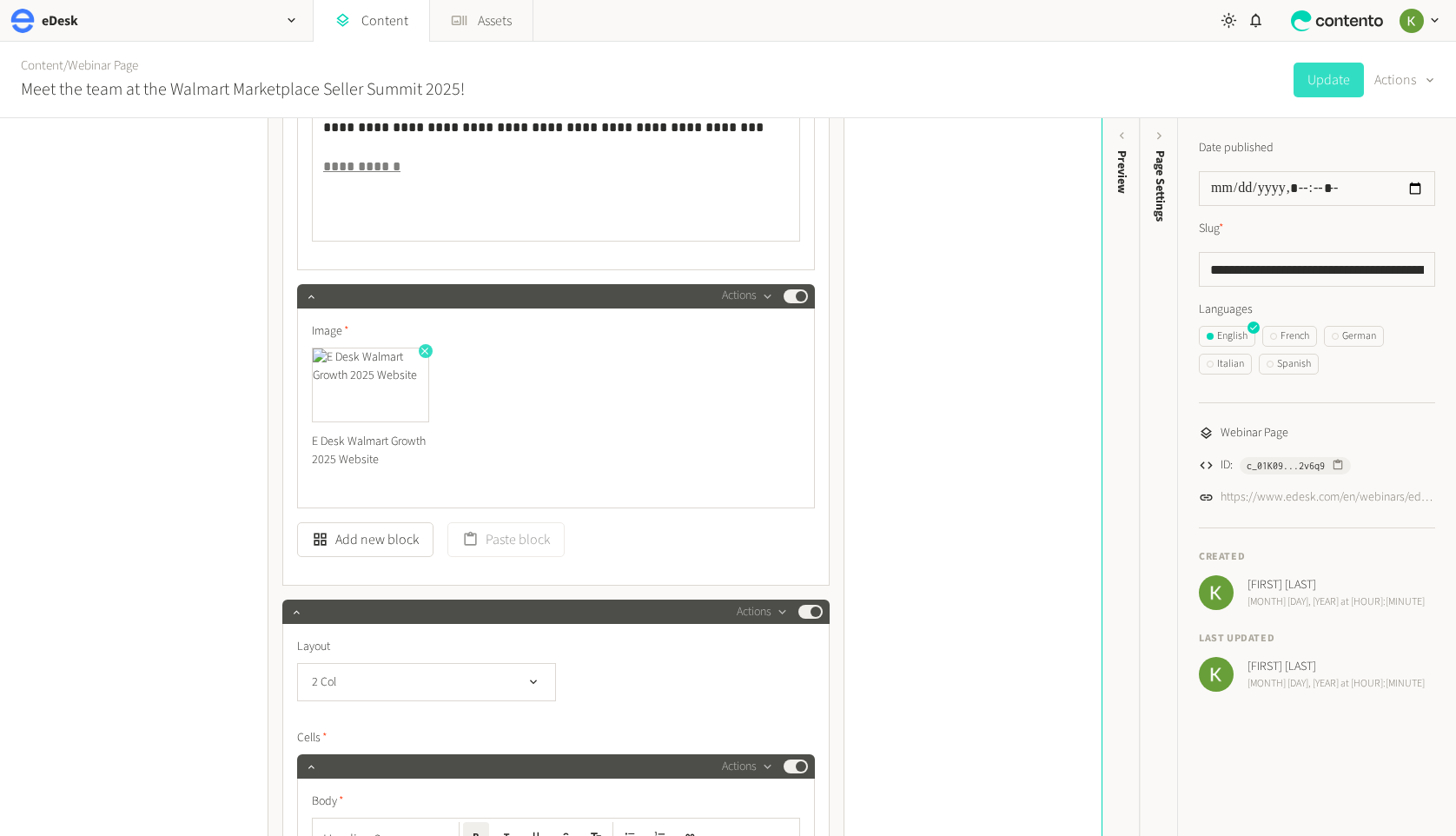 click 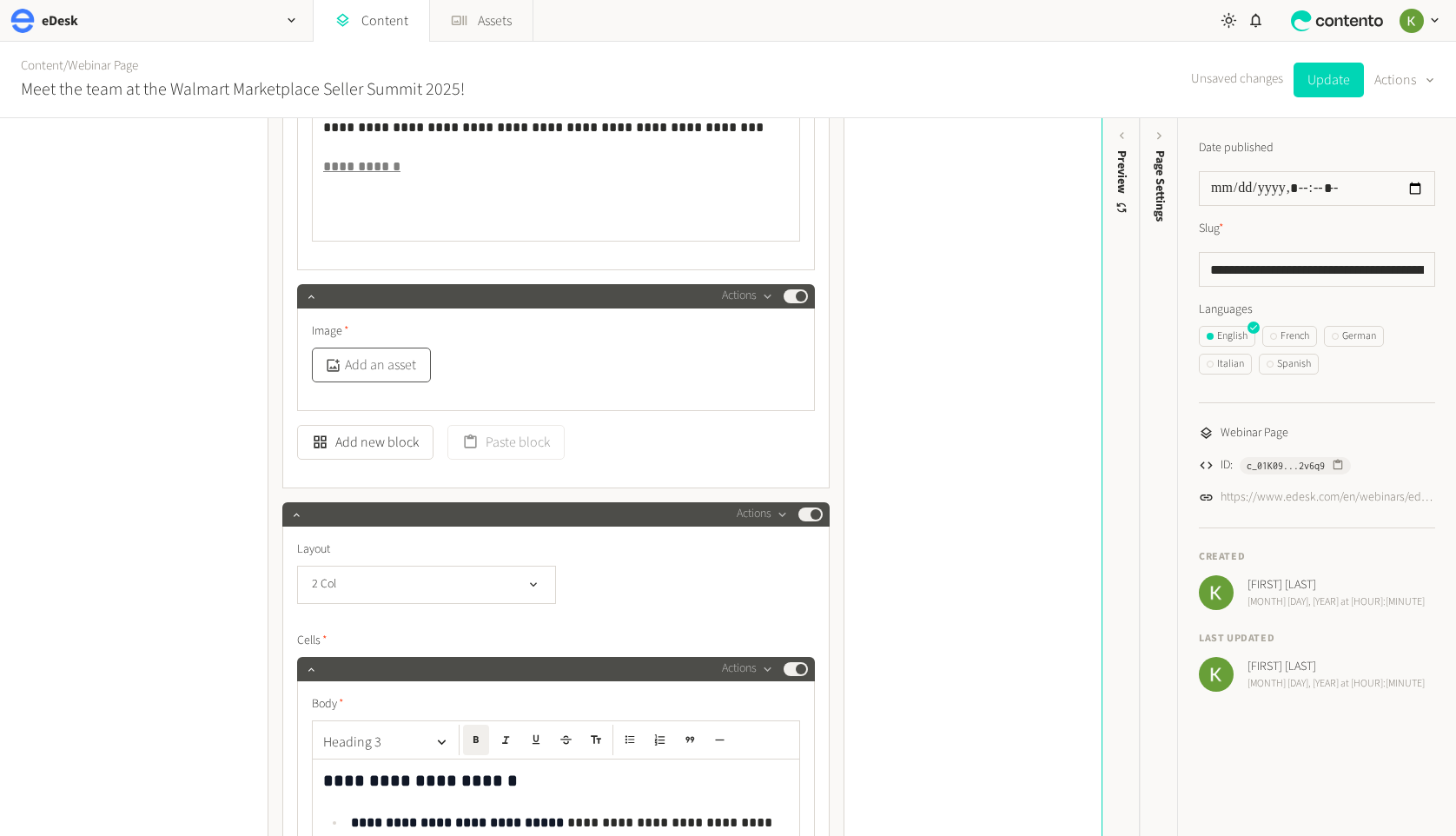 click on "Add an asset" 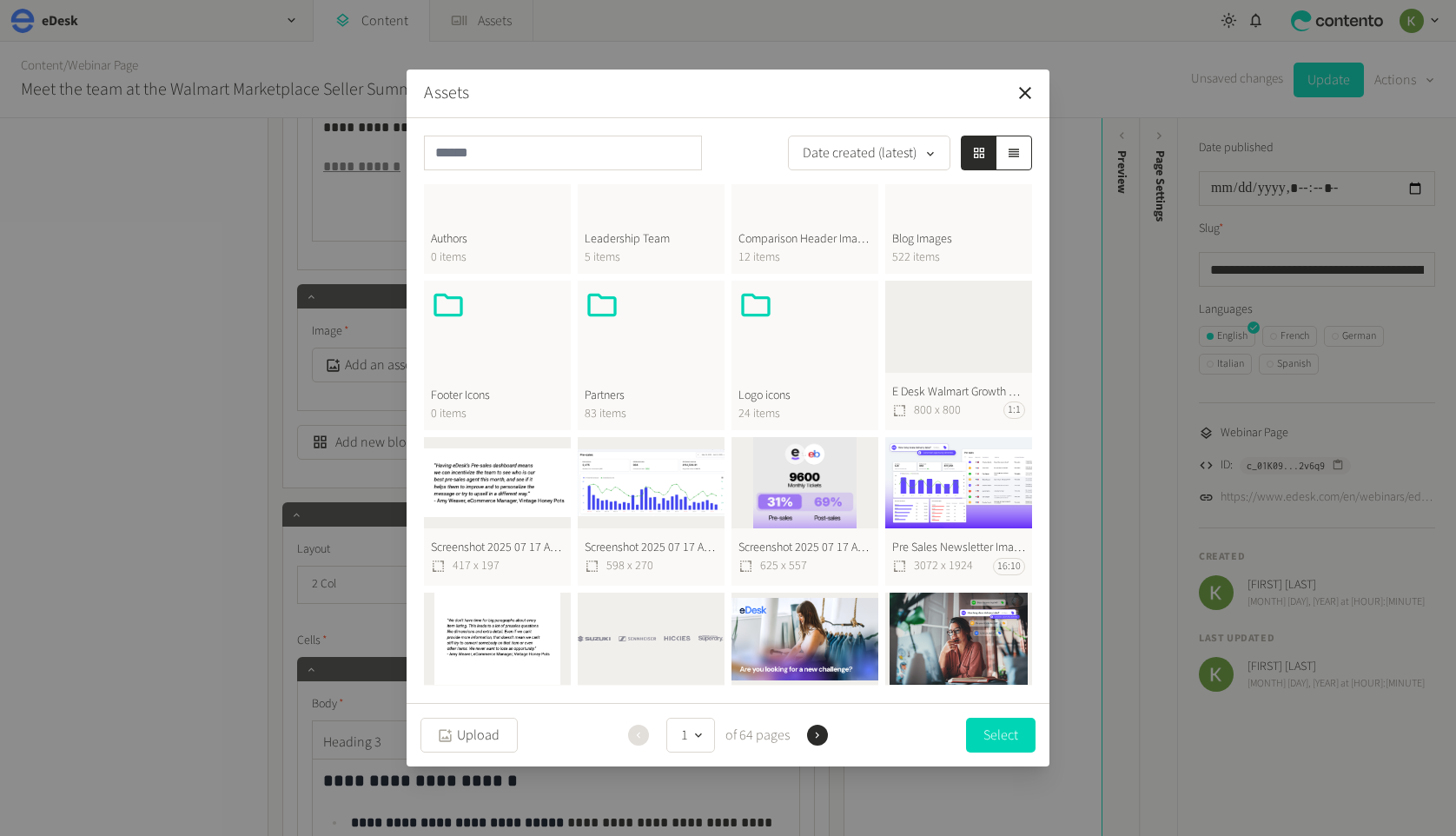 scroll, scrollTop: 600, scrollLeft: 0, axis: vertical 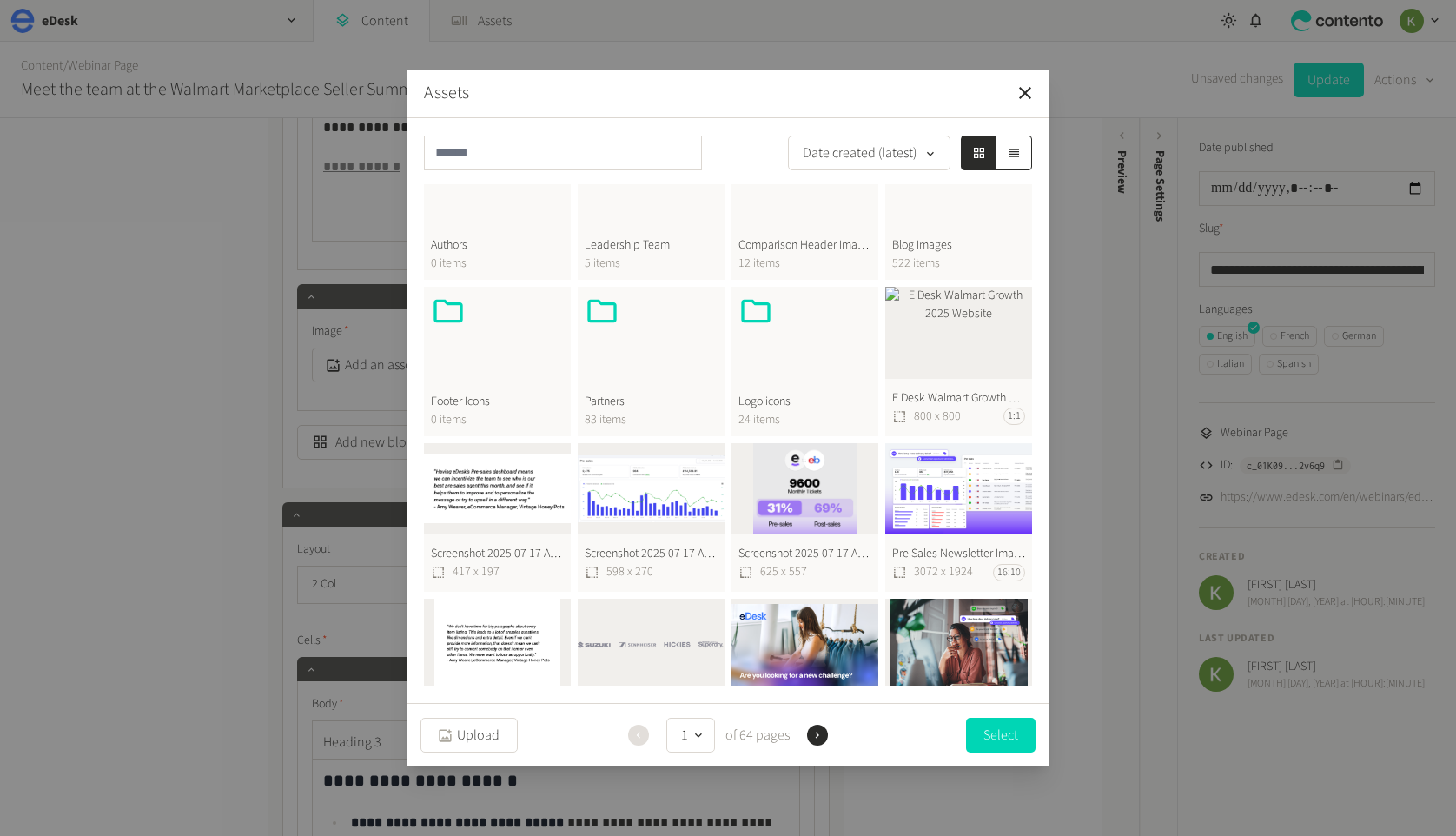 click on "E Desk Walmart Growth 2025 Website  800 x 800 1:1" 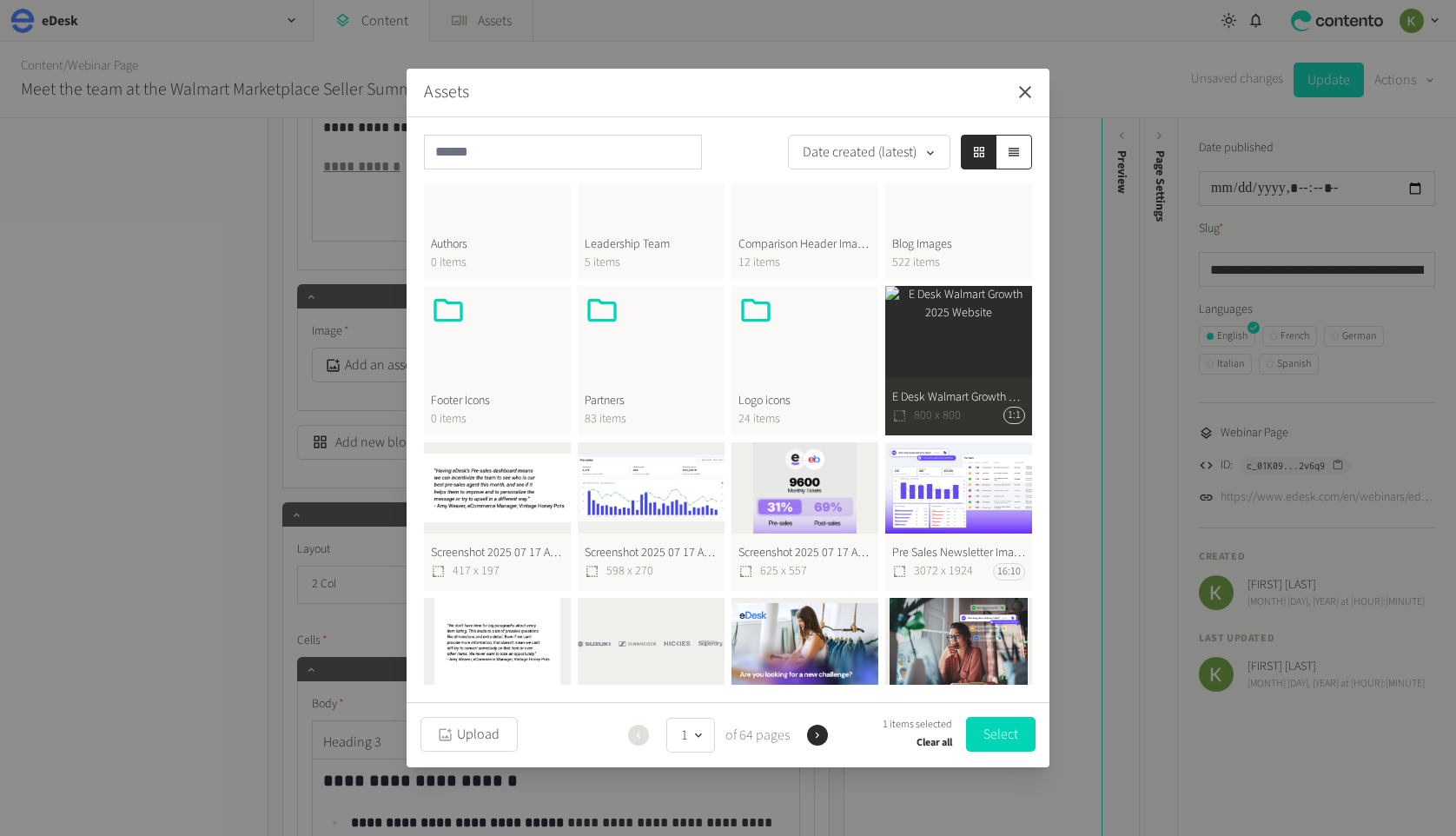 click 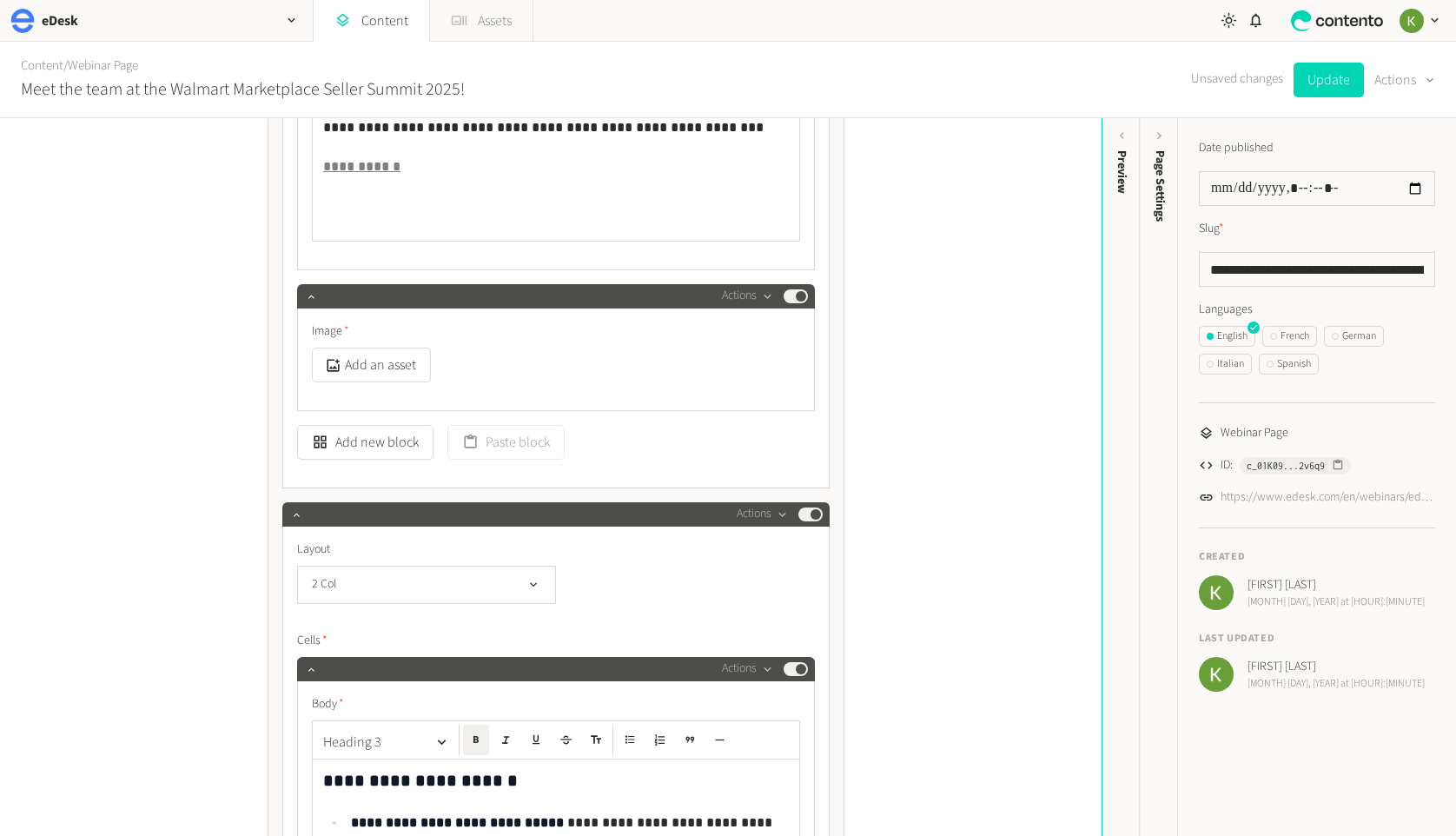 click on "Assets" 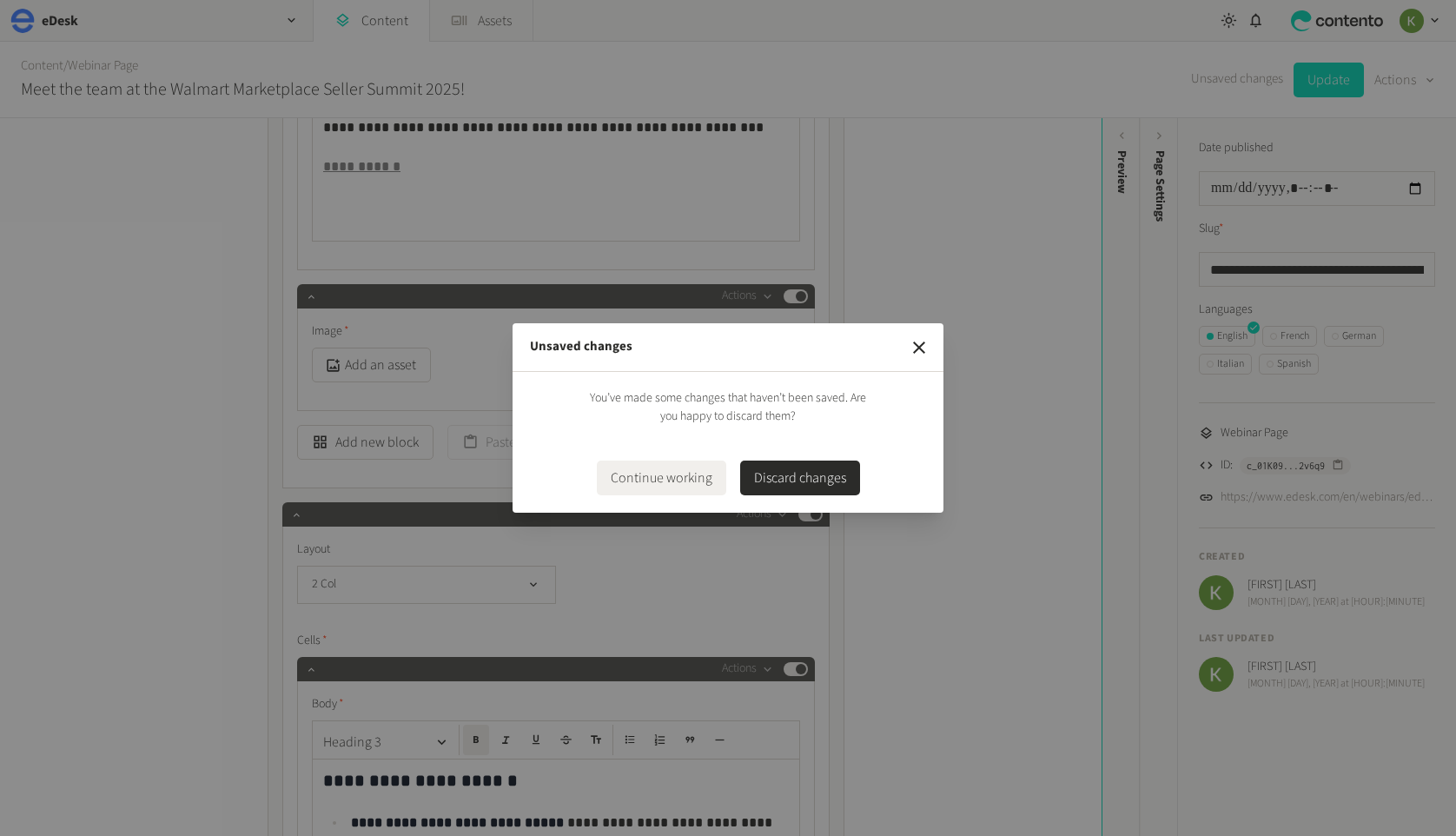 click on "Discard changes" at bounding box center (800, 478) 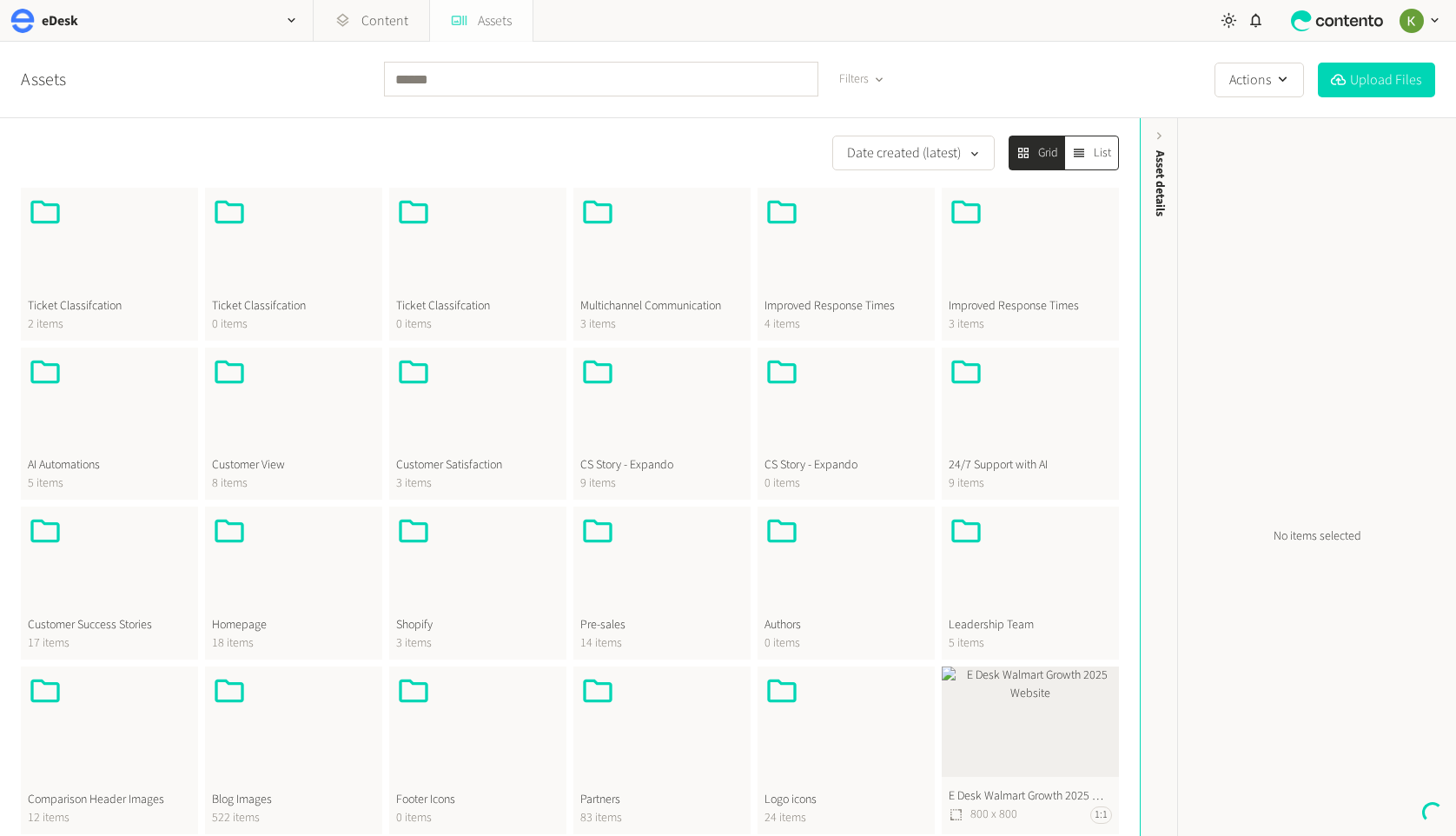 click on "Assets" 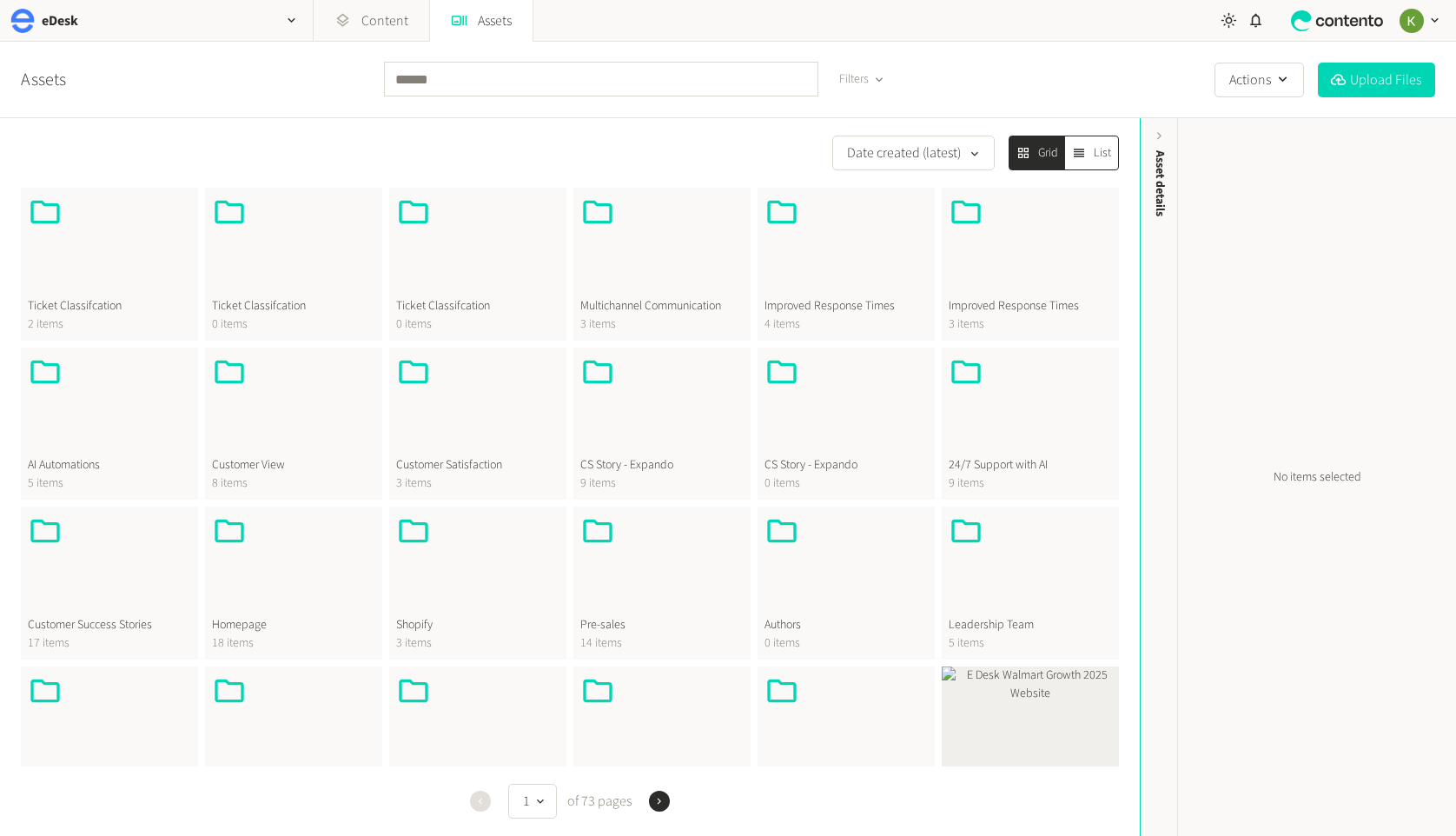 click on "E Desk Walmart Growth 2025 Website  800 x 800 1:1" 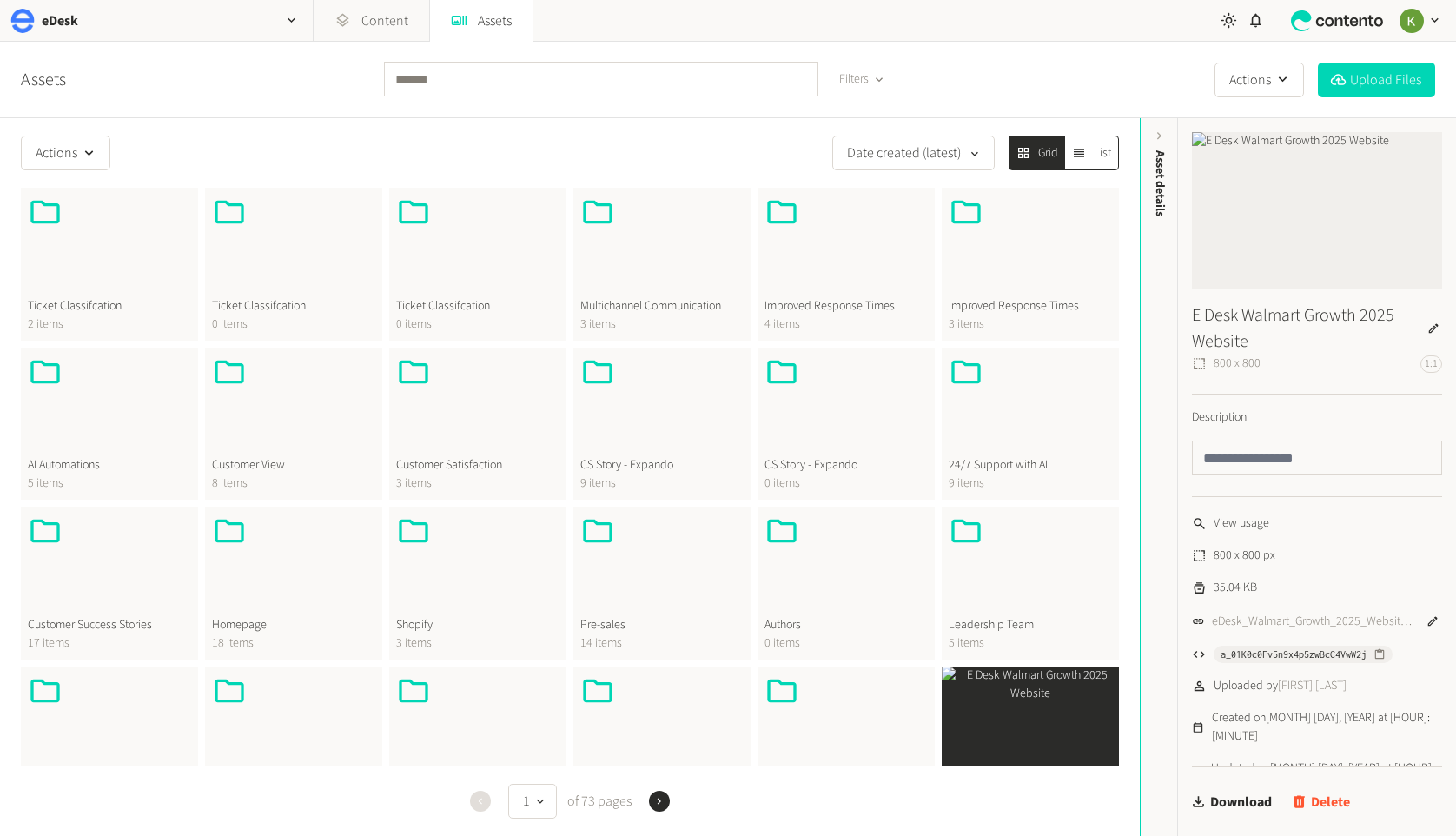 click on "Delete" 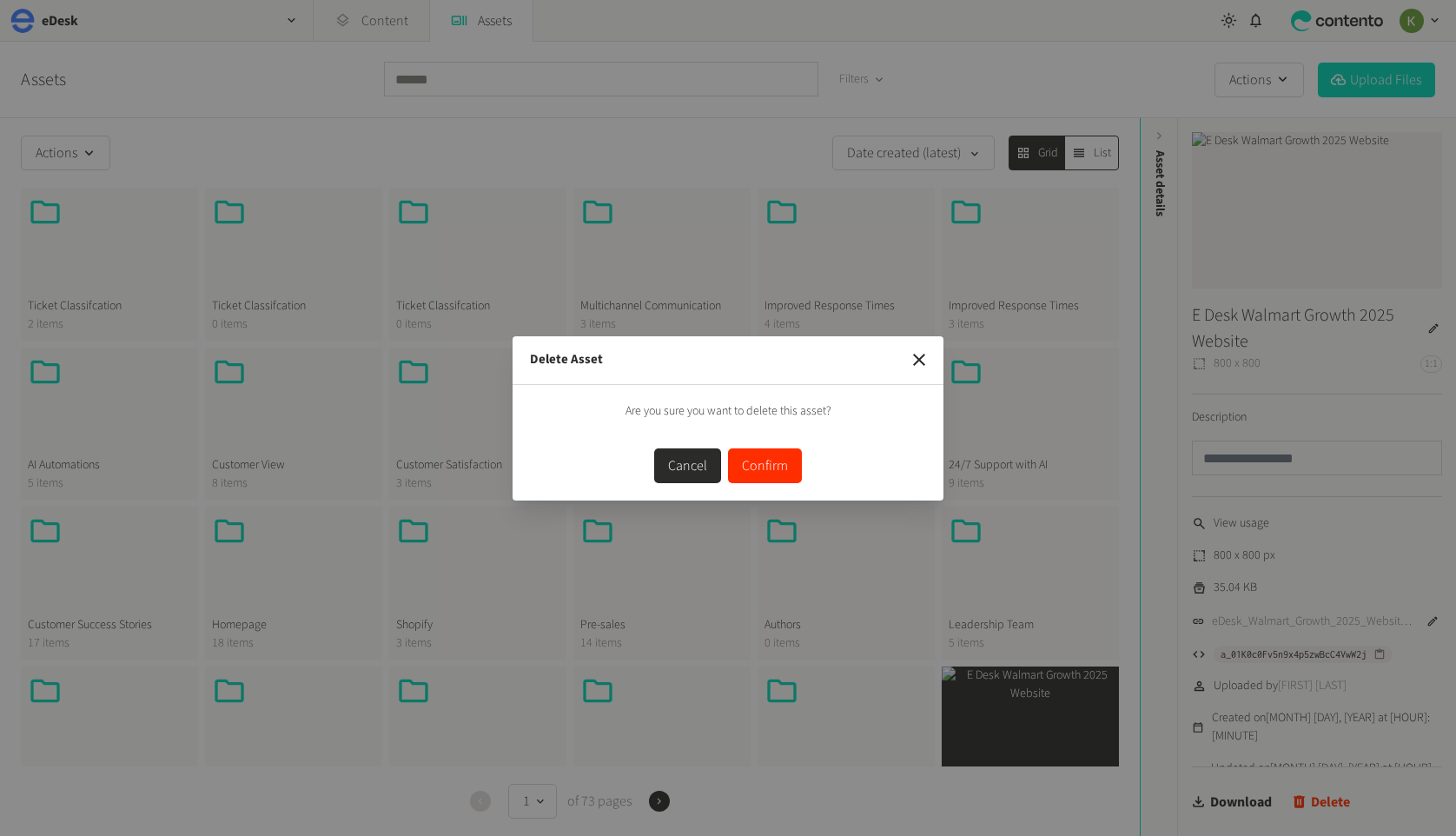 click on "Confirm" at bounding box center [764, 466] 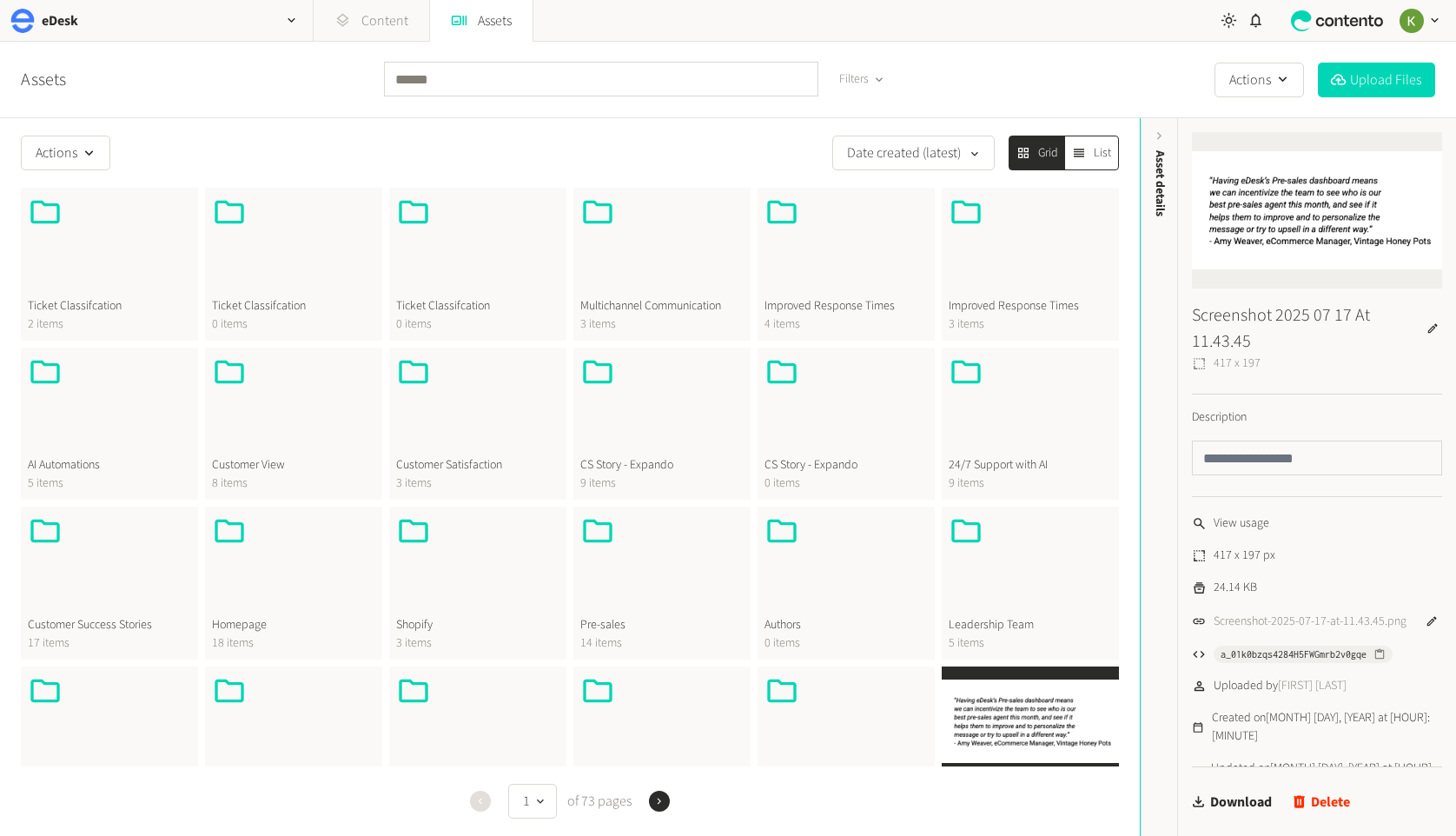 click on "Content" 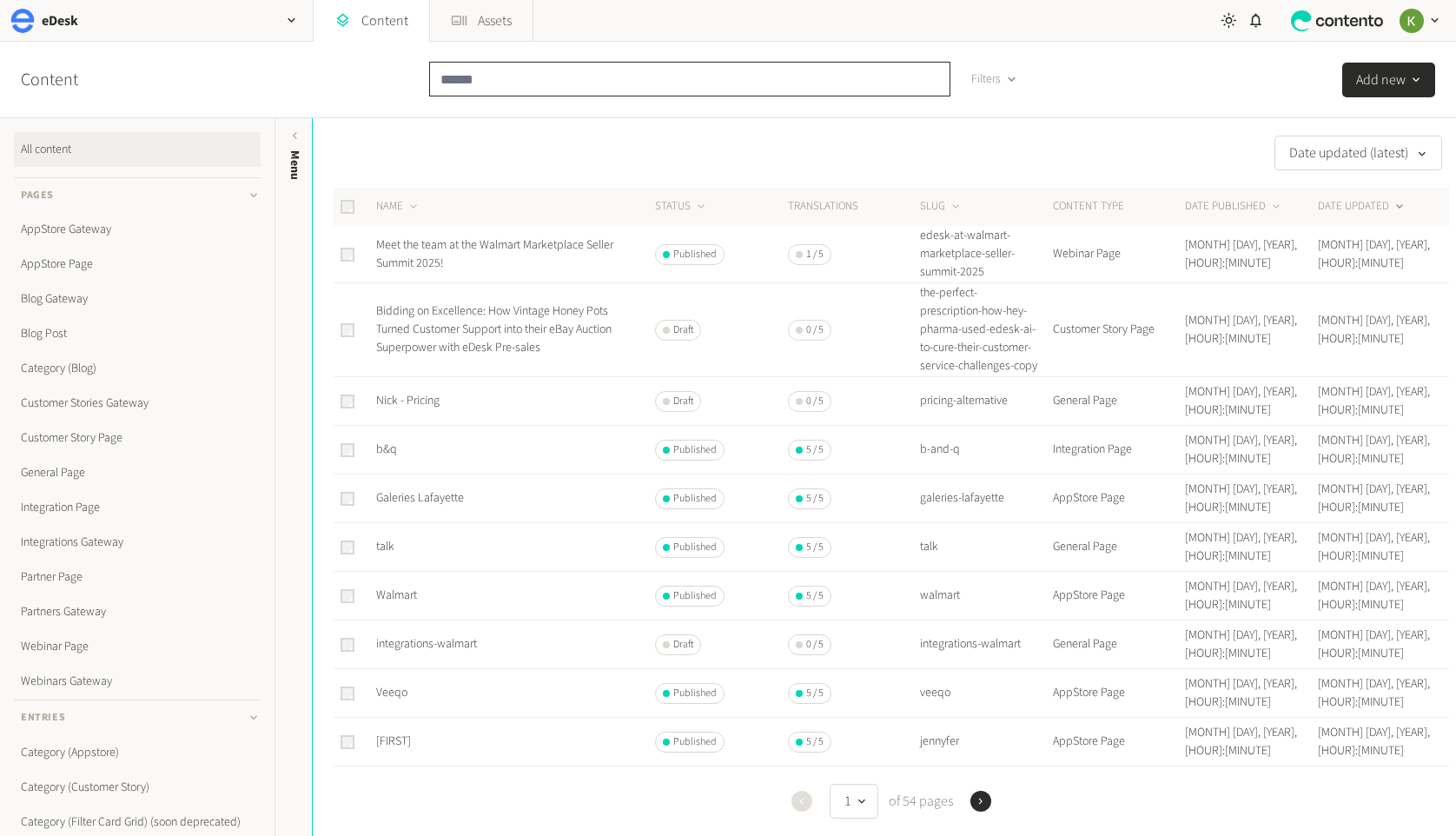 drag, startPoint x: 576, startPoint y: 71, endPoint x: 612, endPoint y: 65, distance: 36.49658 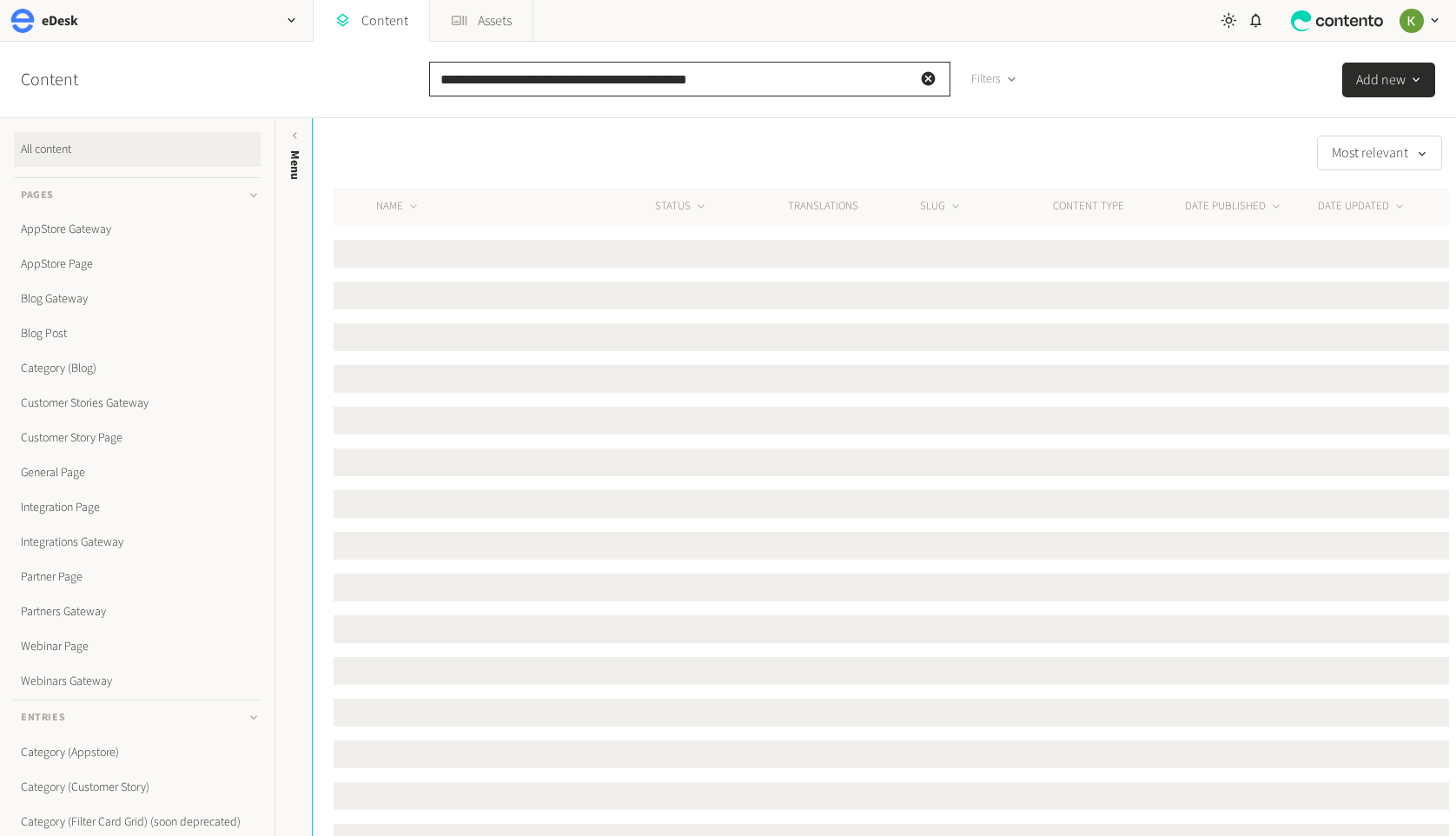 type on "**********" 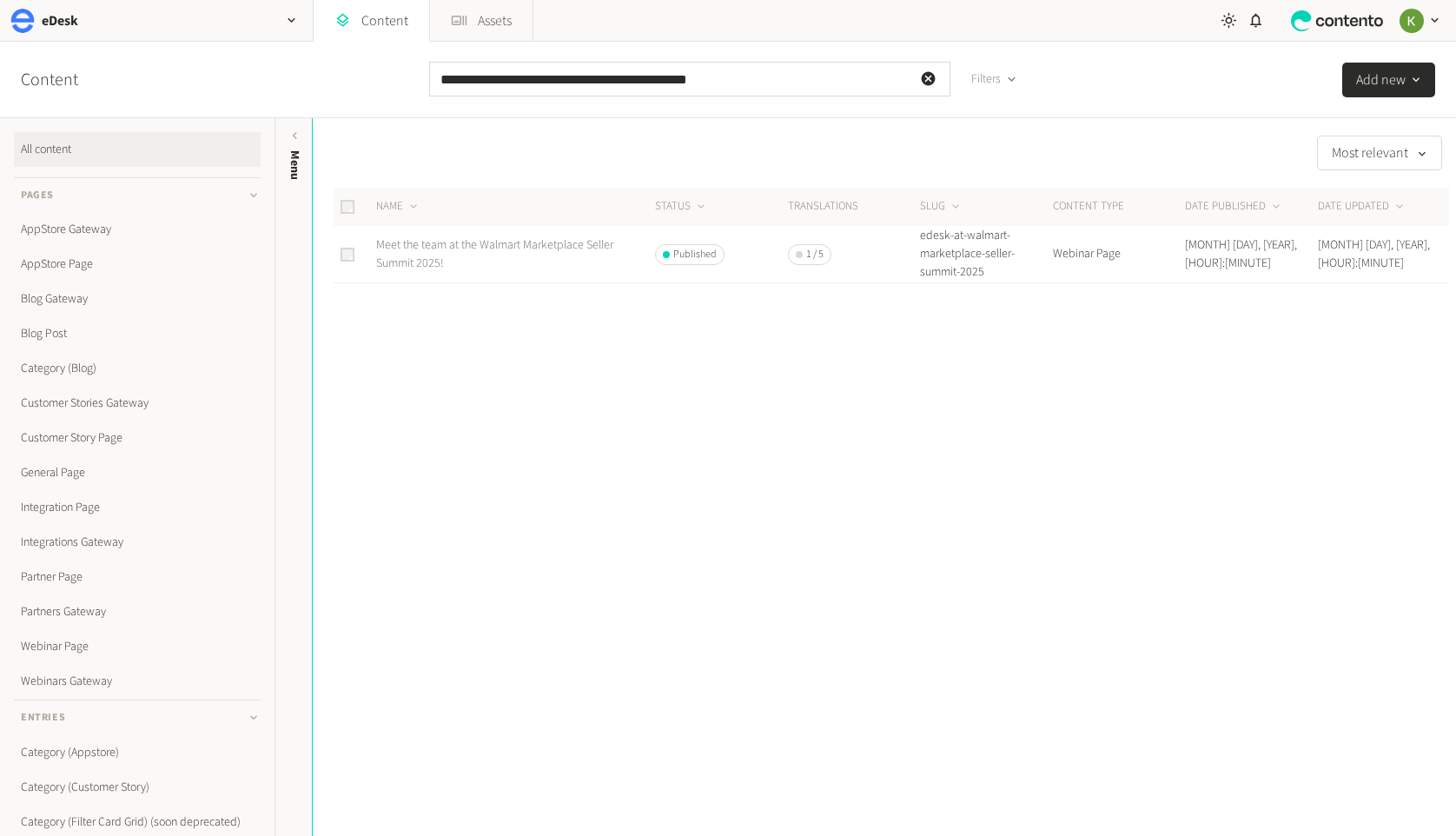 click on "Meet the team at the Walmart Marketplace Seller Summit 2025!" 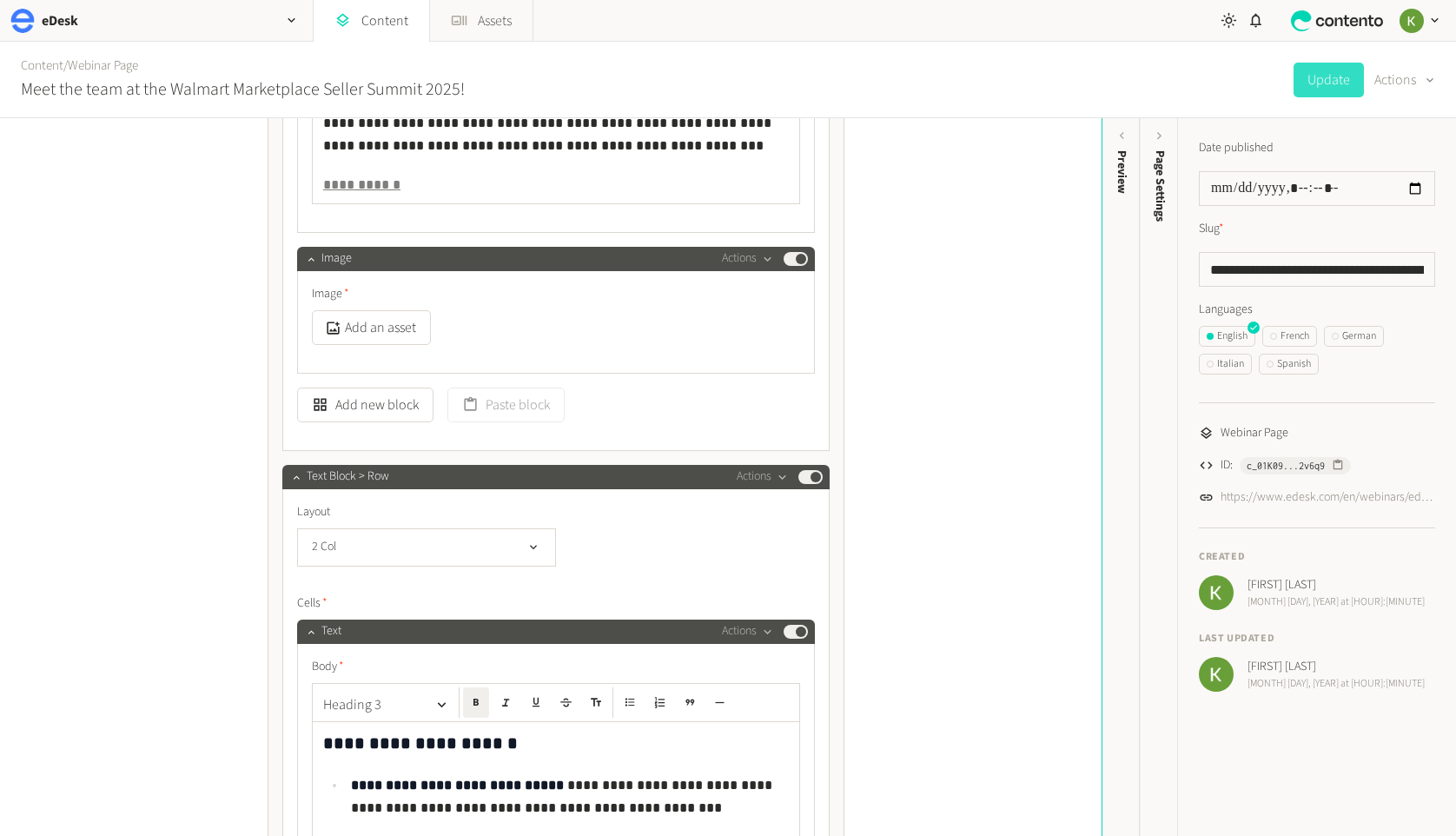 scroll, scrollTop: 1705, scrollLeft: 0, axis: vertical 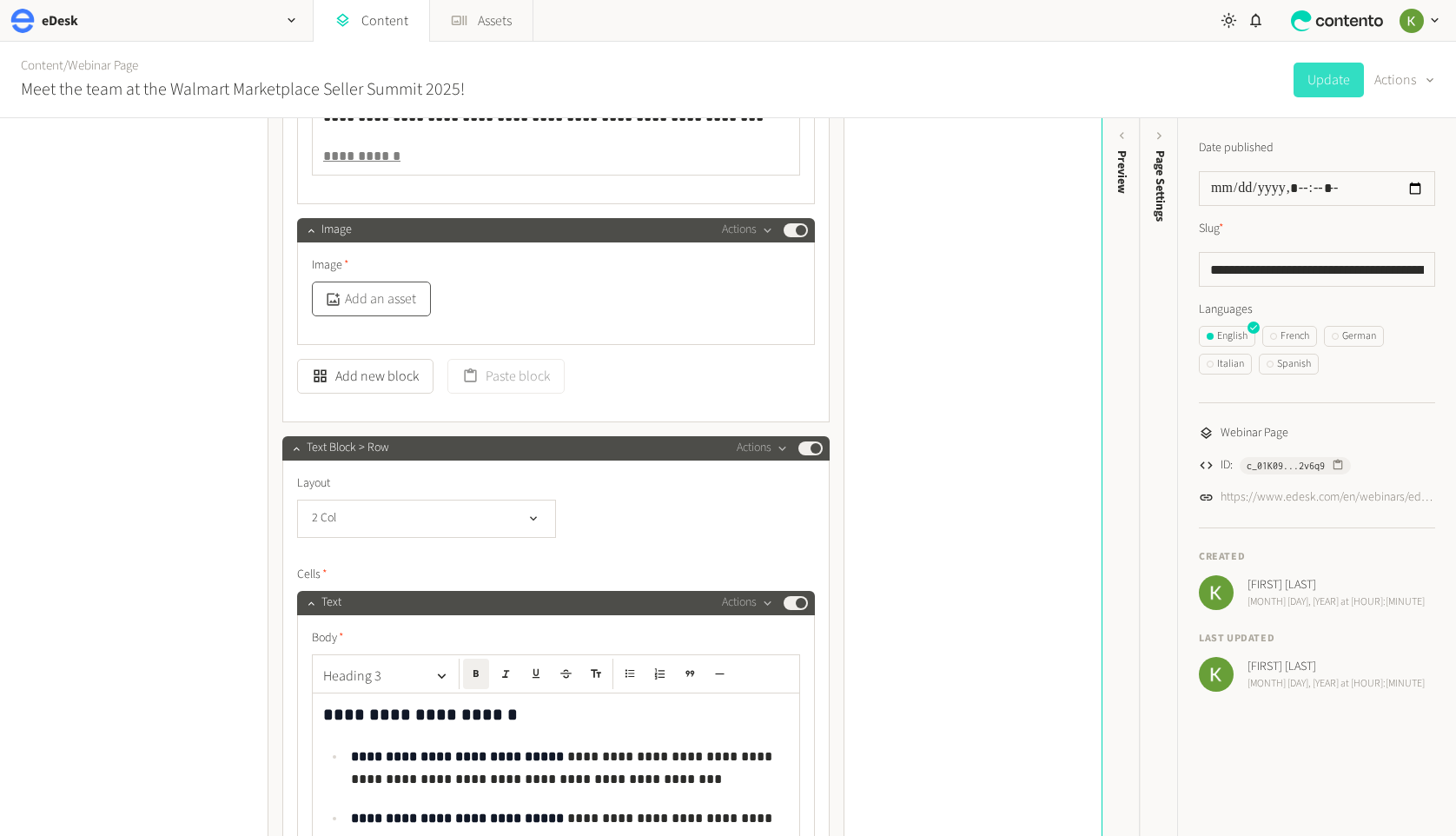 click on "Add an asset" 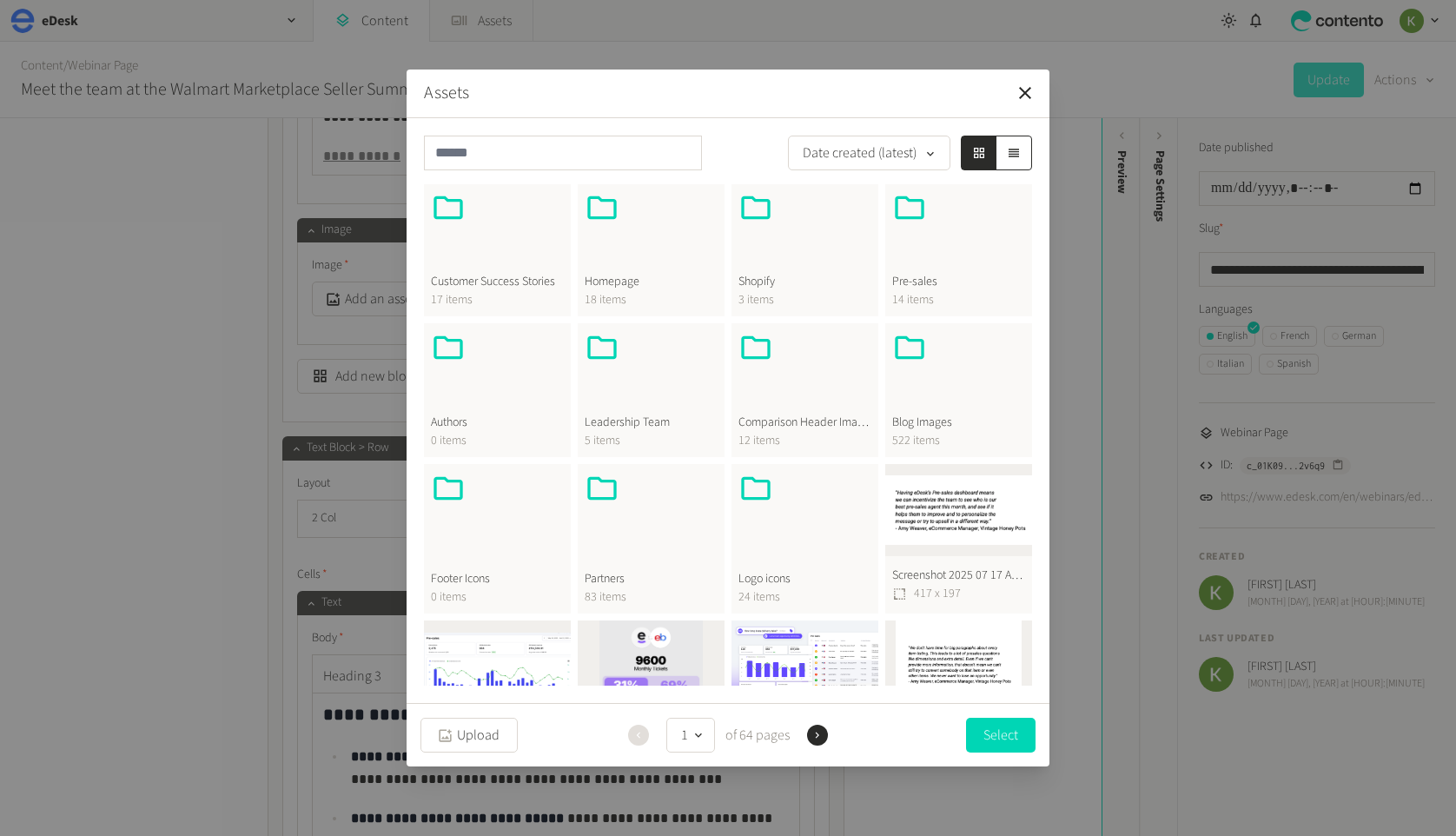 scroll, scrollTop: 540, scrollLeft: 0, axis: vertical 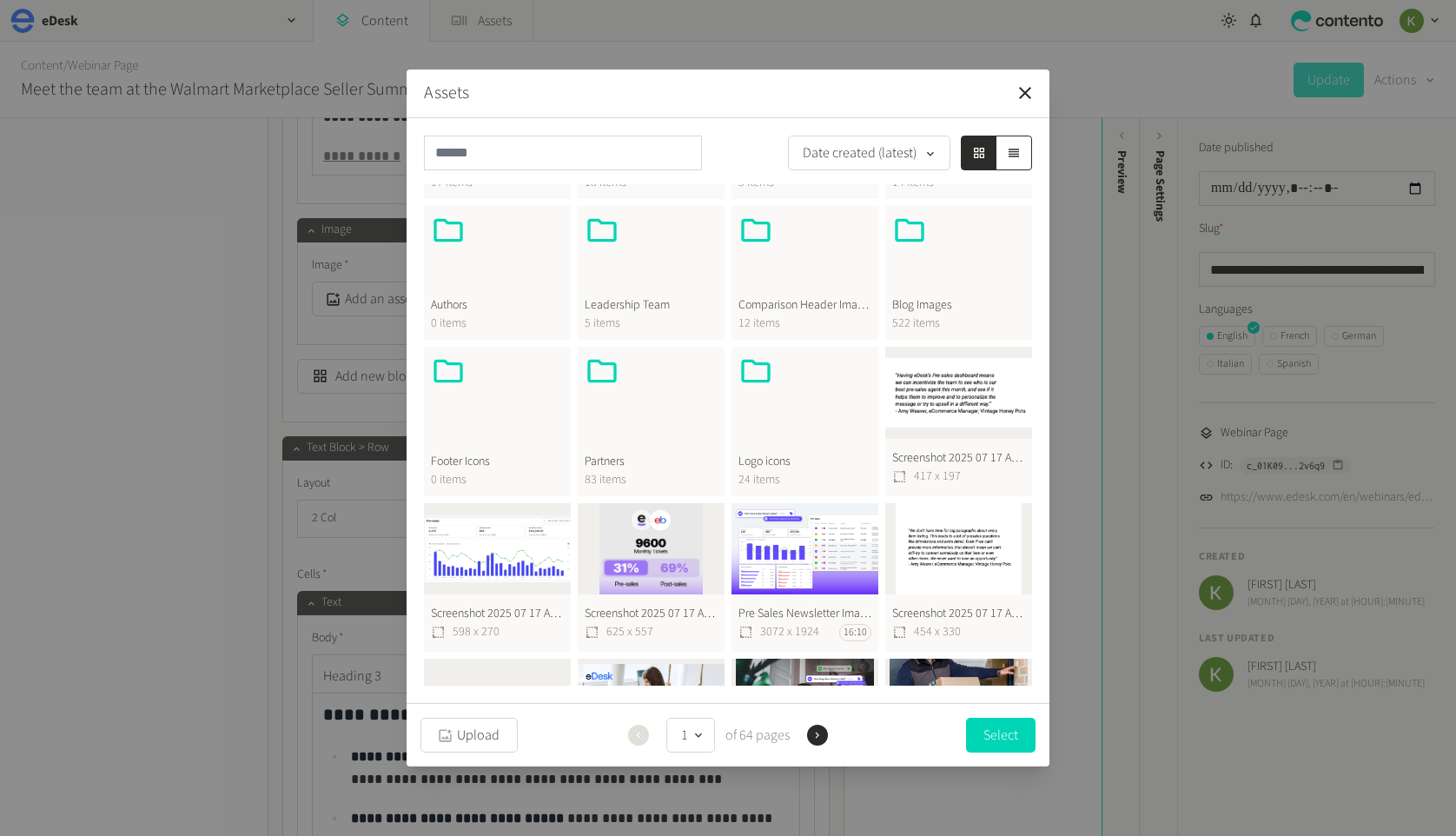 click on "Blog Images" at bounding box center [958, 305] 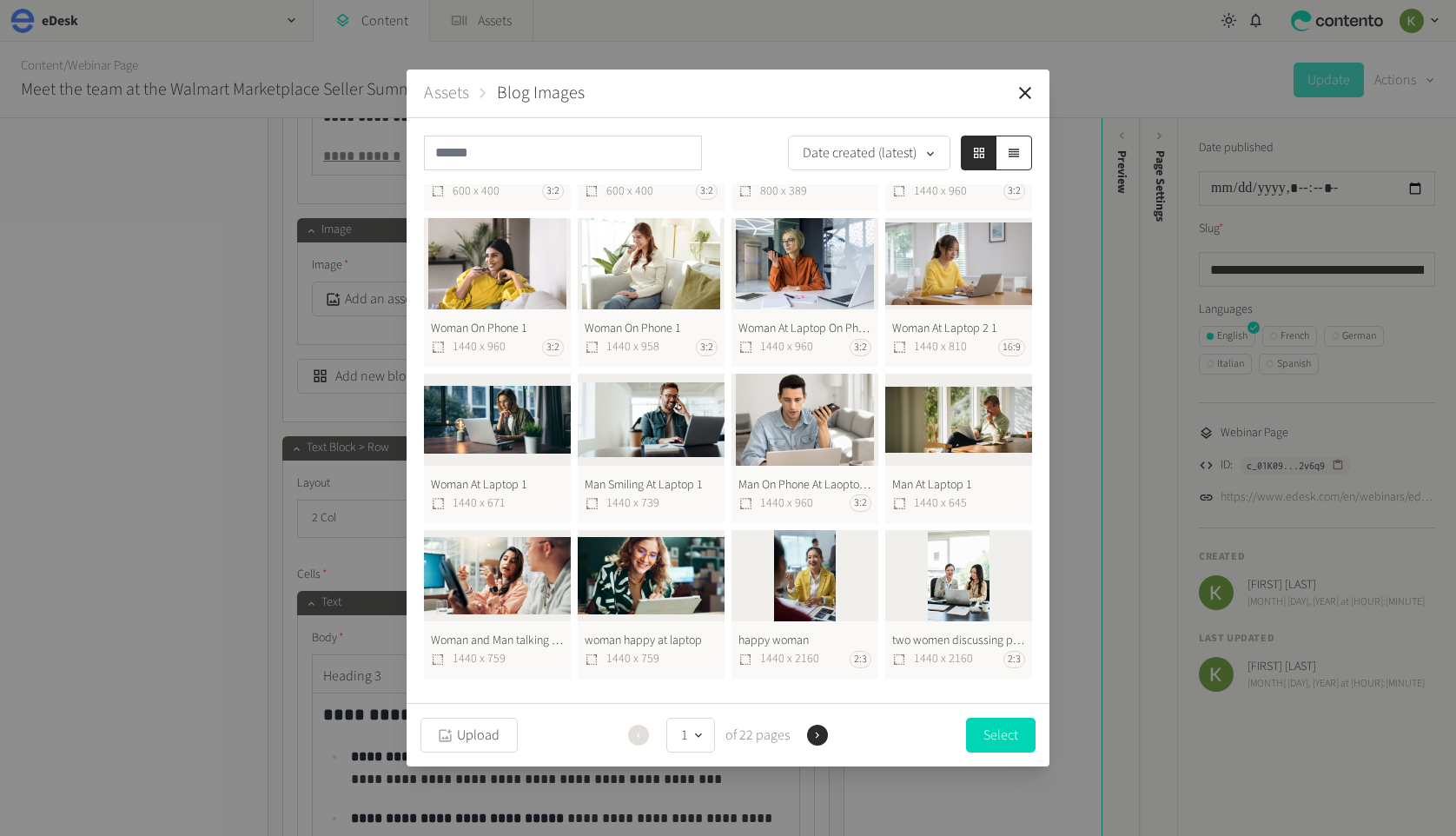 scroll, scrollTop: 0, scrollLeft: 0, axis: both 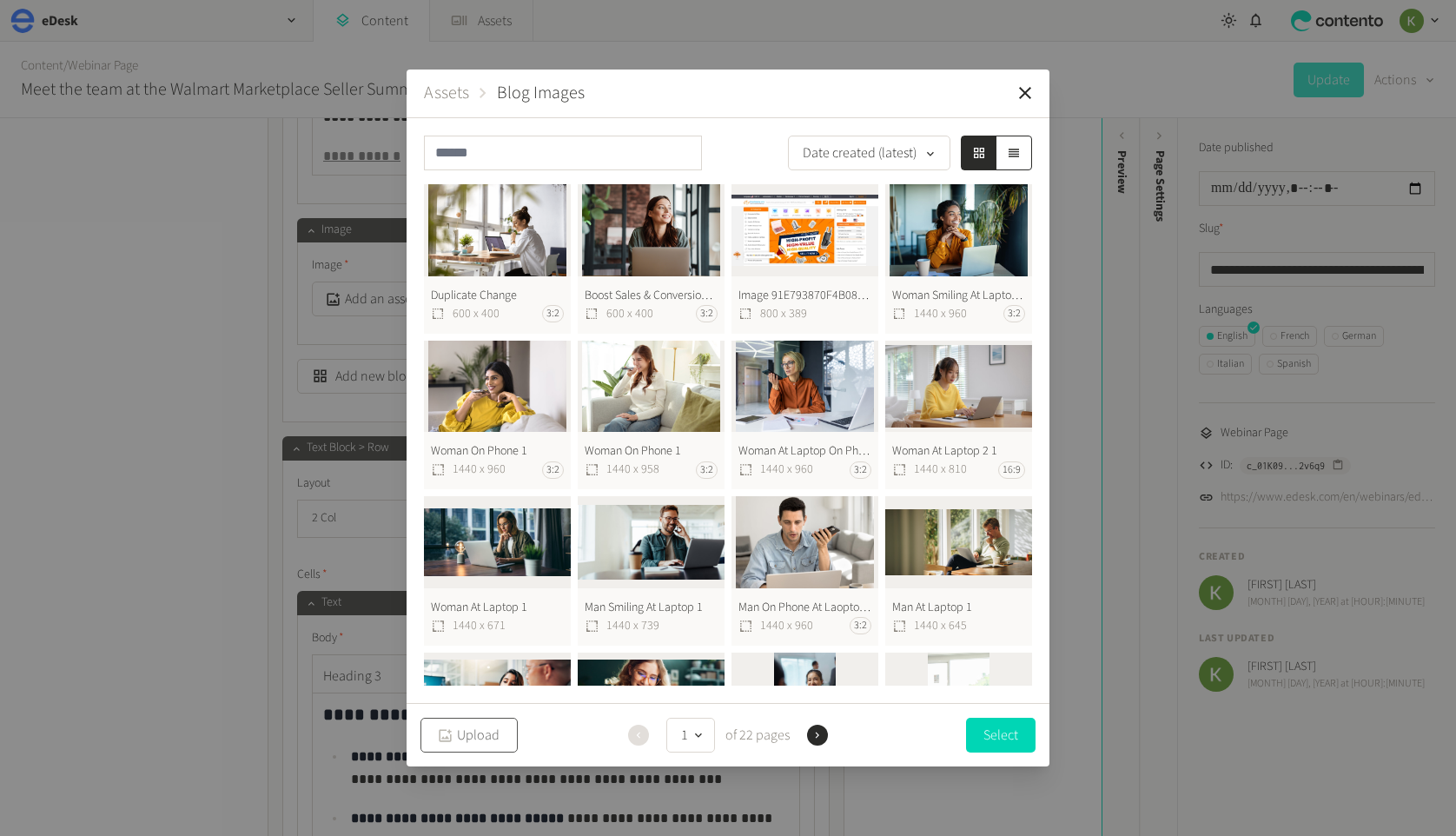click on "Upload" at bounding box center [469, 735] 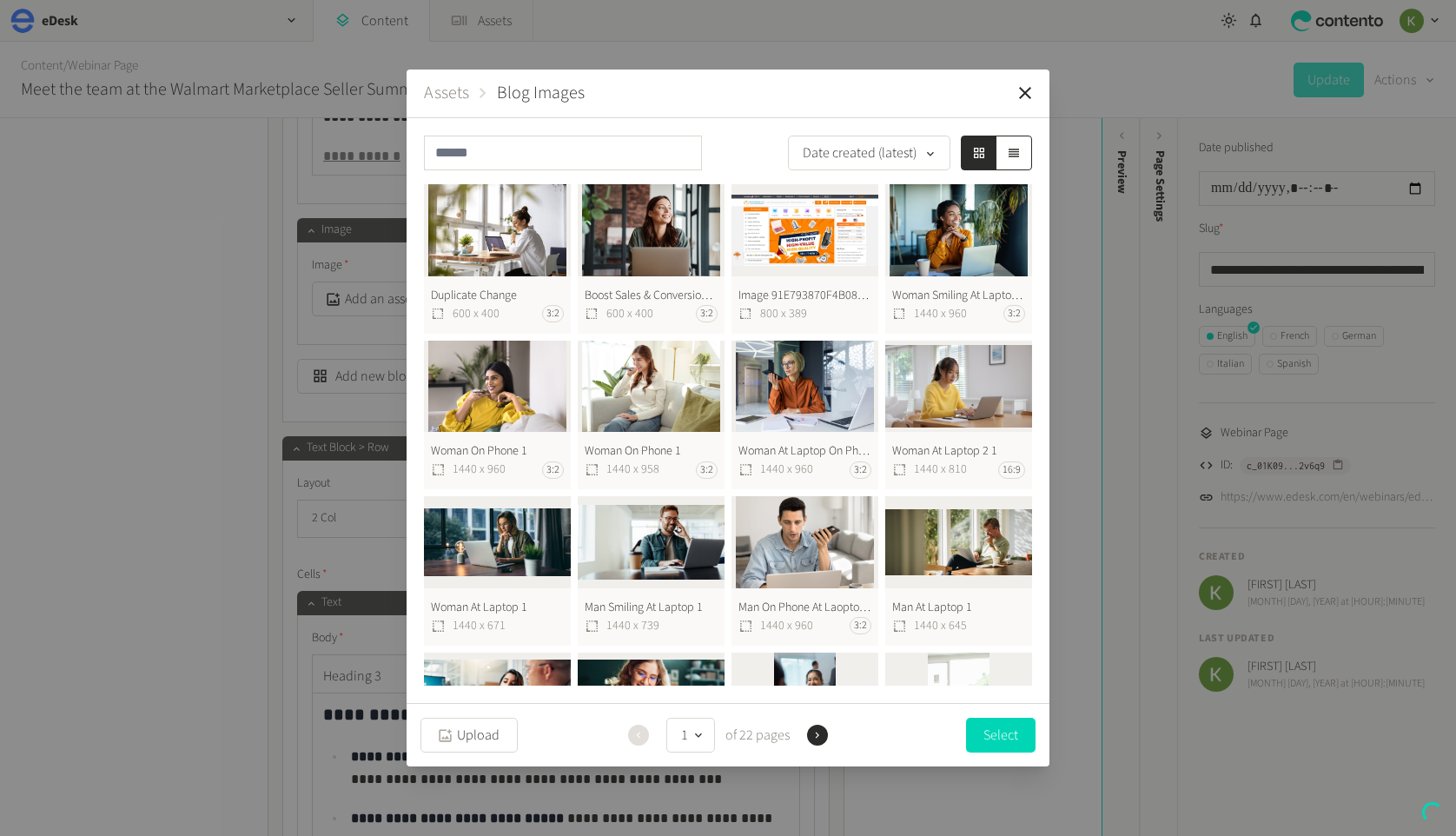 click on "Select" at bounding box center (1001, 735) 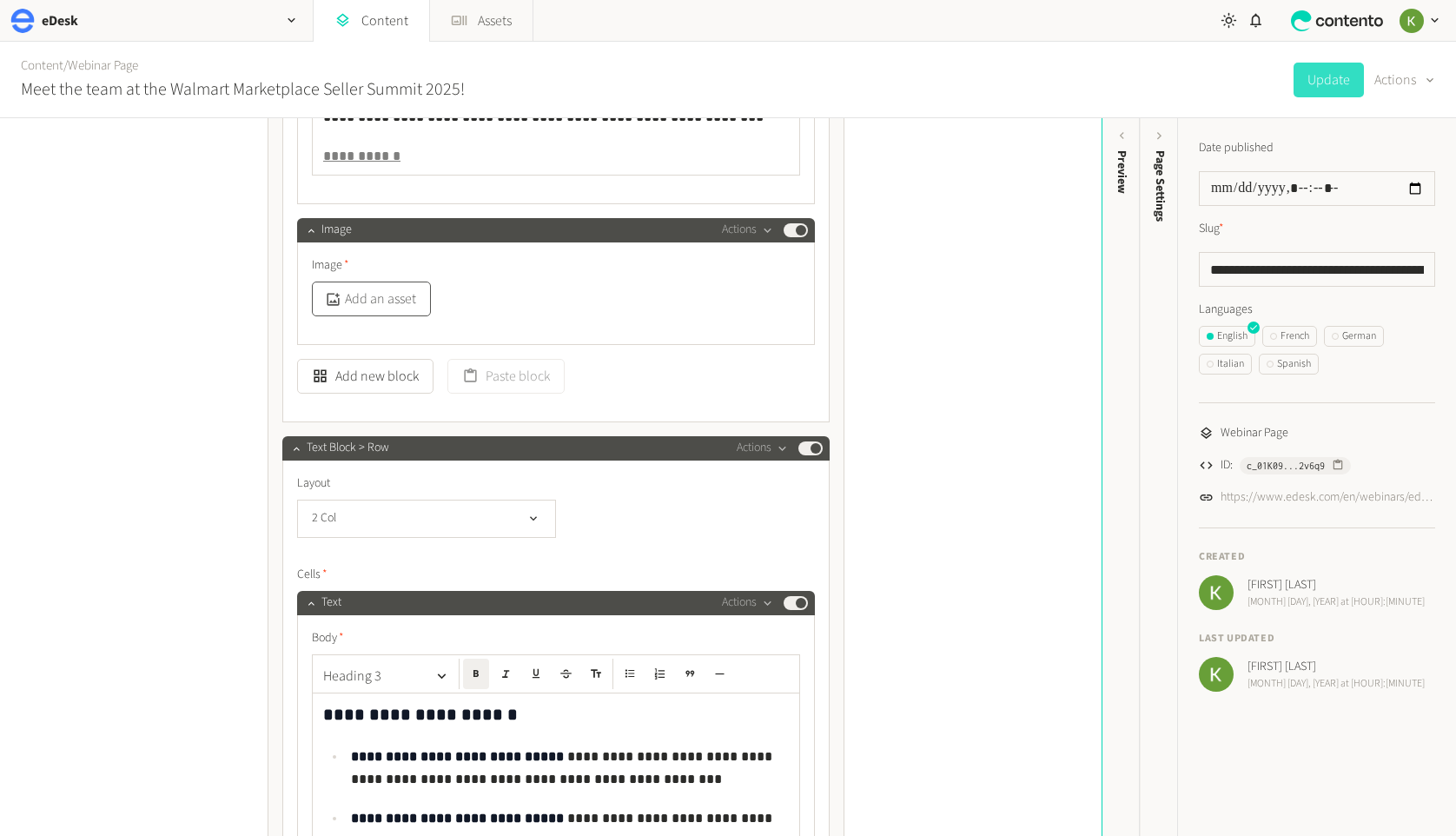click on "Add an asset" 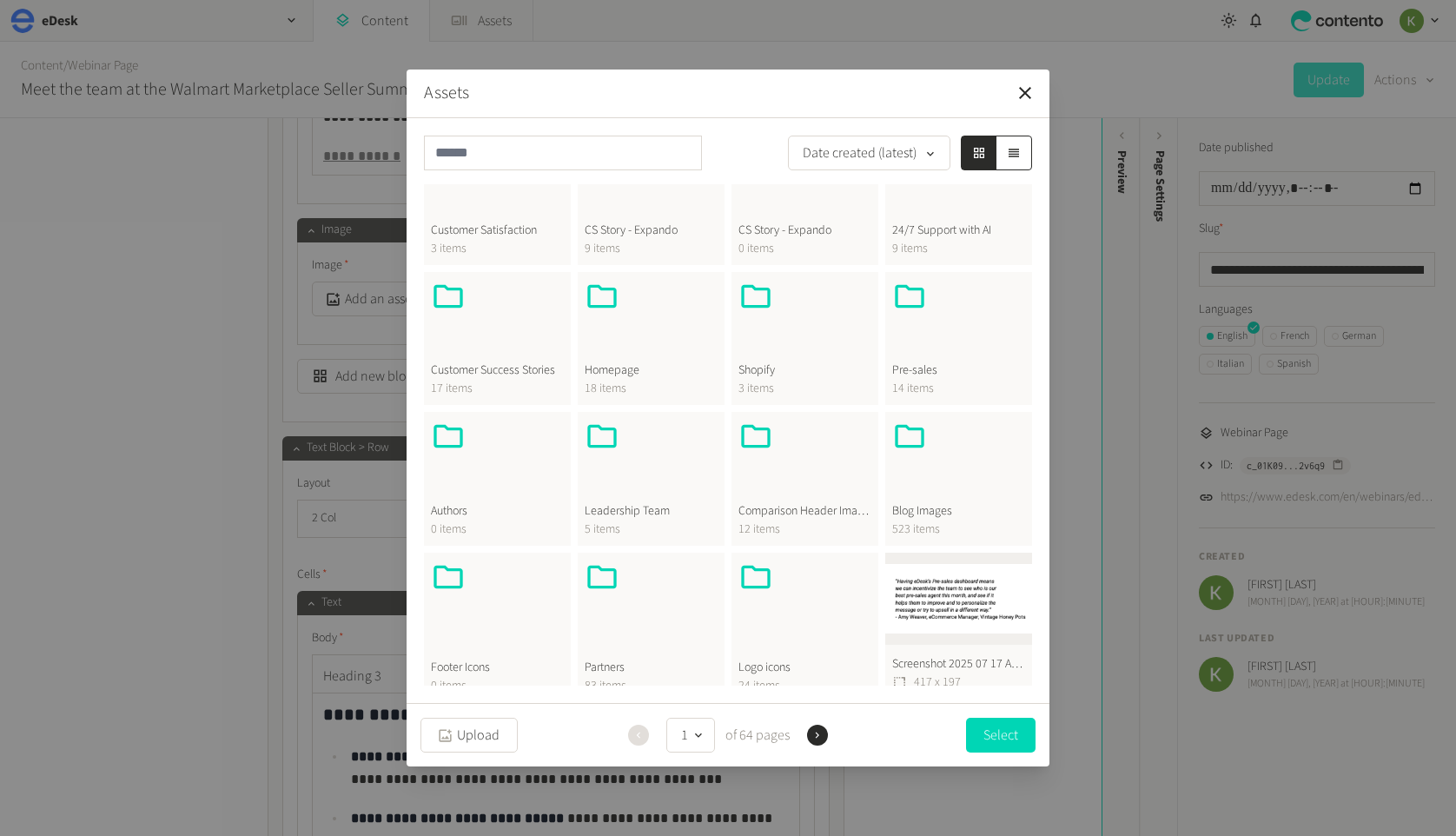 scroll, scrollTop: 448, scrollLeft: 0, axis: vertical 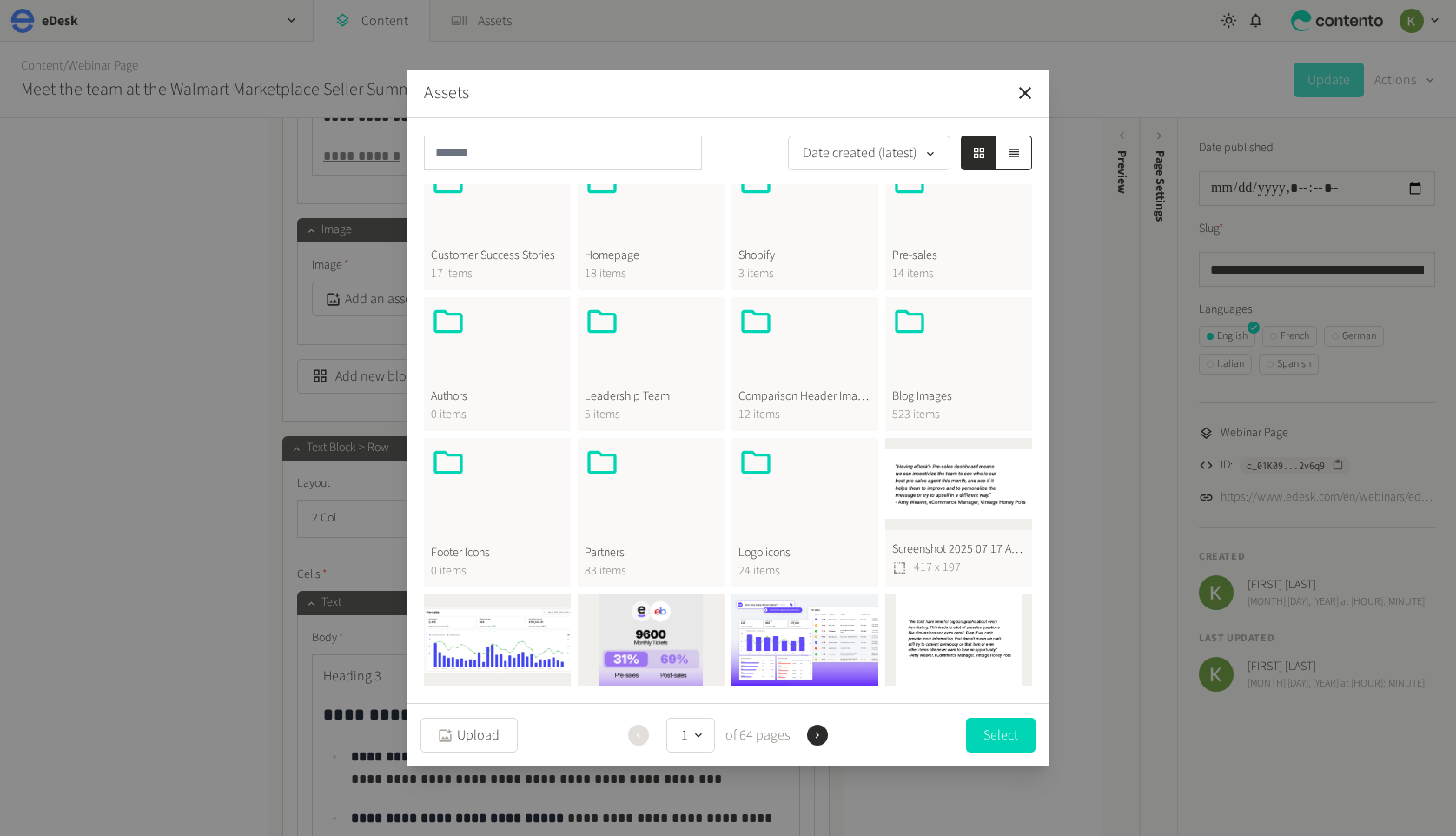click on "Blog Images" at bounding box center (958, 396) 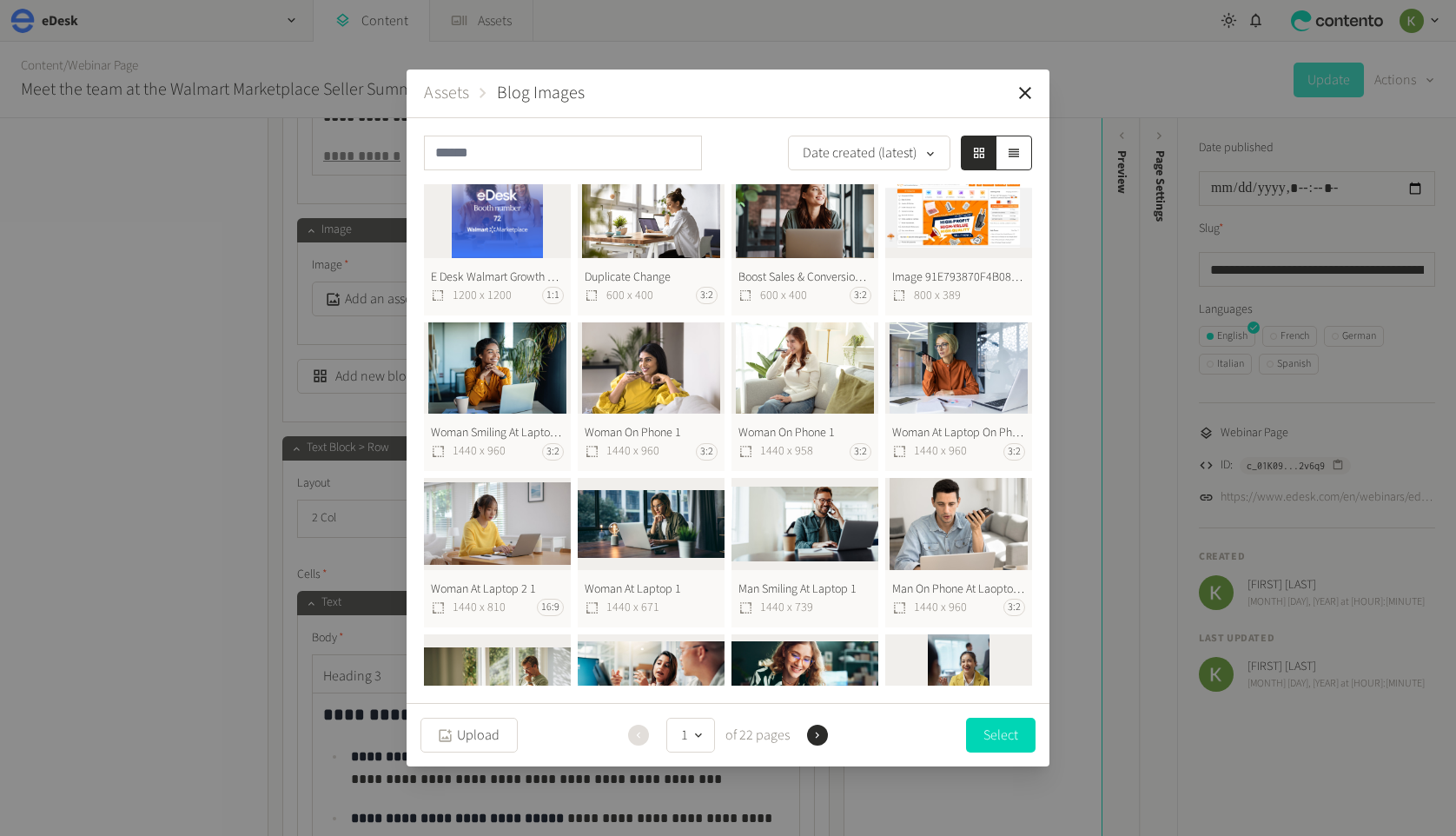 scroll, scrollTop: 0, scrollLeft: 0, axis: both 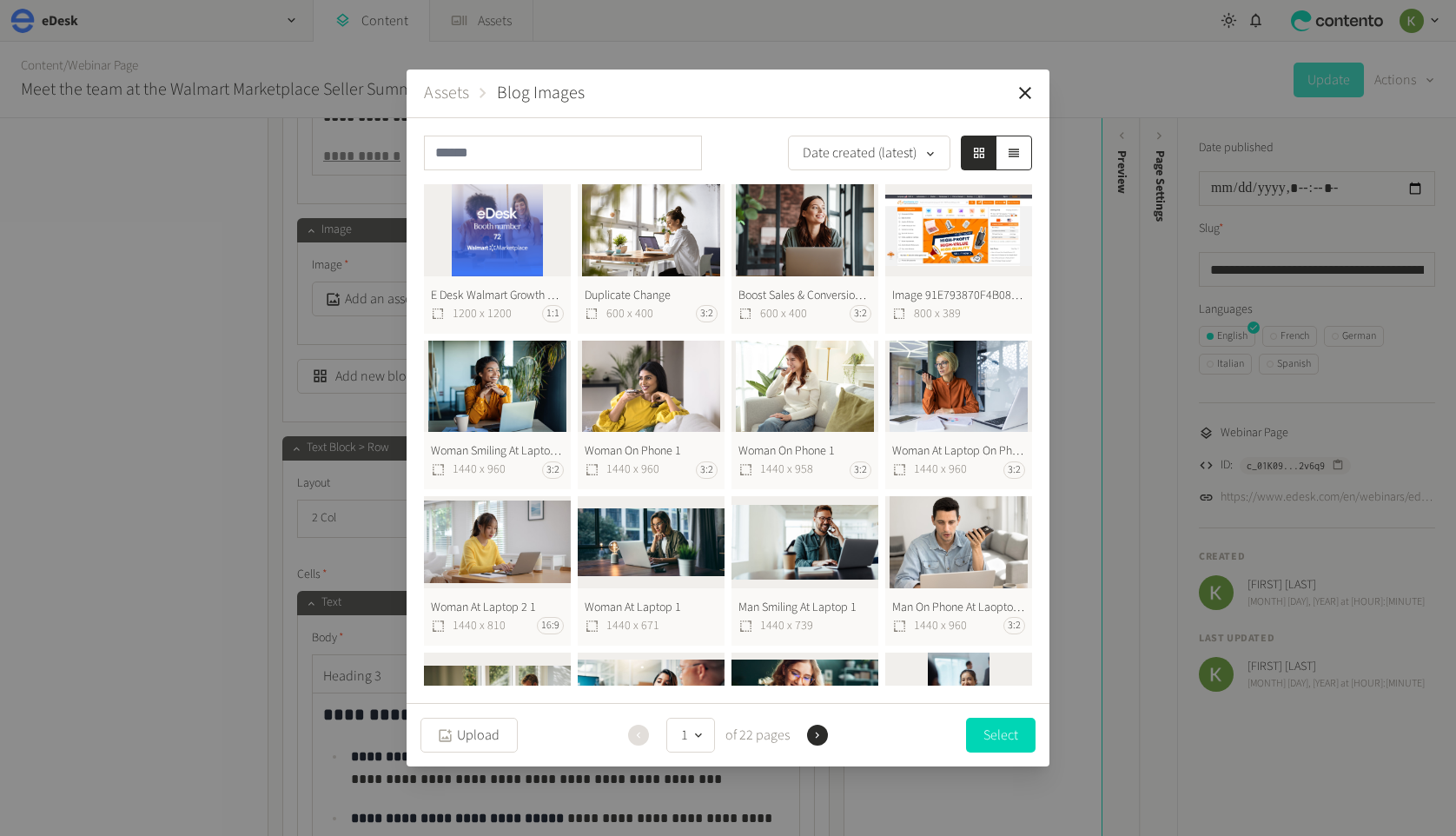 click on "E Desk Walmart Growth 2025 Website  1200 x 1200 1:1" 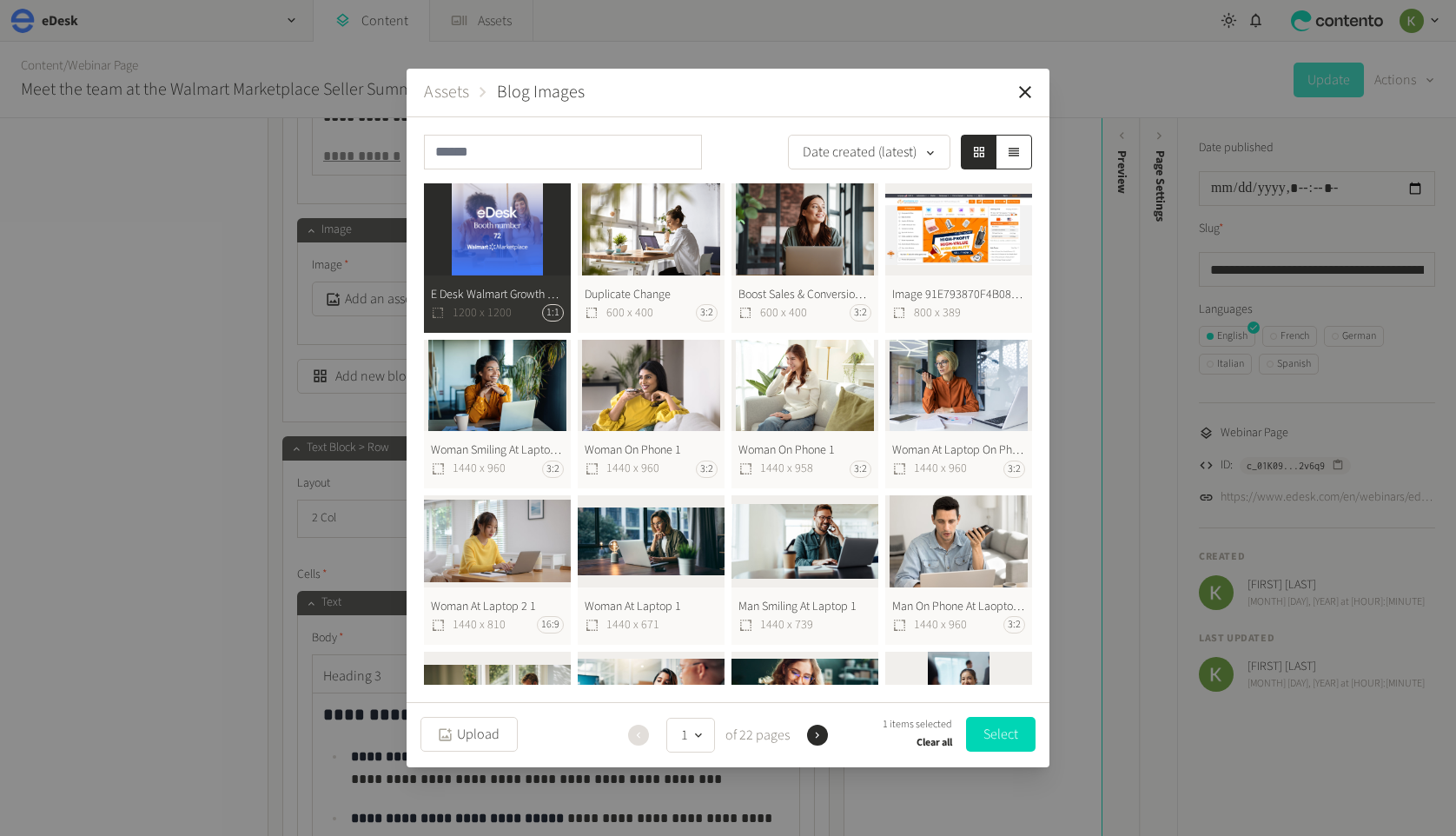 click on "Select" at bounding box center [1001, 734] 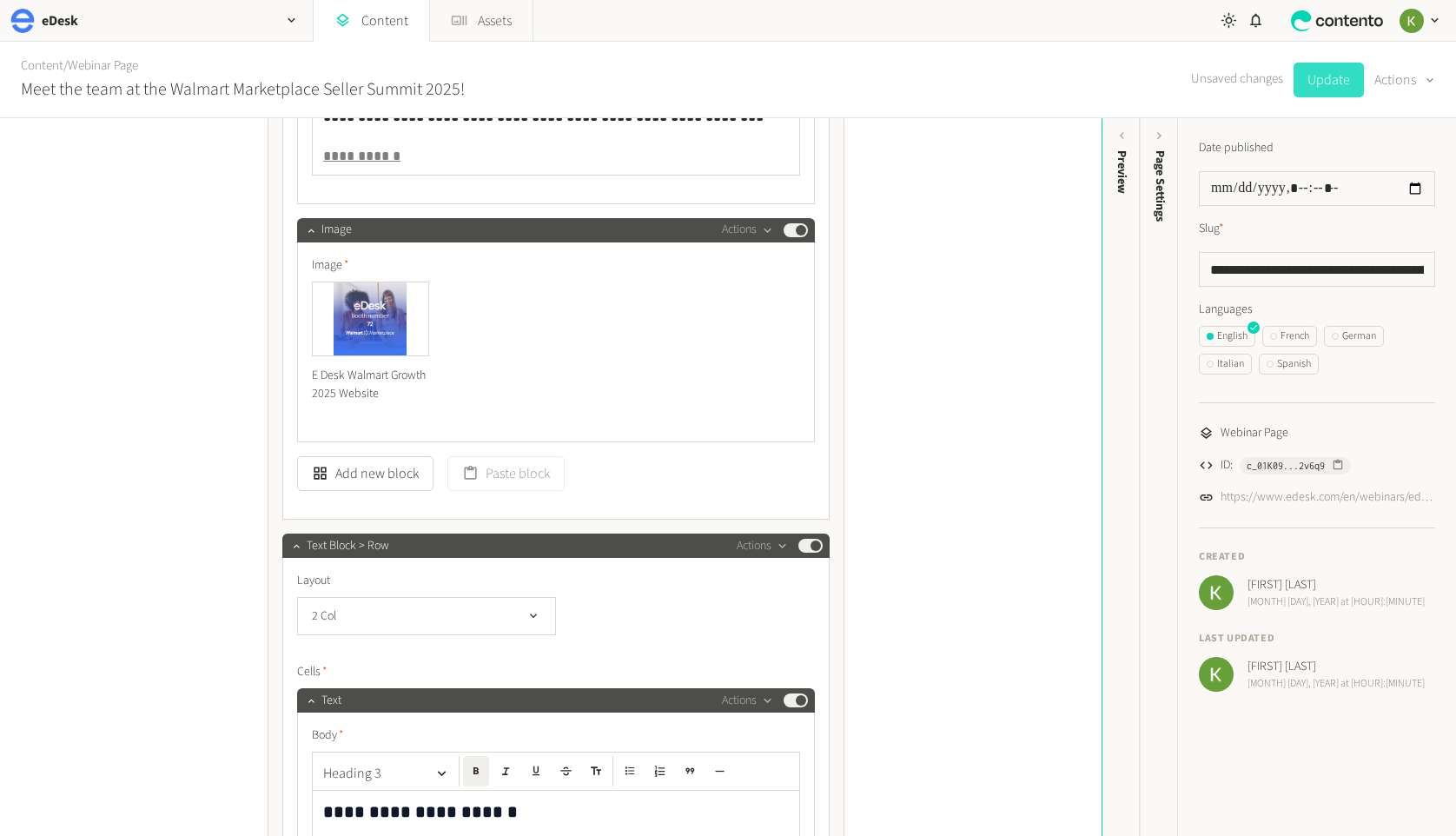 click on "Update" 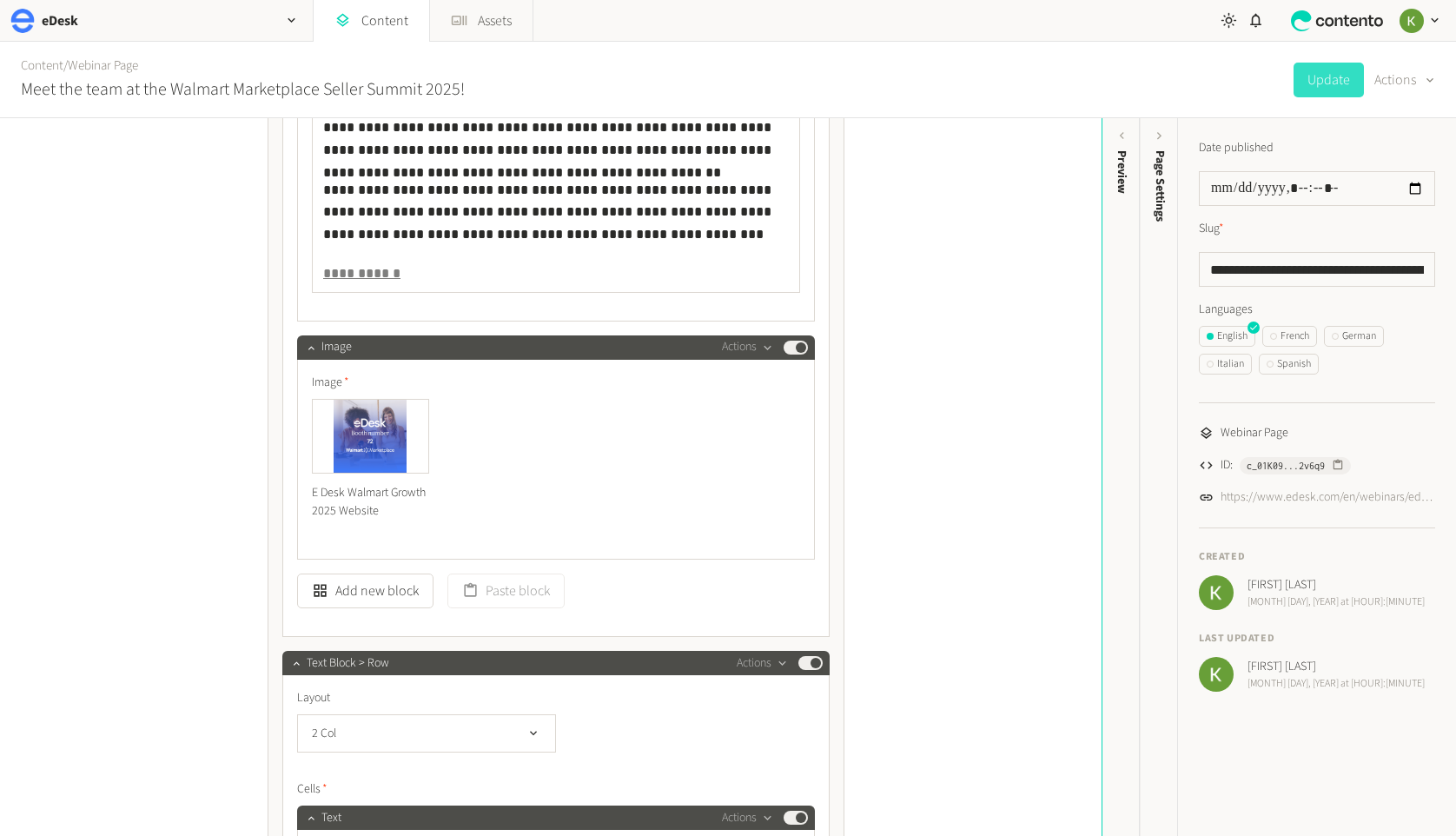 scroll, scrollTop: 1468, scrollLeft: 0, axis: vertical 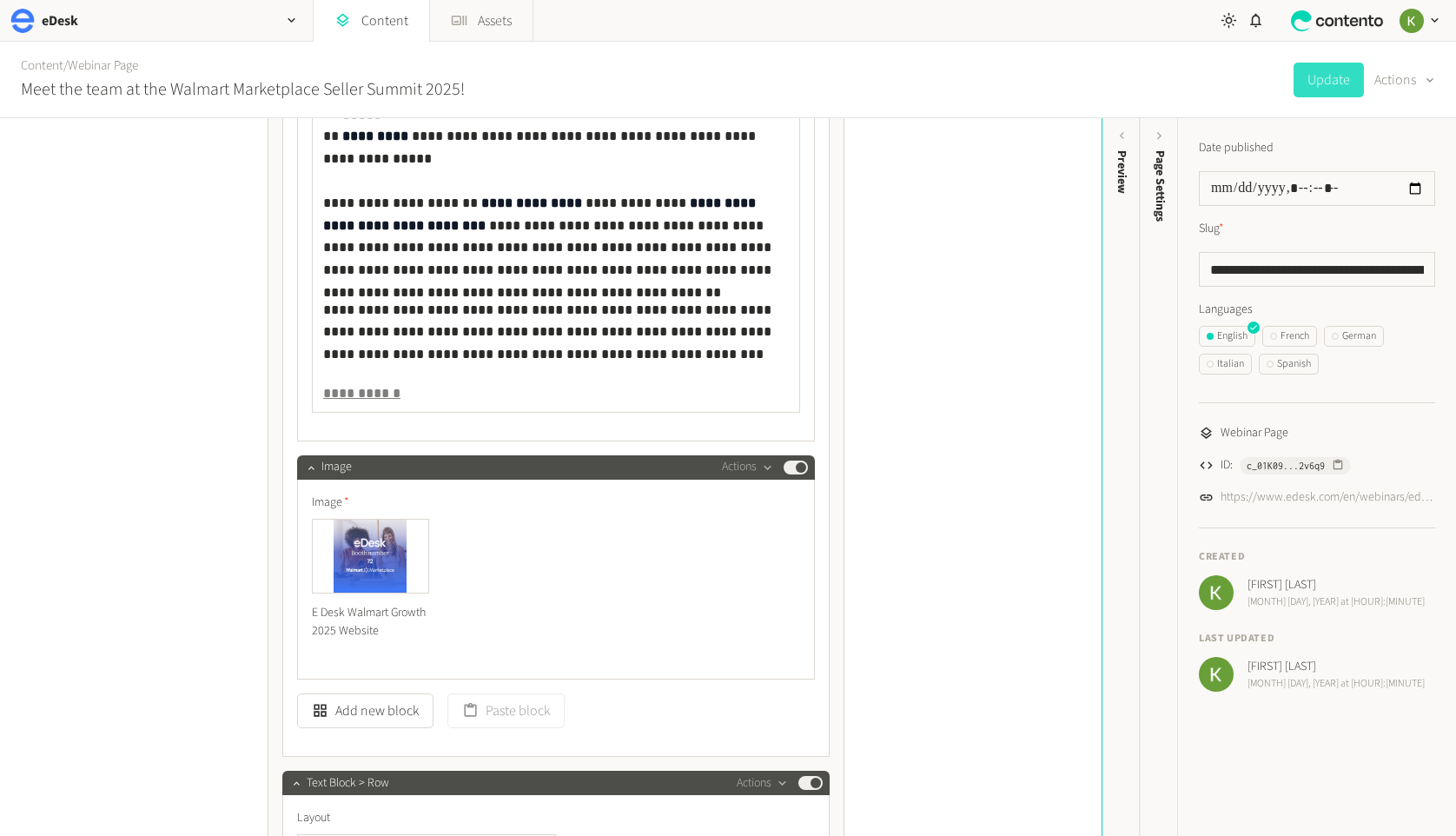 click on "**********" 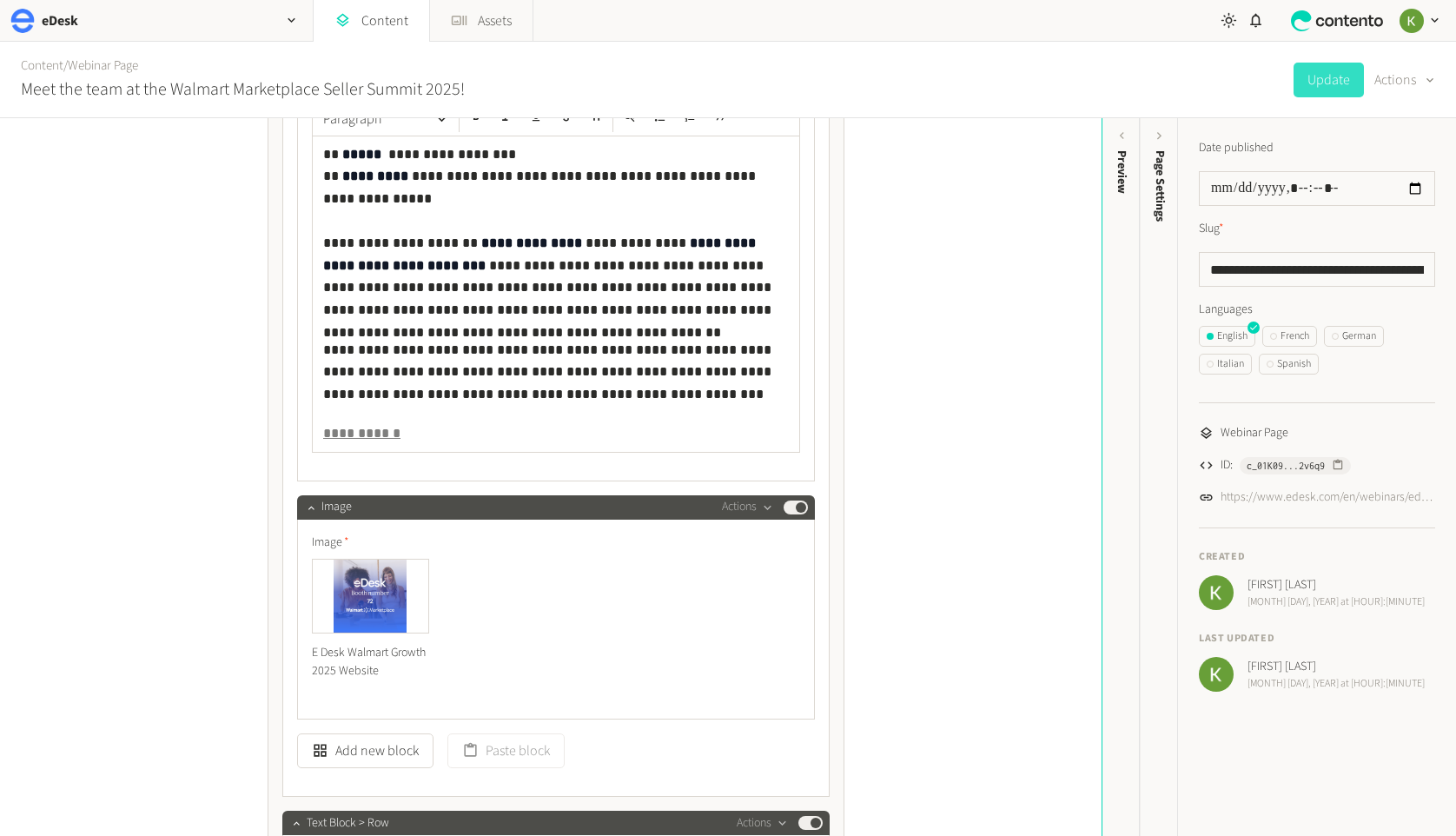 scroll, scrollTop: 1390, scrollLeft: 0, axis: vertical 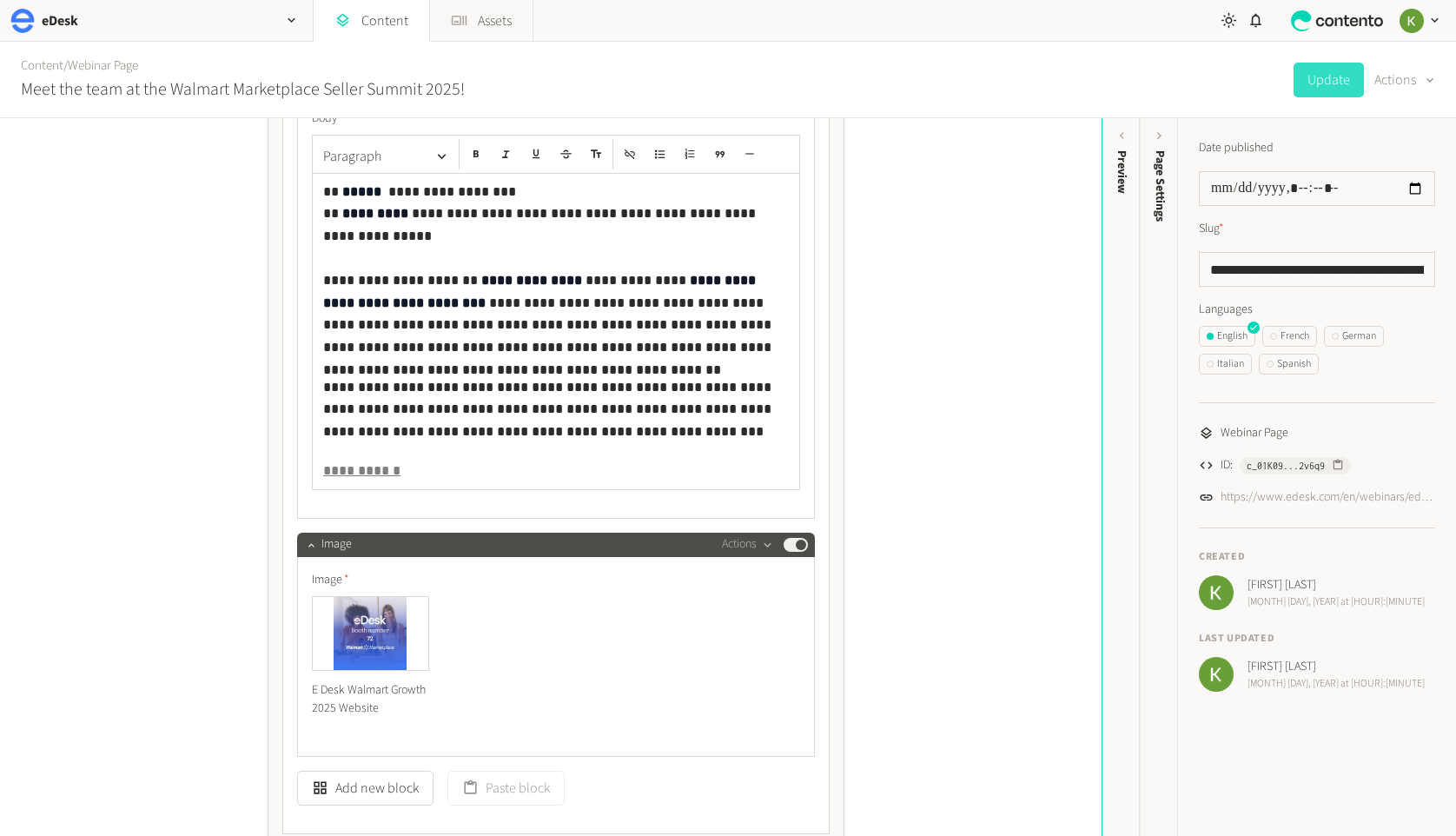 click on "**********" 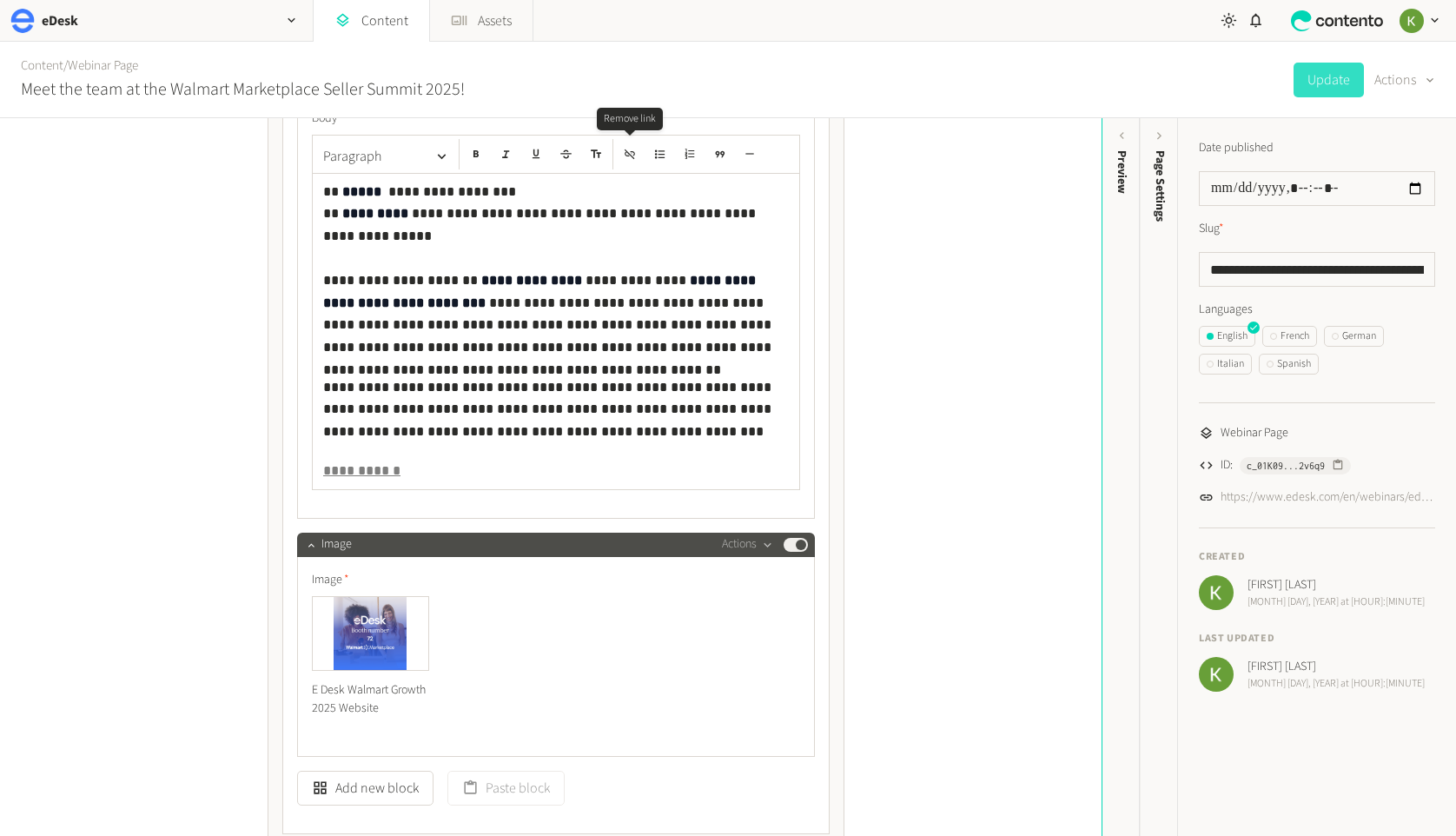 click 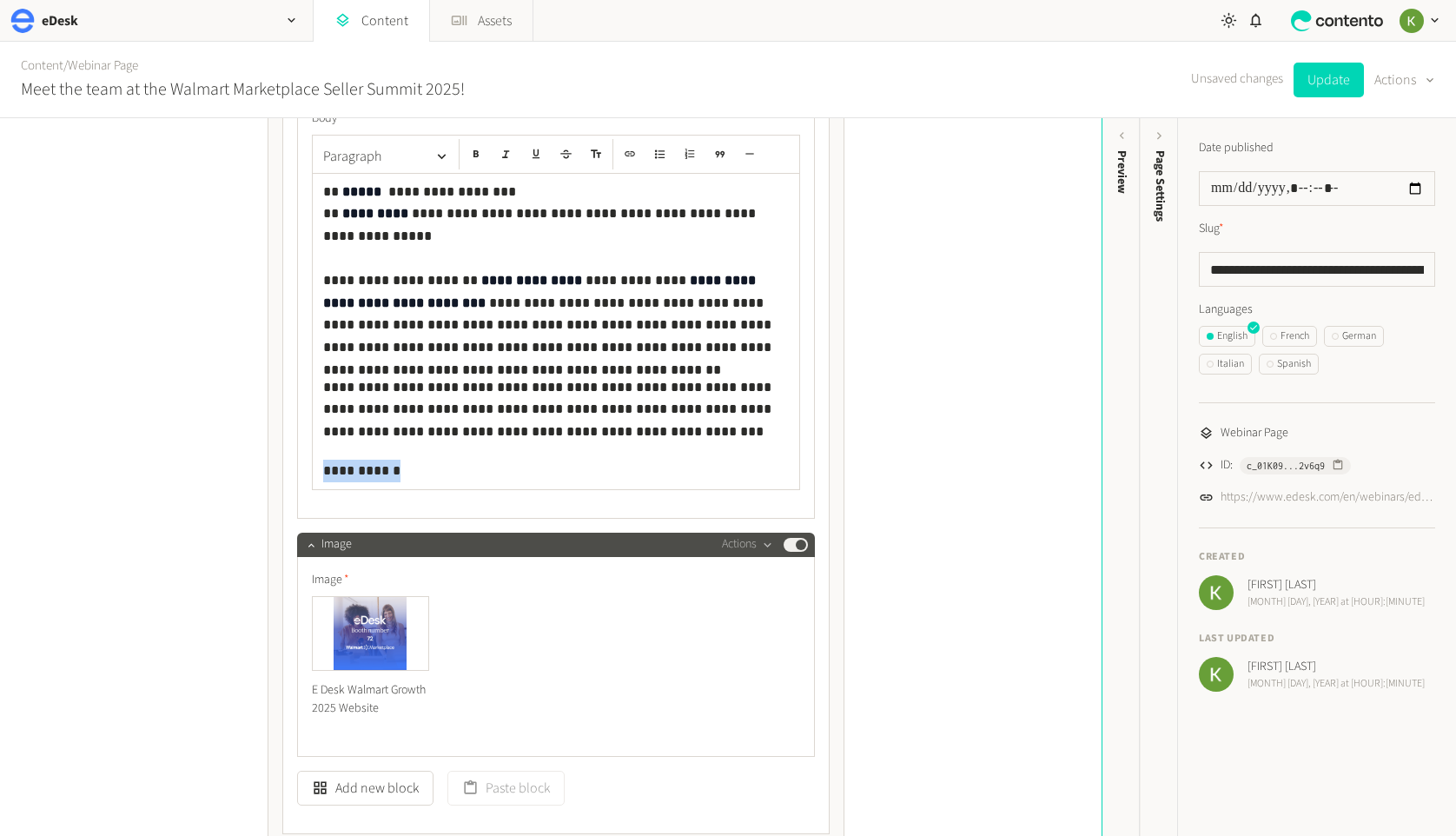 drag, startPoint x: 407, startPoint y: 474, endPoint x: 303, endPoint y: 471, distance: 104.04326 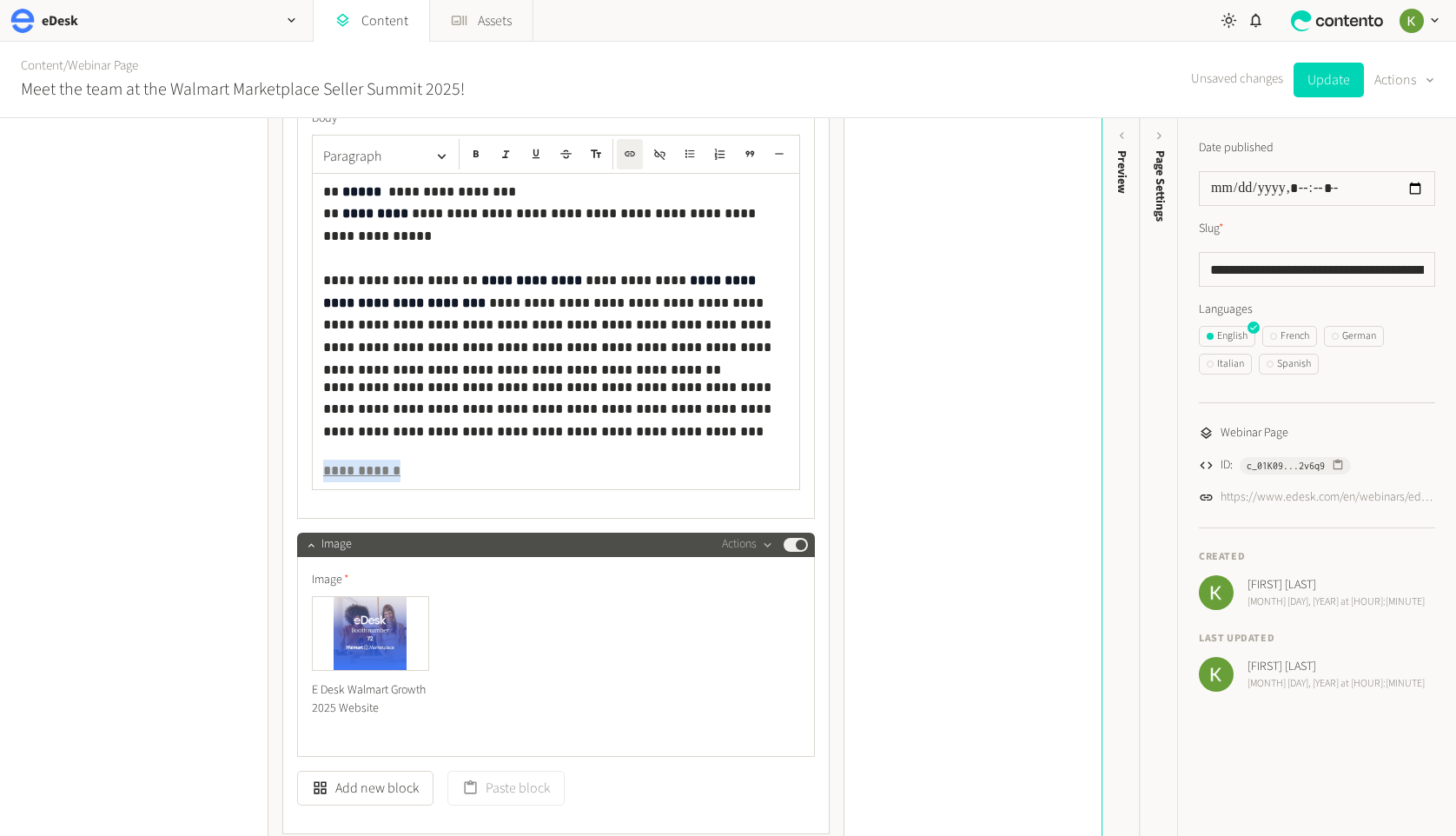 drag, startPoint x: 402, startPoint y: 469, endPoint x: 356, endPoint y: 447, distance: 50.9902 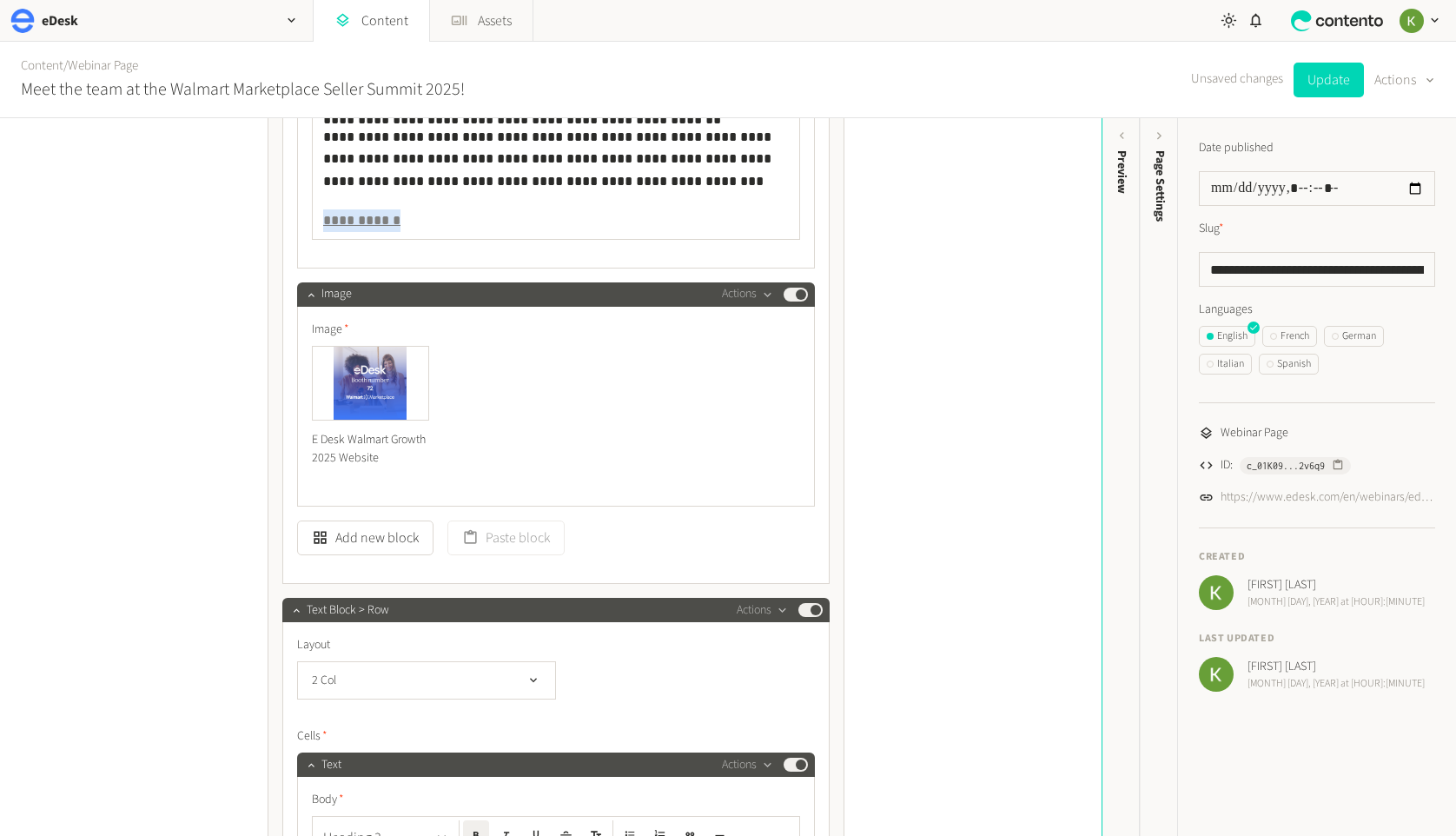 scroll, scrollTop: 1656, scrollLeft: 0, axis: vertical 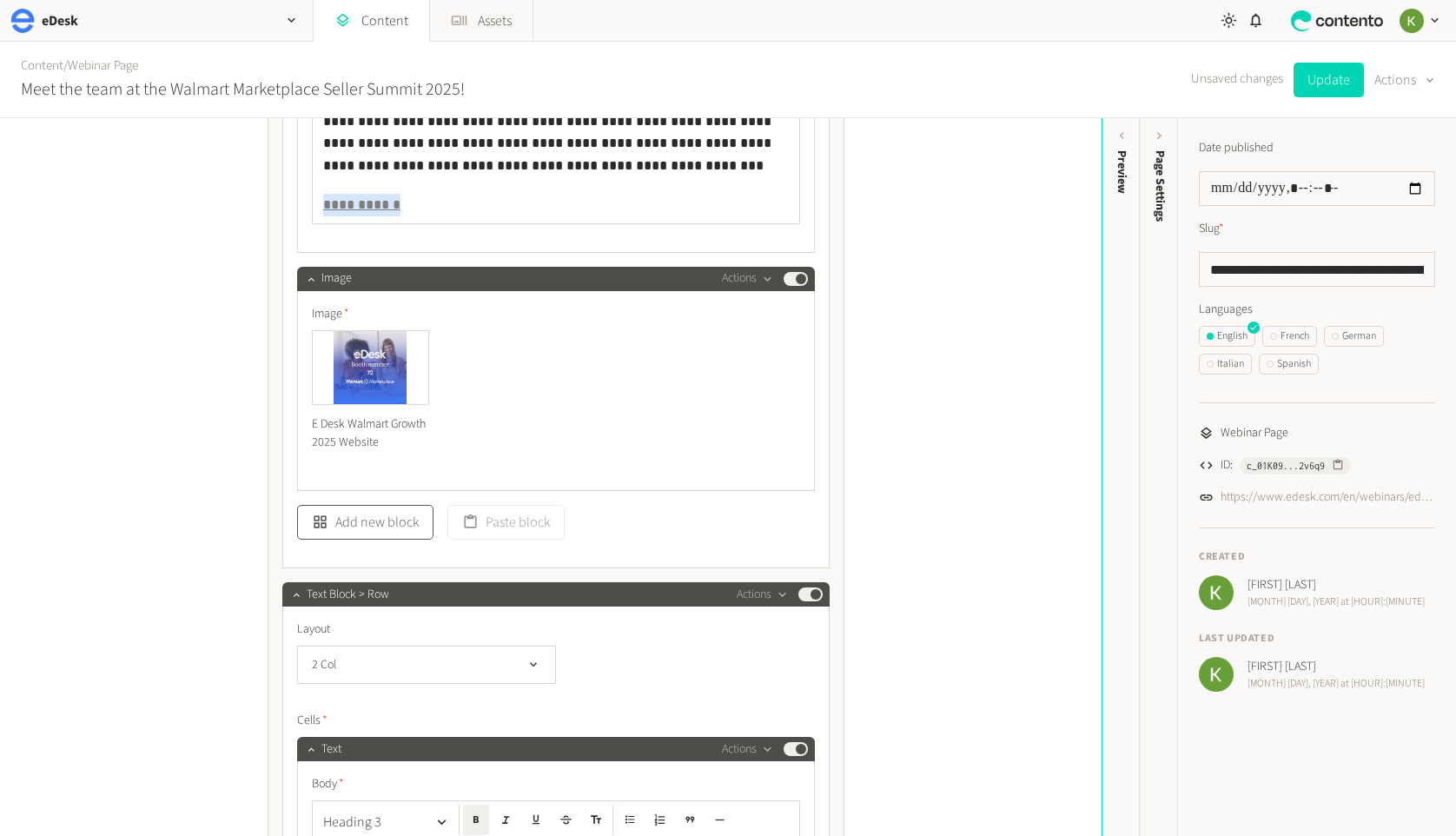 click on "Add new block" 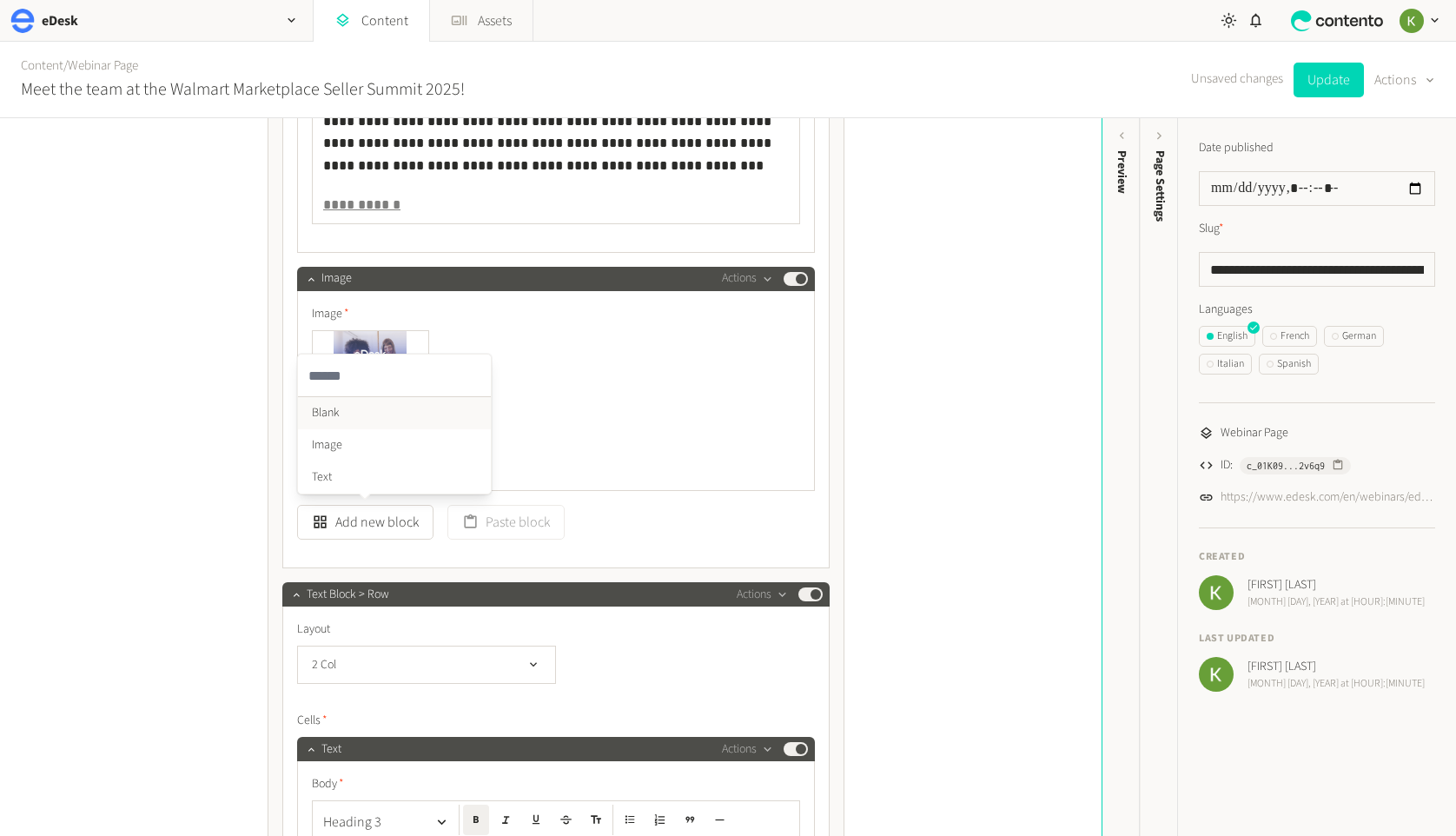 click on "Blank" 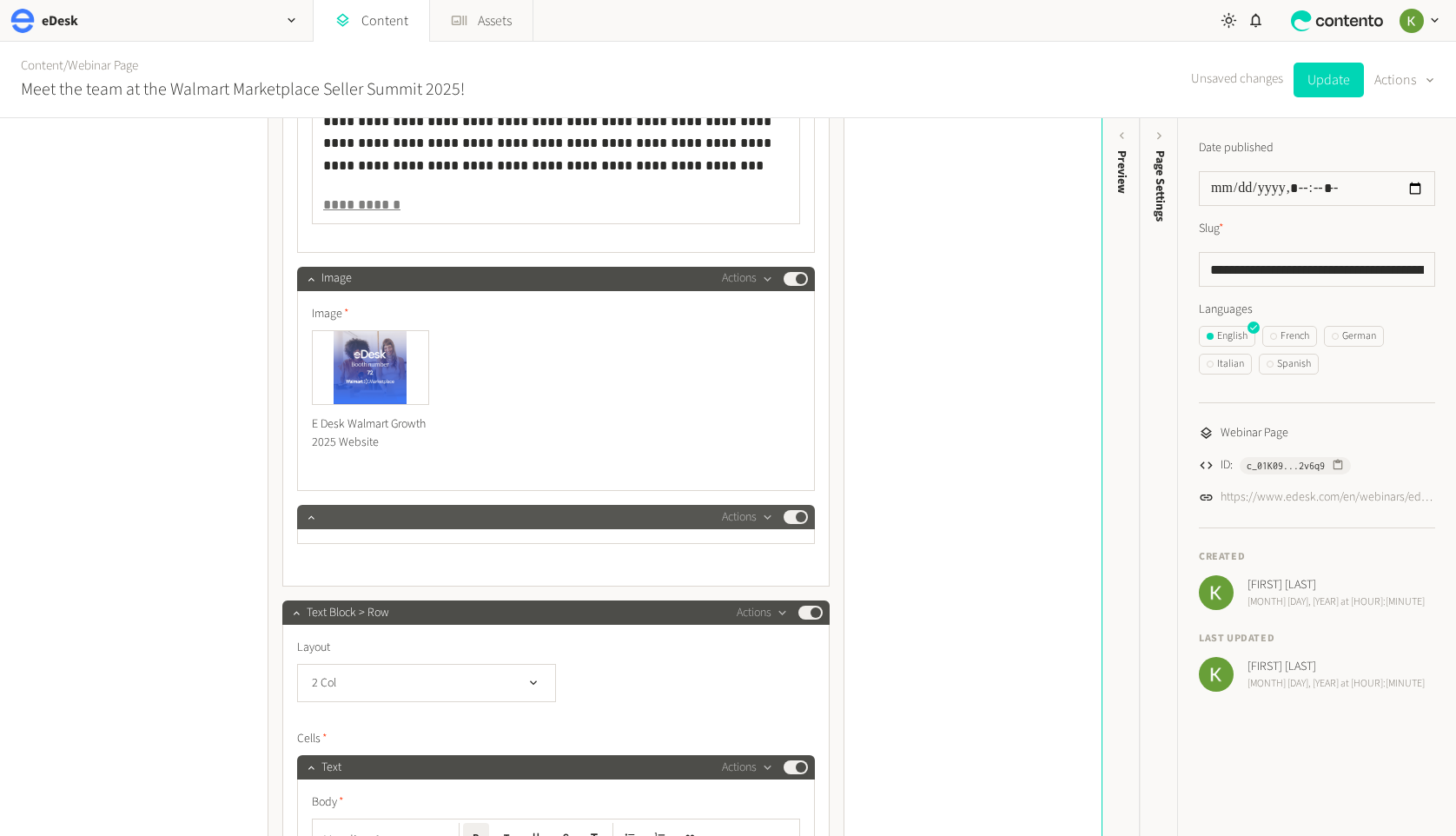 click on "Actions  Published" 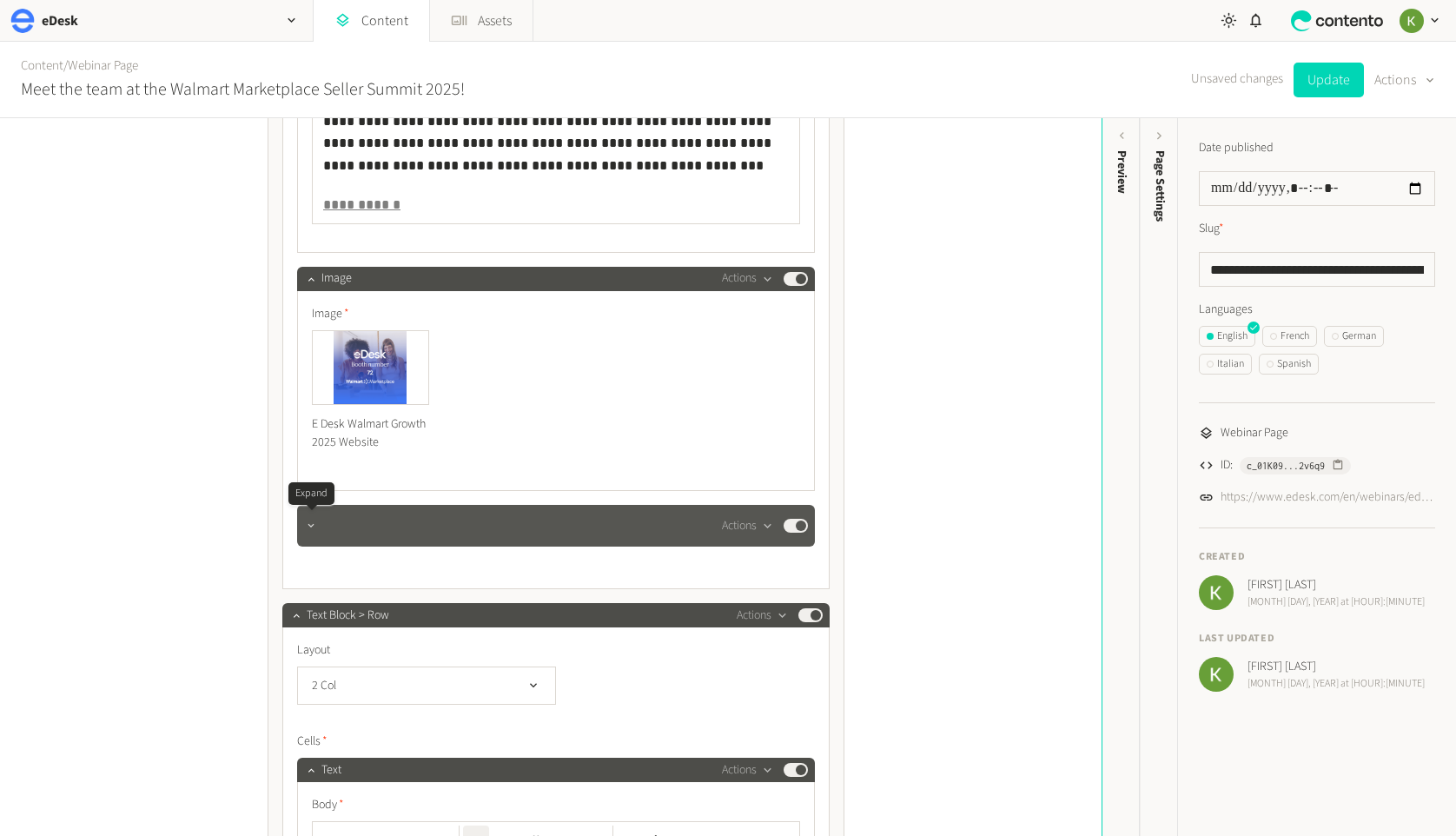 click 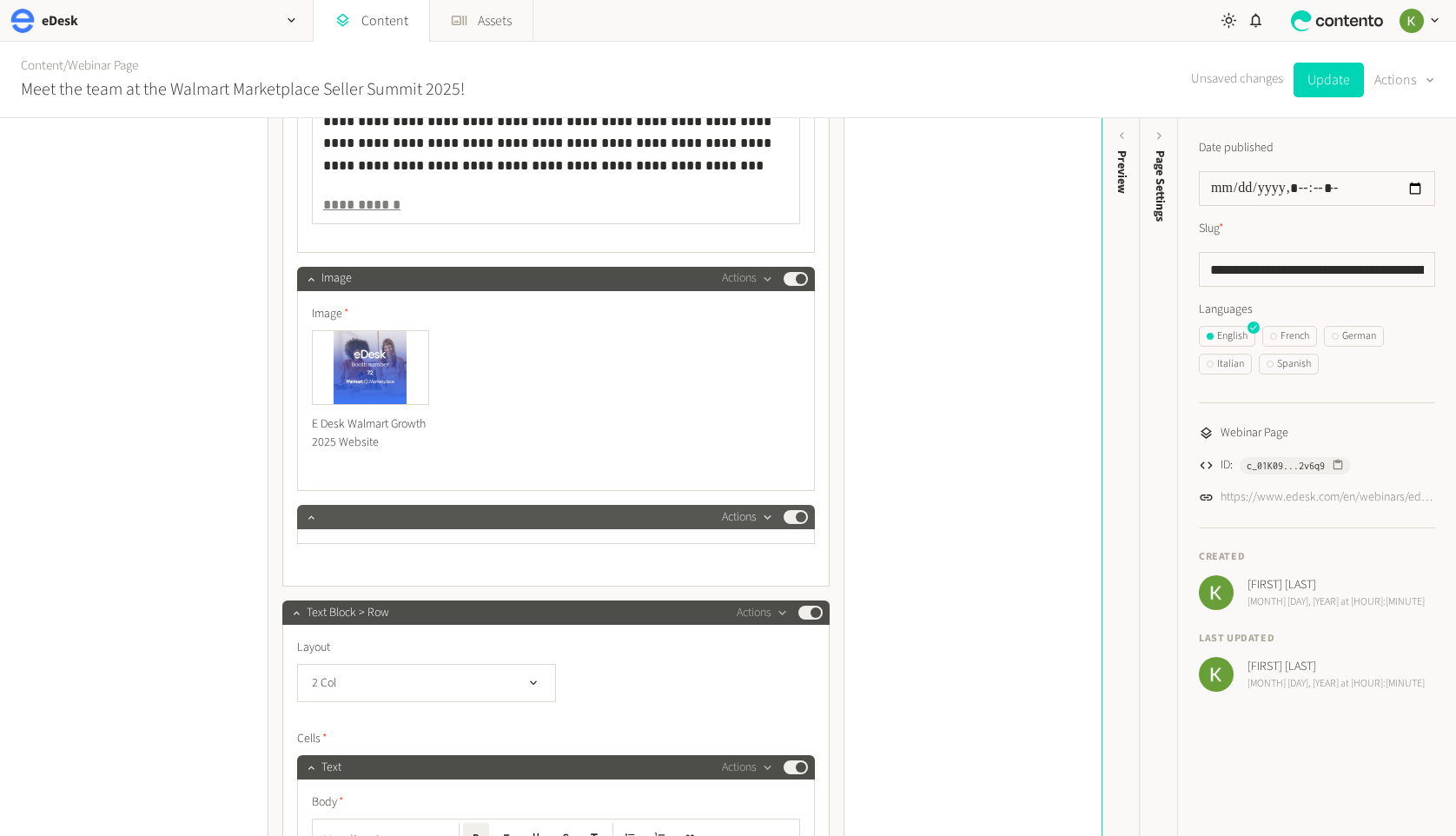 click on "Actions" 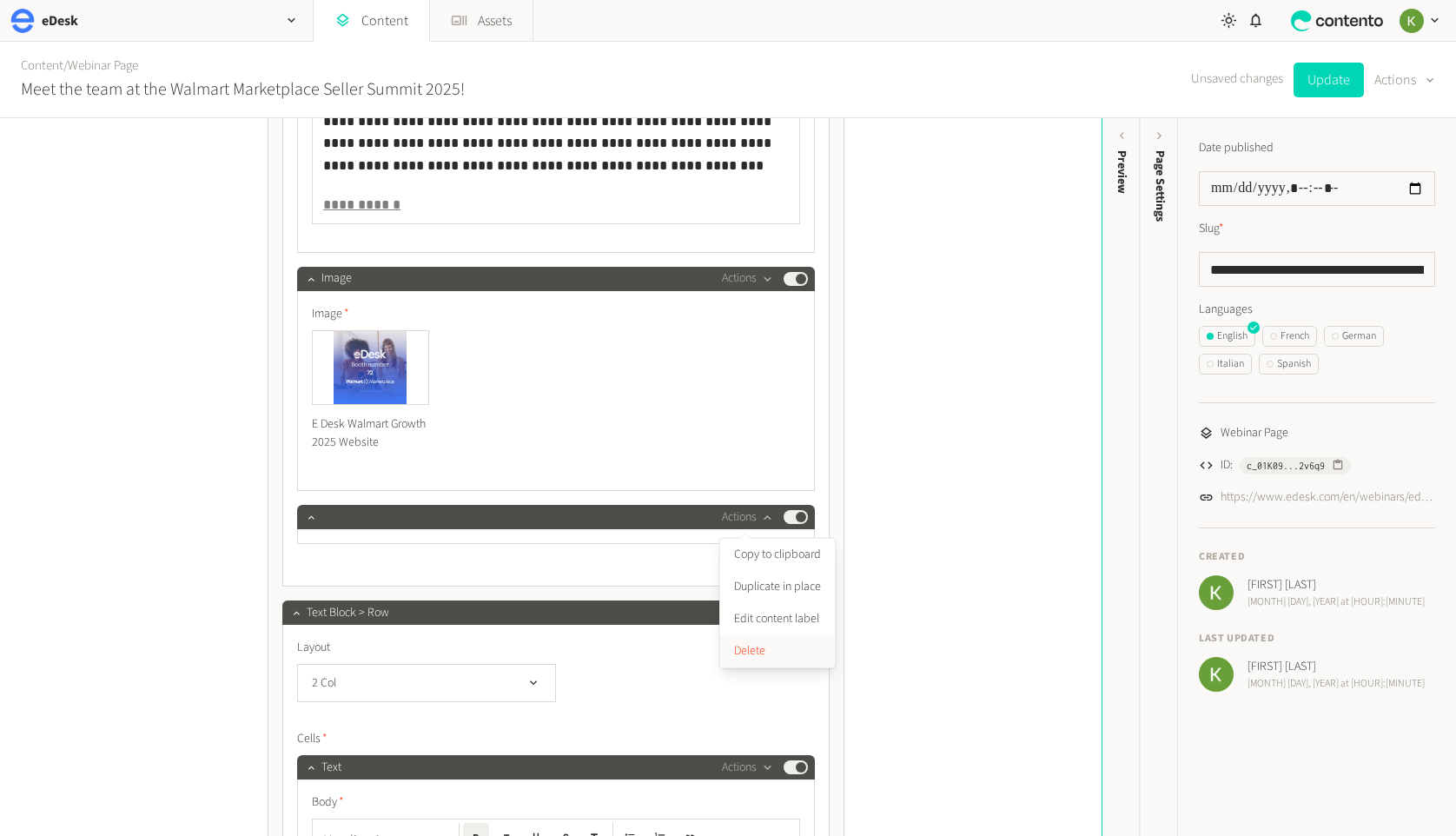 drag, startPoint x: 738, startPoint y: 648, endPoint x: 738, endPoint y: 639, distance: 9 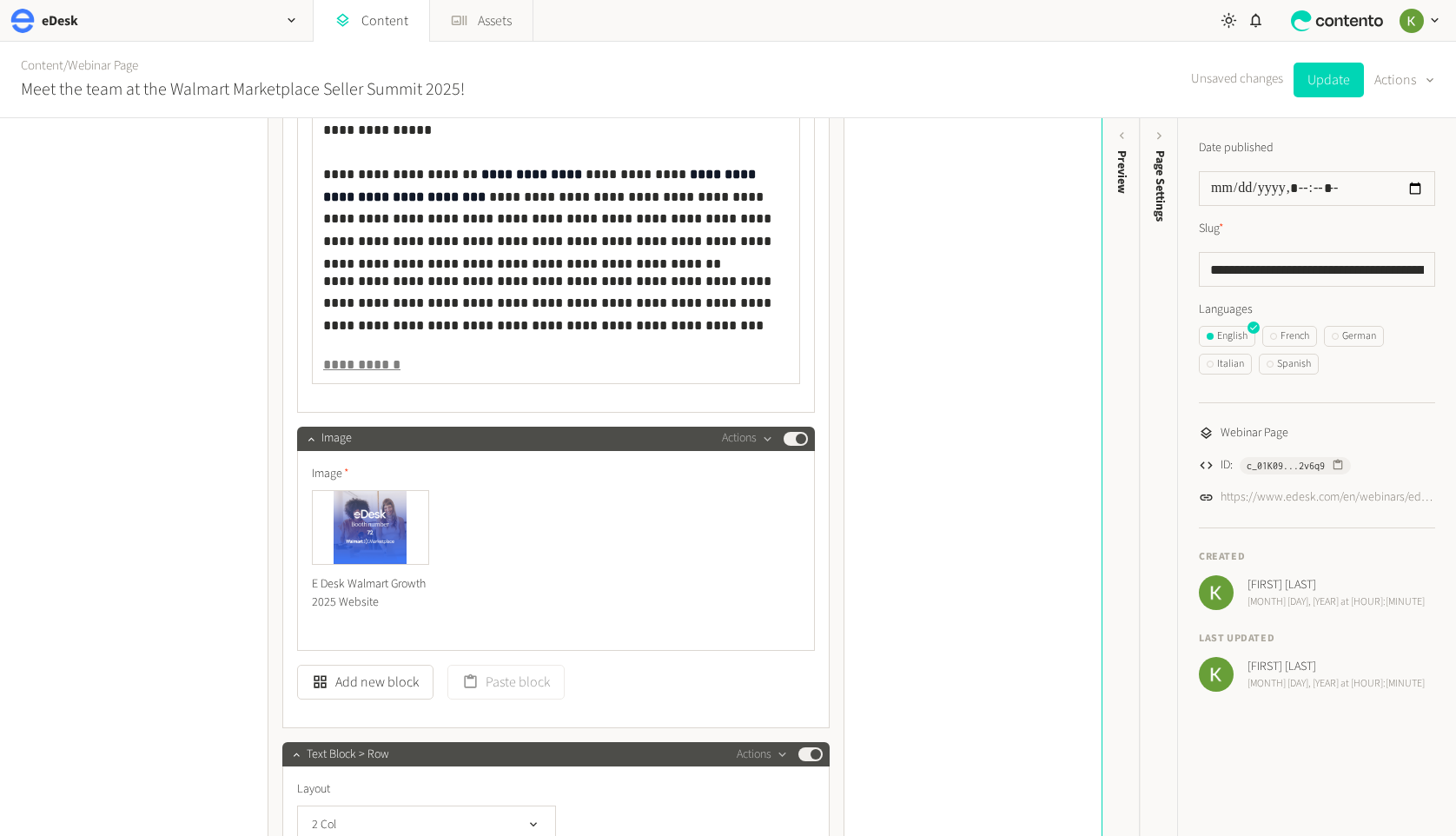 scroll, scrollTop: 1191, scrollLeft: 0, axis: vertical 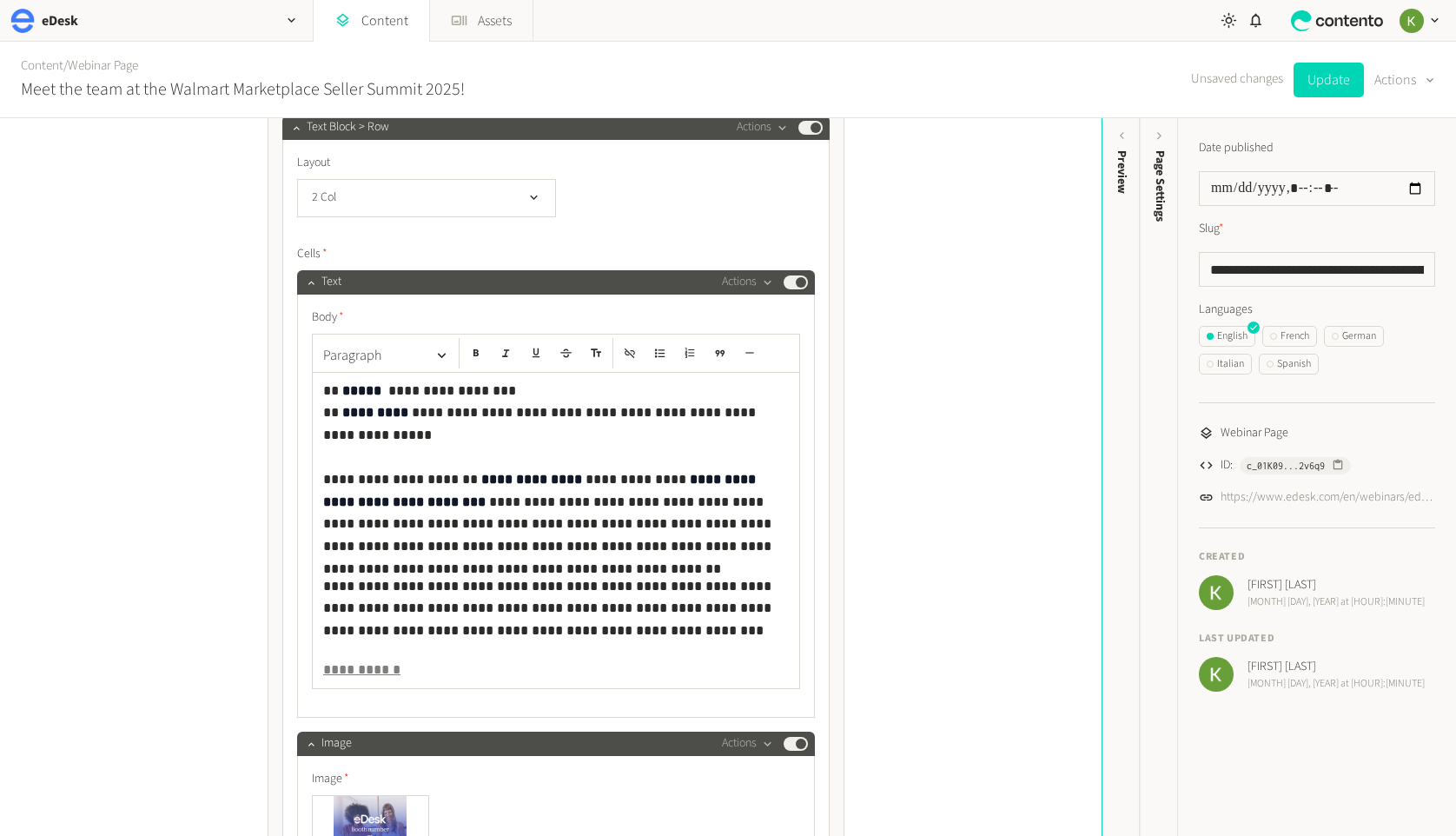 click on "**********" 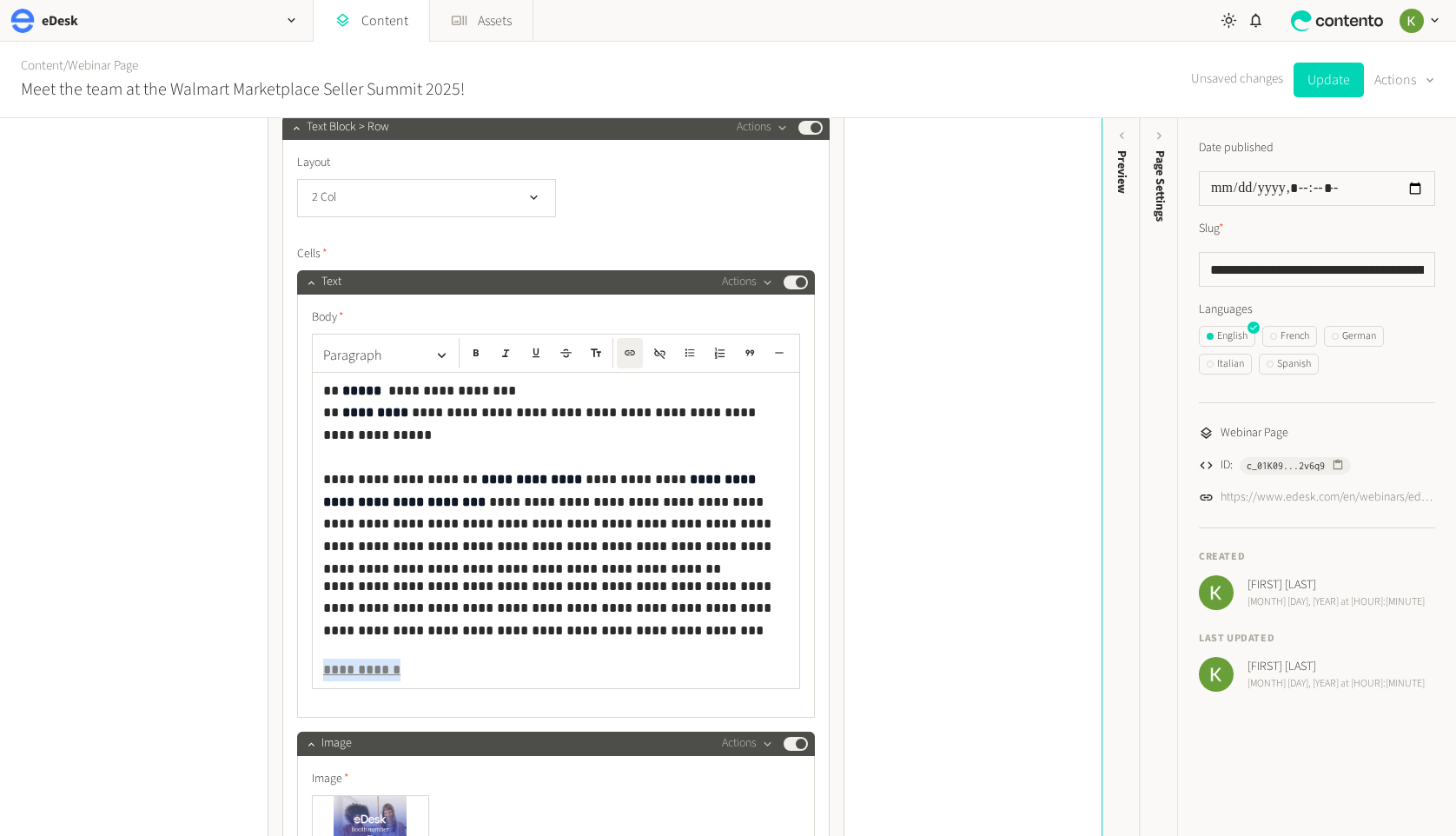 drag, startPoint x: 330, startPoint y: 666, endPoint x: 294, endPoint y: 666, distance: 36 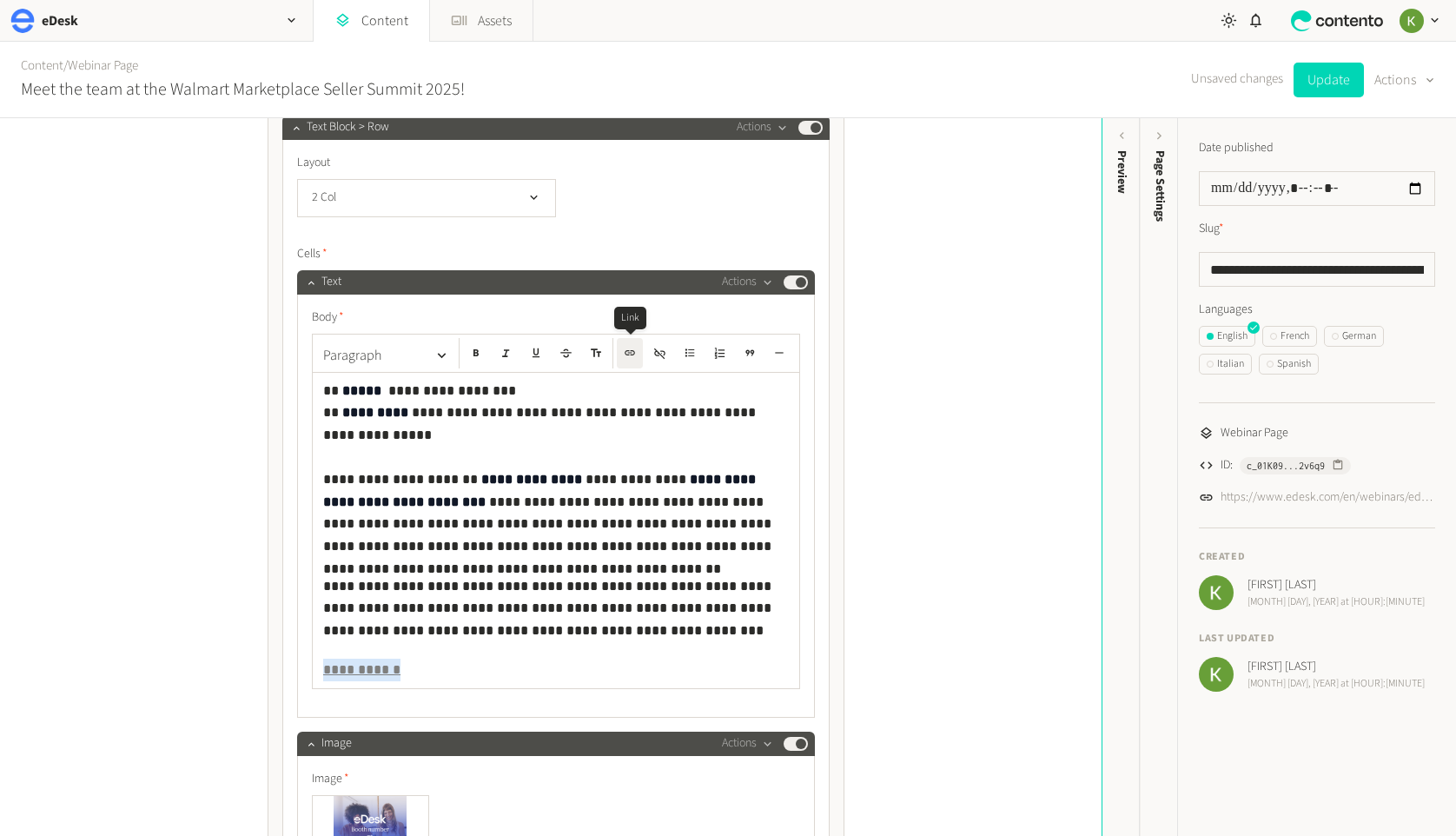 click 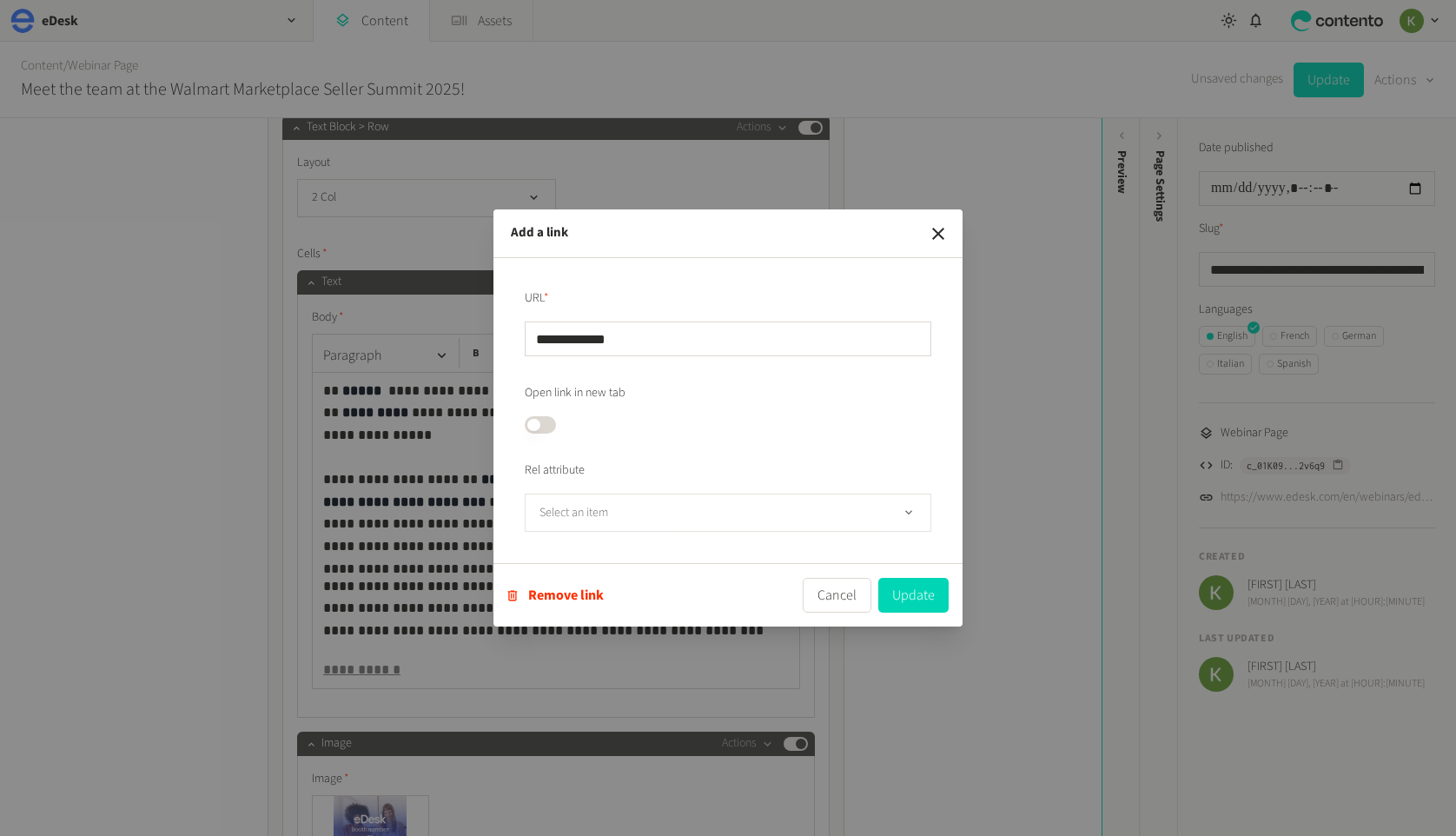 click on "Select an item" at bounding box center [728, 513] 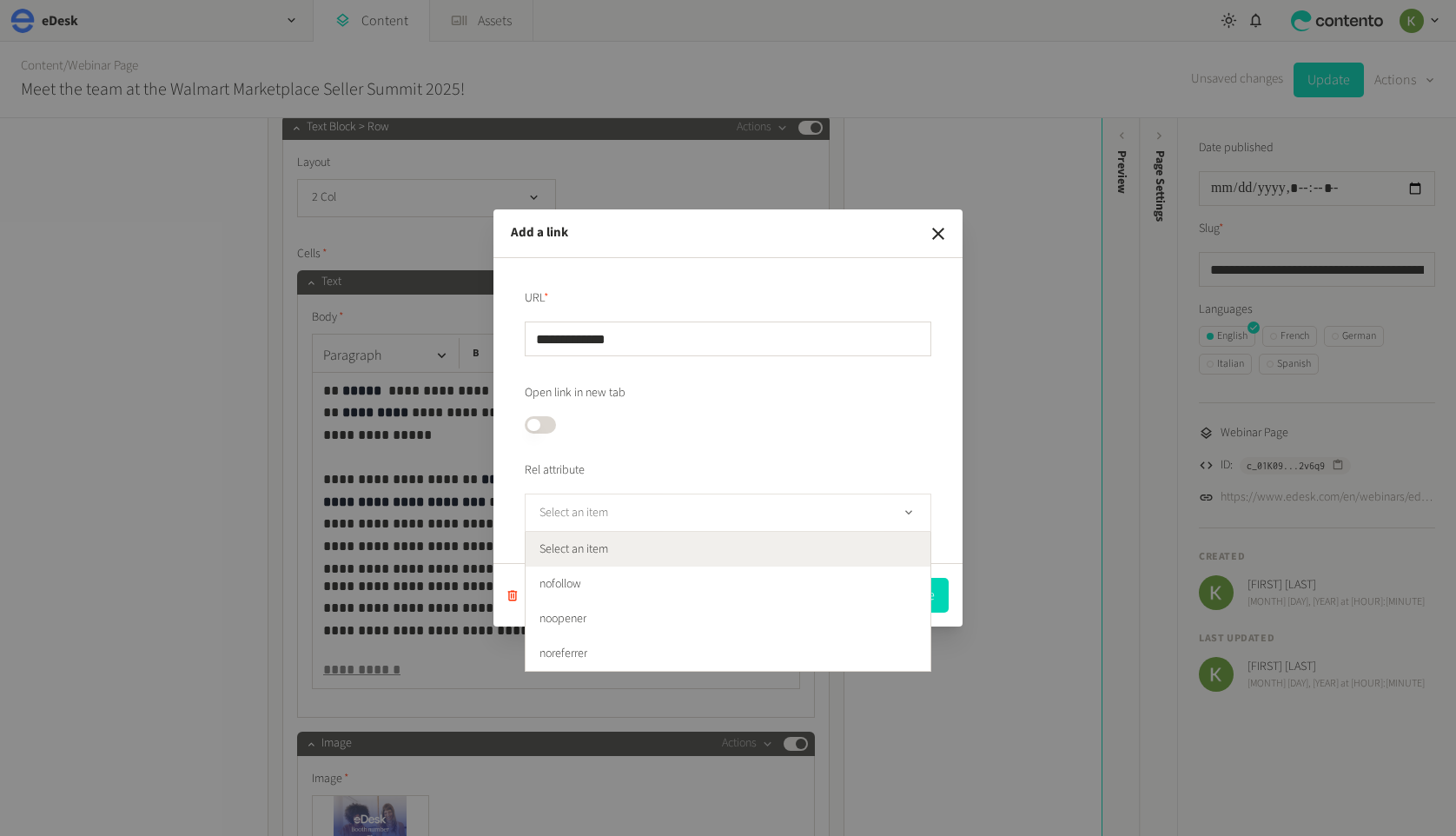 click on "Select an item" at bounding box center (728, 513) 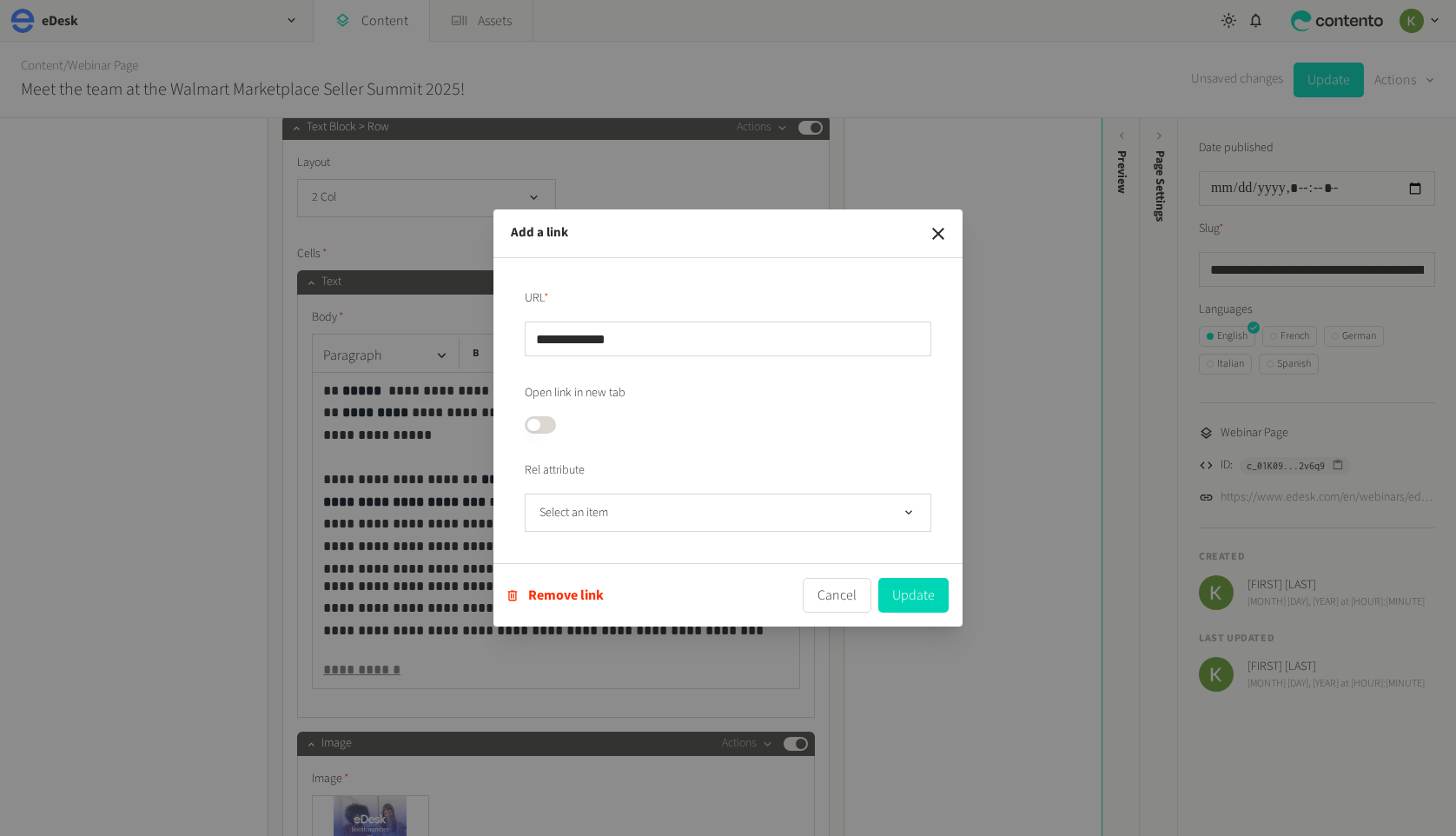 drag, startPoint x: 931, startPoint y: 236, endPoint x: 803, endPoint y: 302, distance: 144.01389 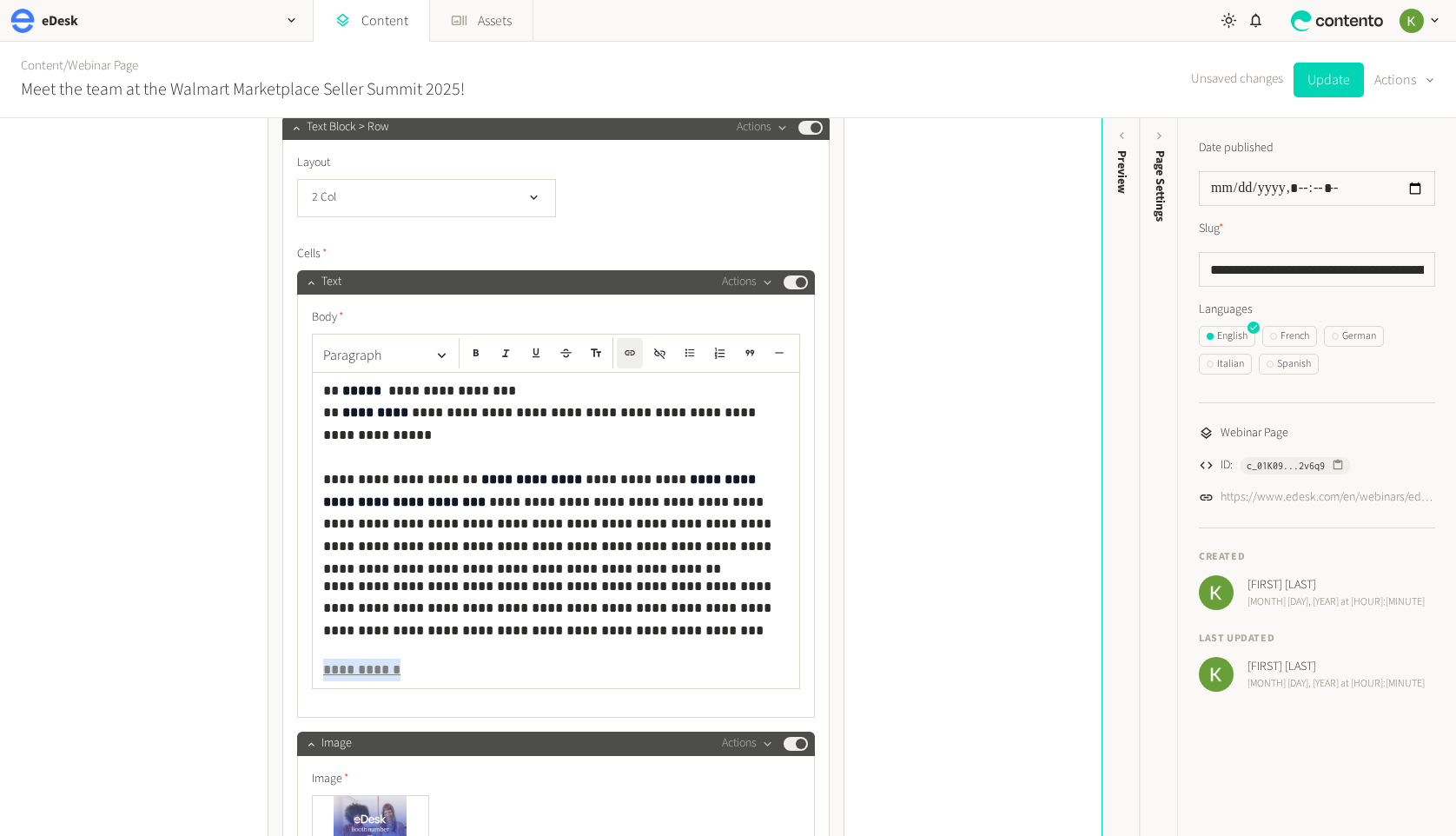 drag, startPoint x: 384, startPoint y: 667, endPoint x: 359, endPoint y: 635, distance: 40.607881 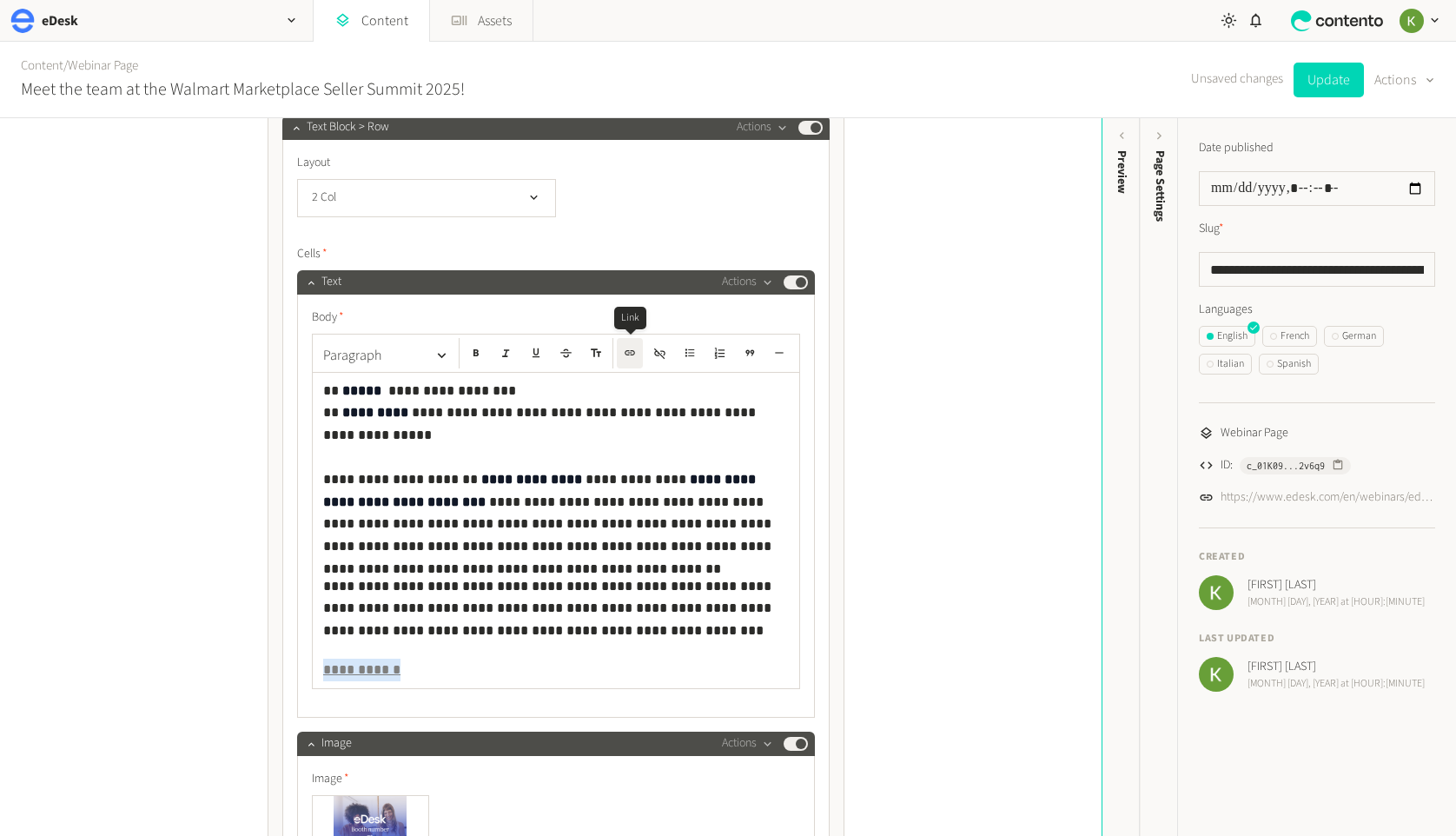 click 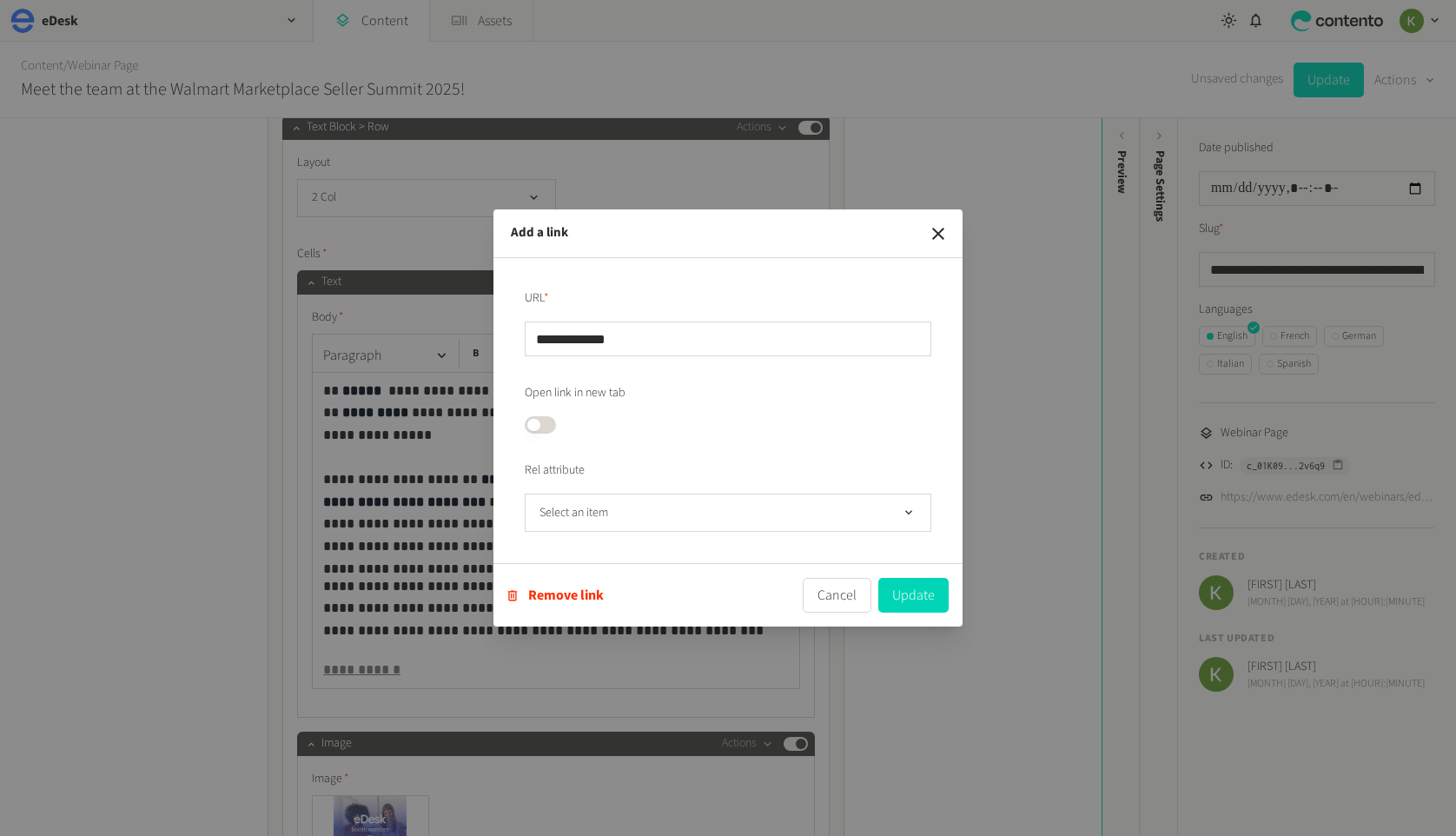 drag, startPoint x: 844, startPoint y: 588, endPoint x: 772, endPoint y: 570, distance: 74.215901 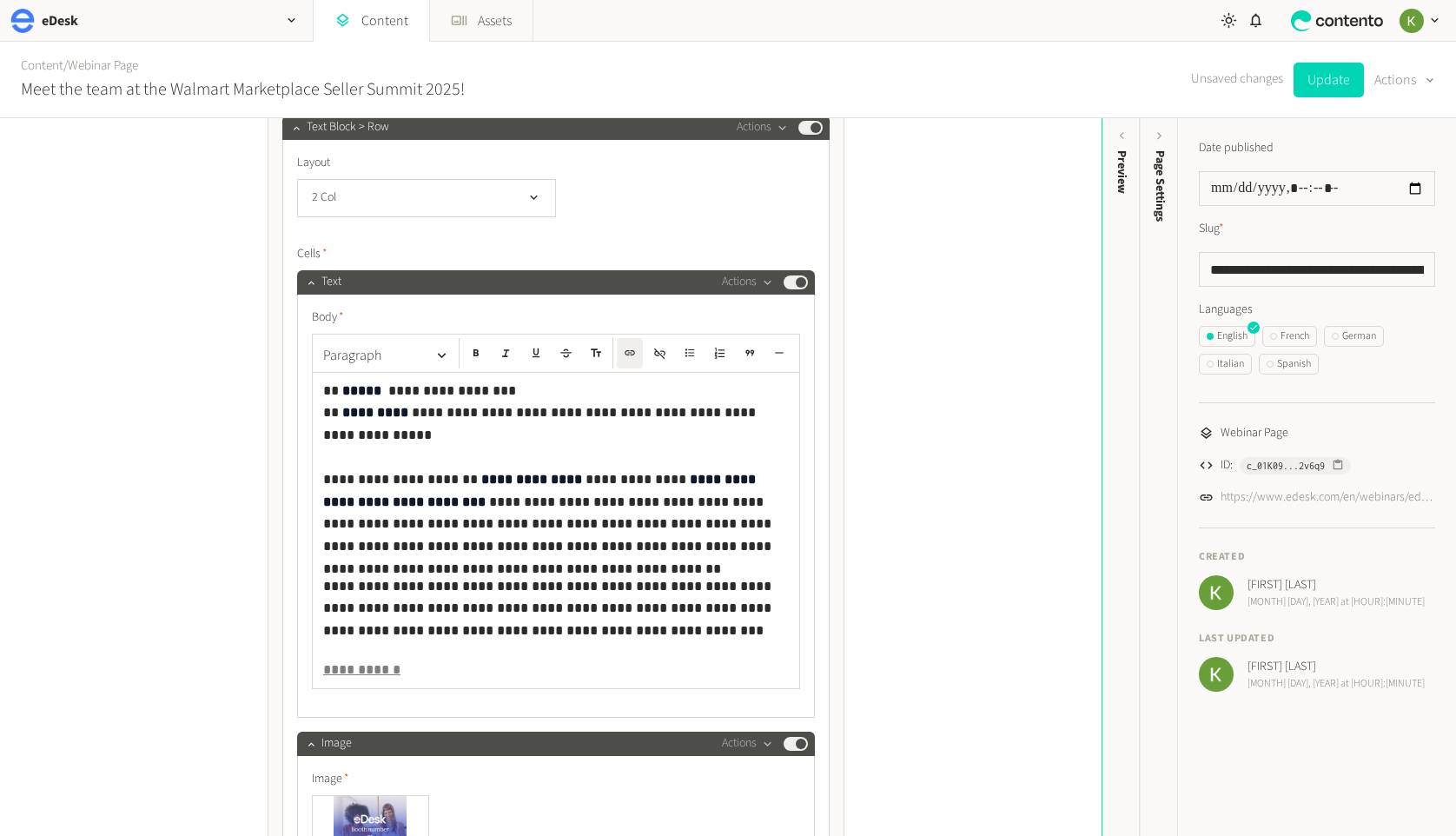 drag, startPoint x: 438, startPoint y: 672, endPoint x: 495, endPoint y: 663, distance: 57.70615 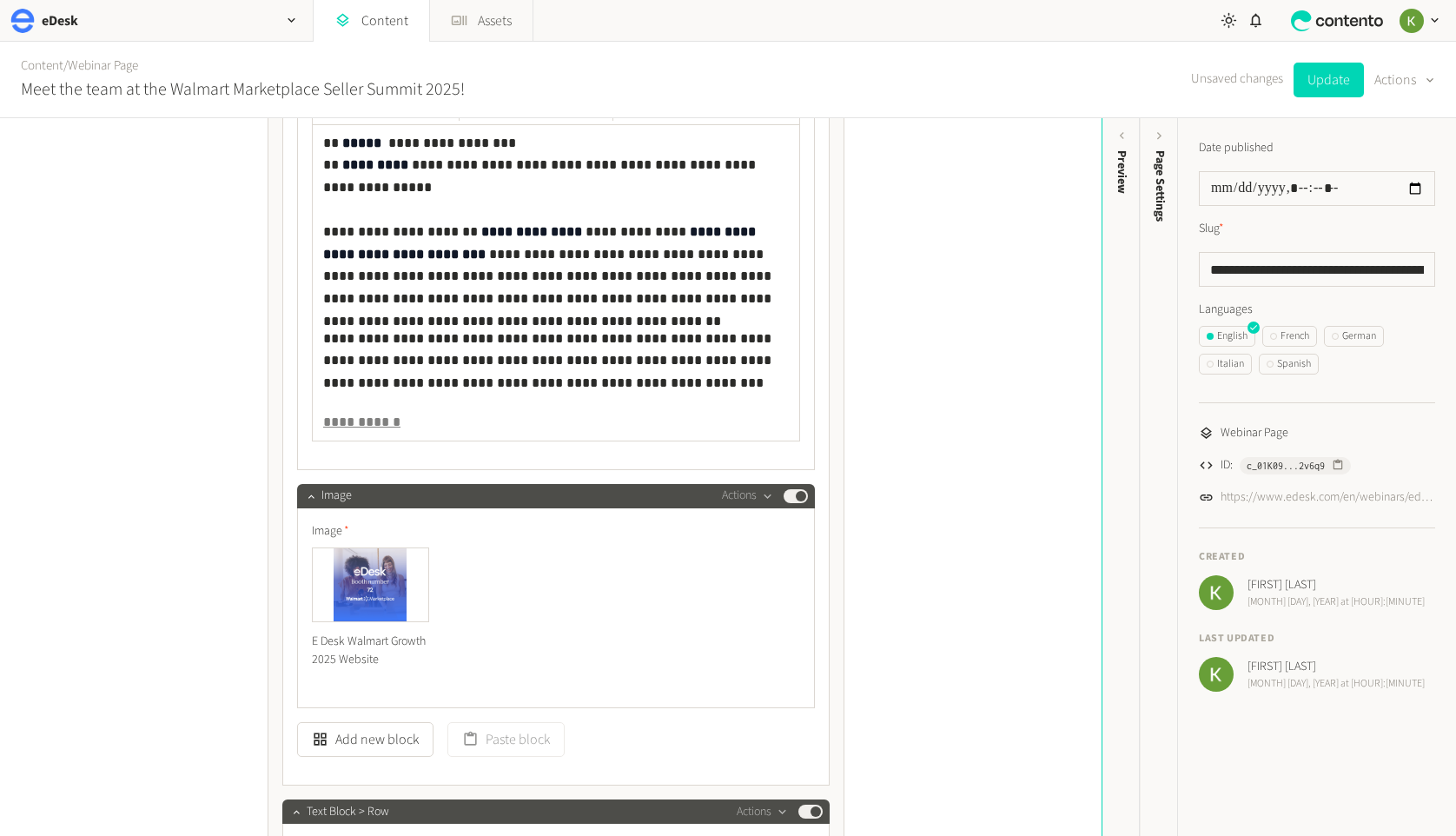 scroll, scrollTop: 1429, scrollLeft: 0, axis: vertical 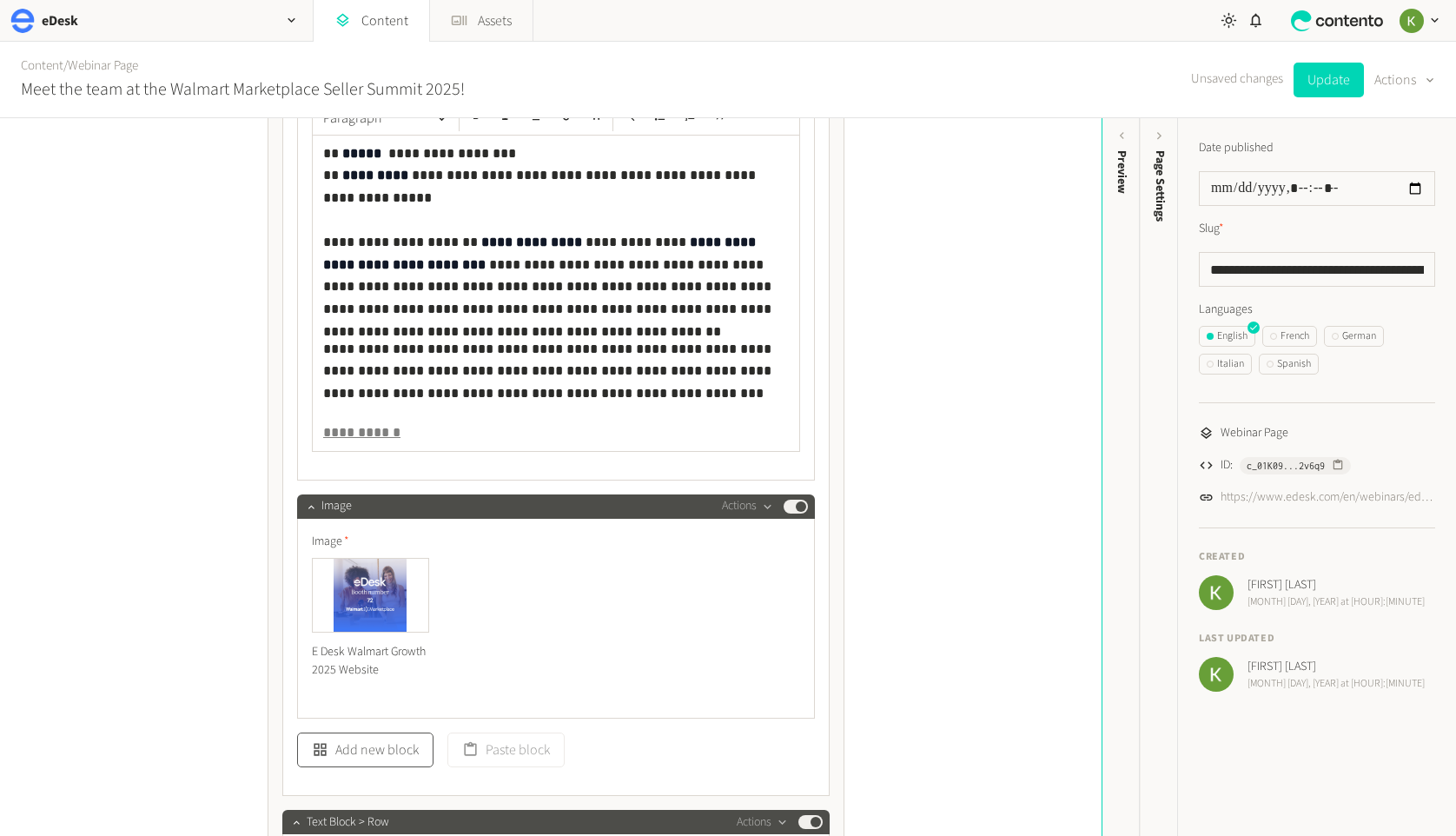 click on "Add new block" 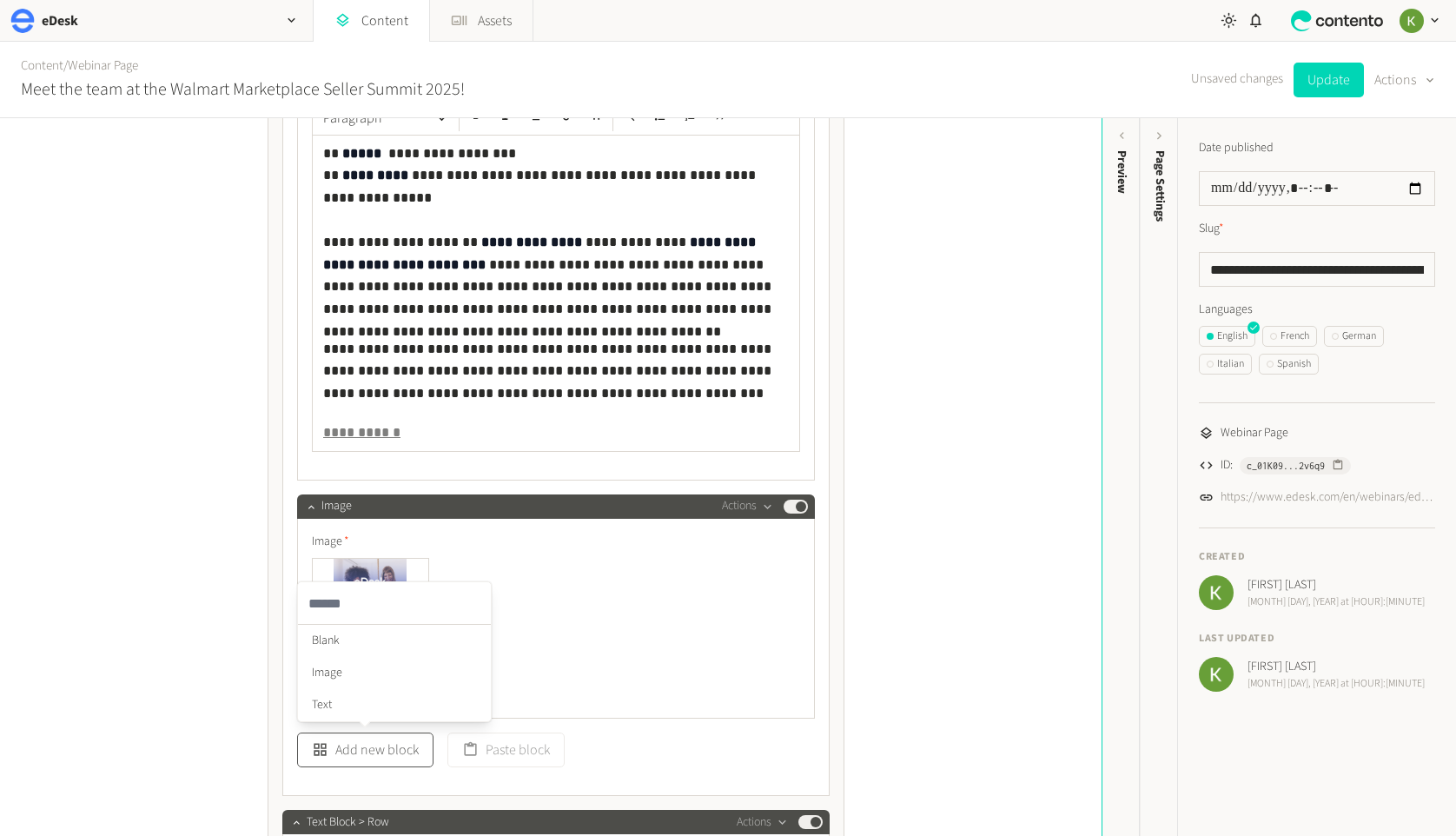 click on "Add new block" 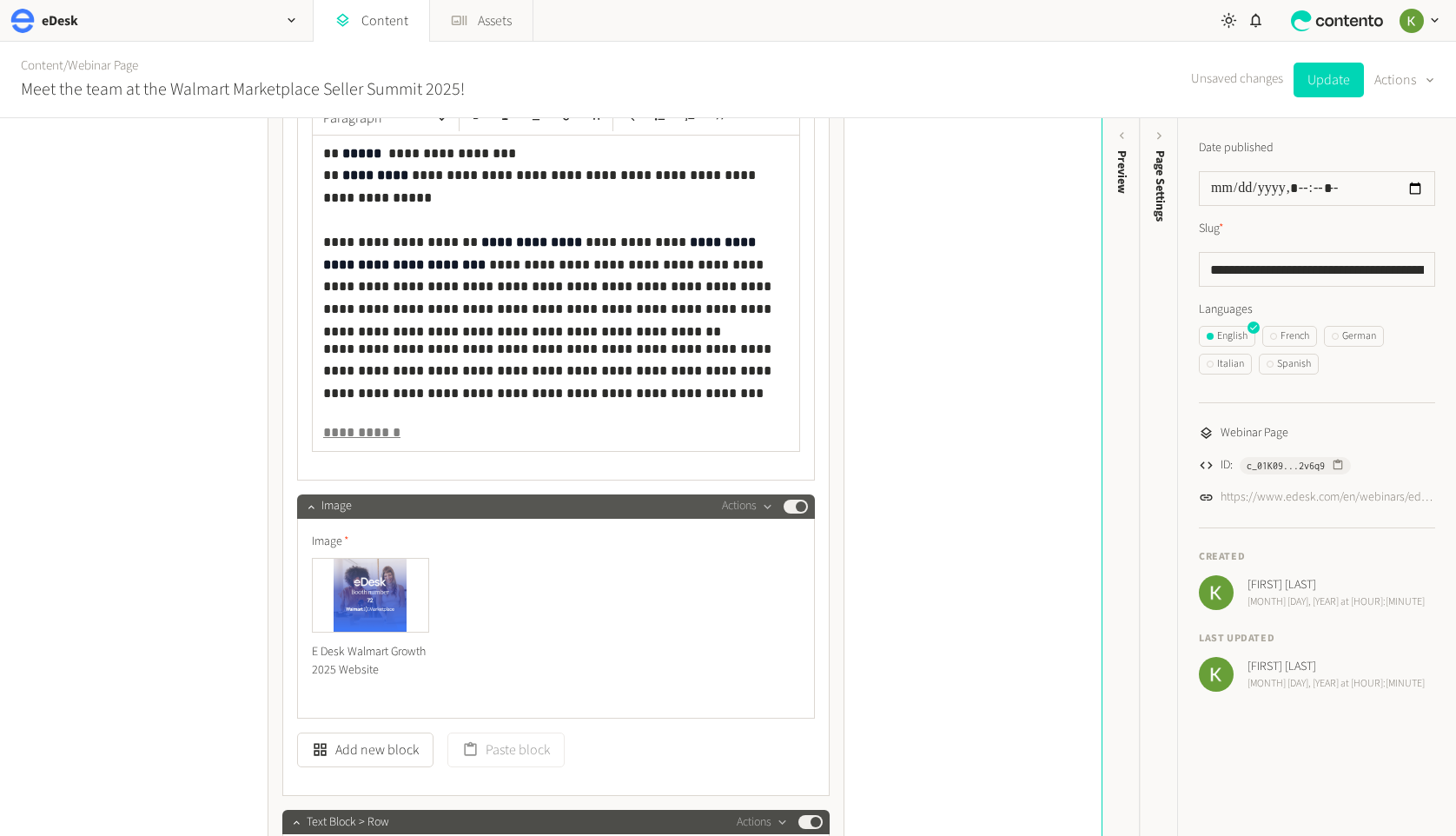 scroll, scrollTop: 1264, scrollLeft: 0, axis: vertical 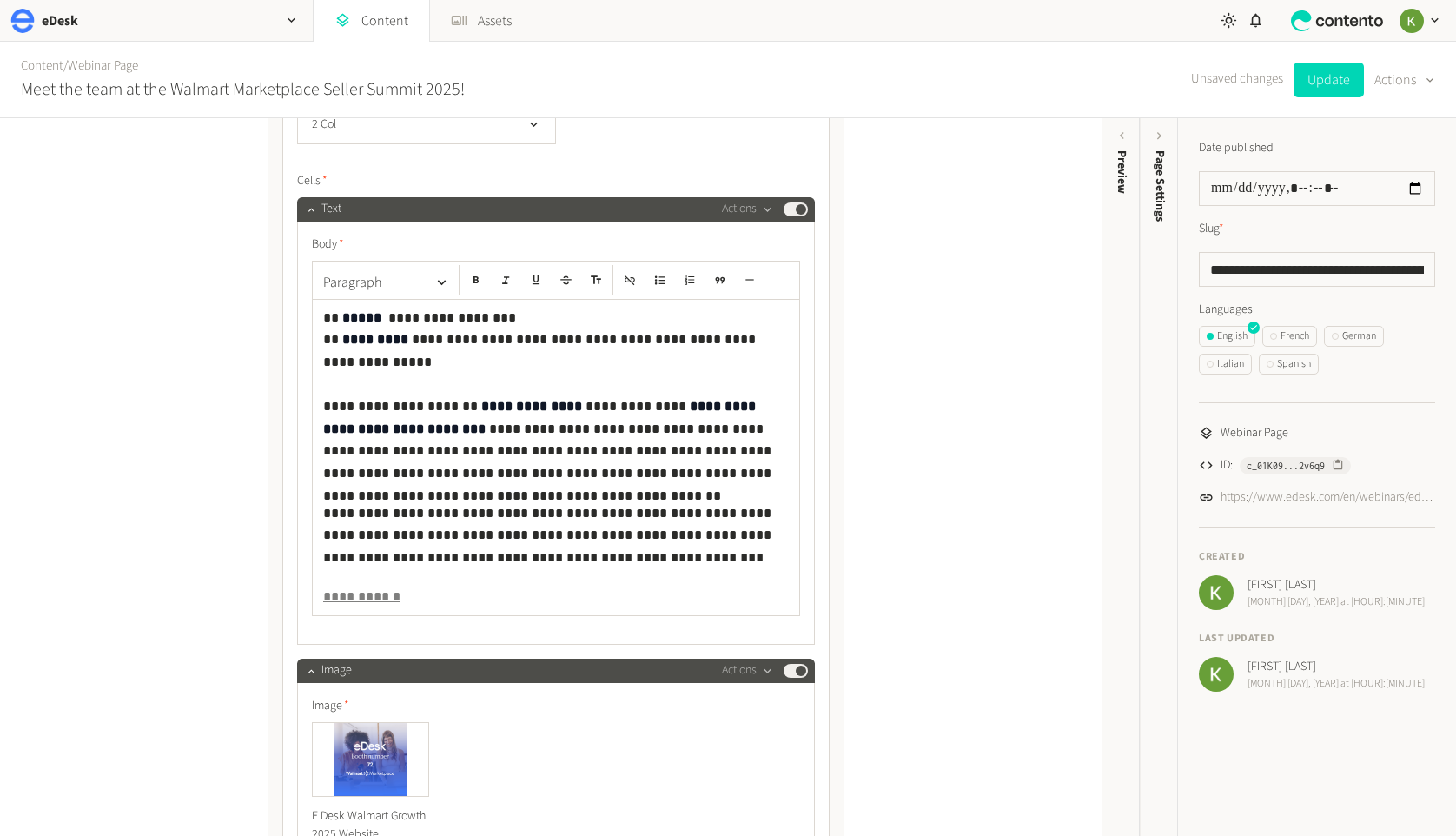 click on "**********" 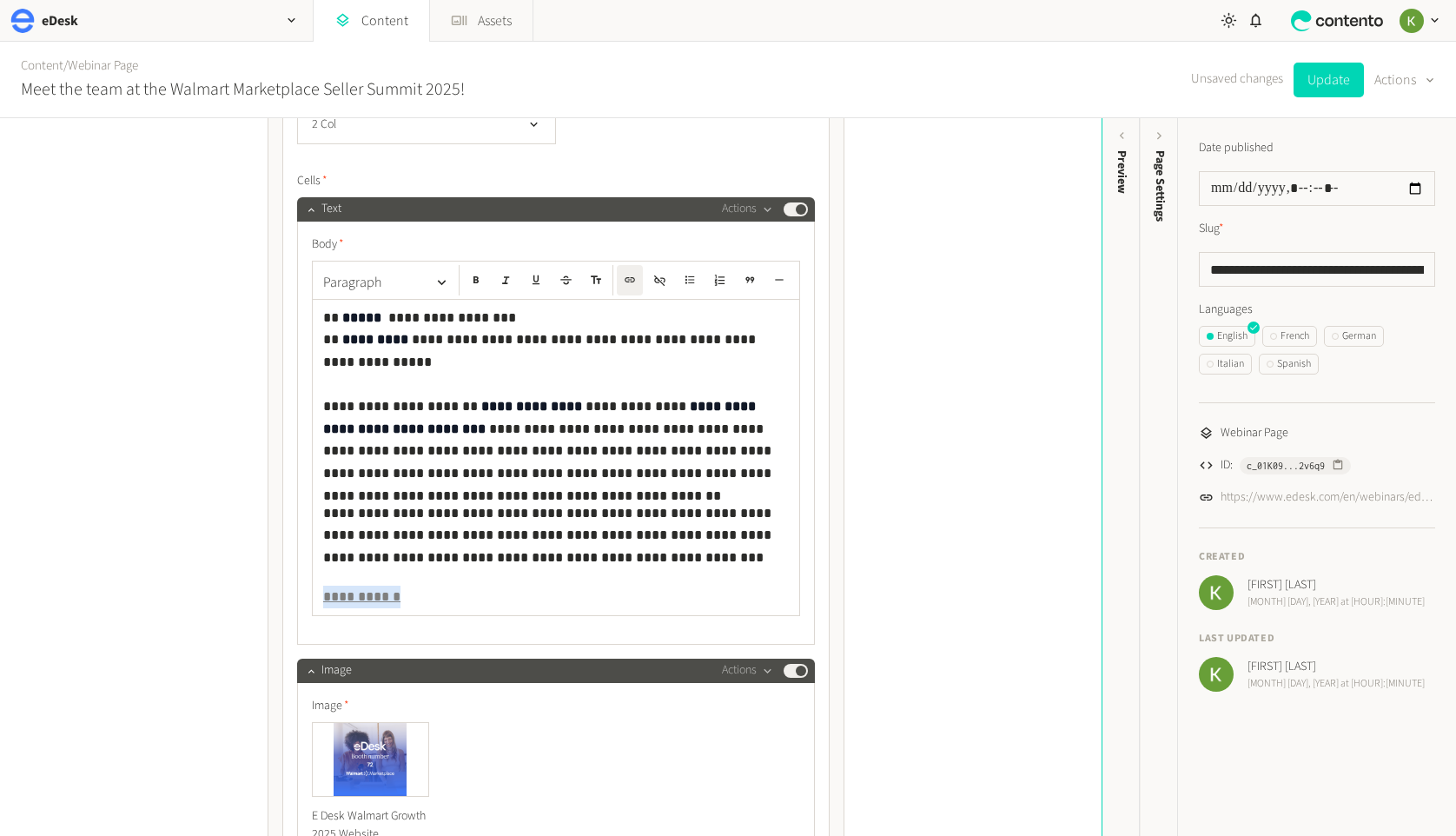 drag, startPoint x: 343, startPoint y: 597, endPoint x: 395, endPoint y: 516, distance: 96.2549 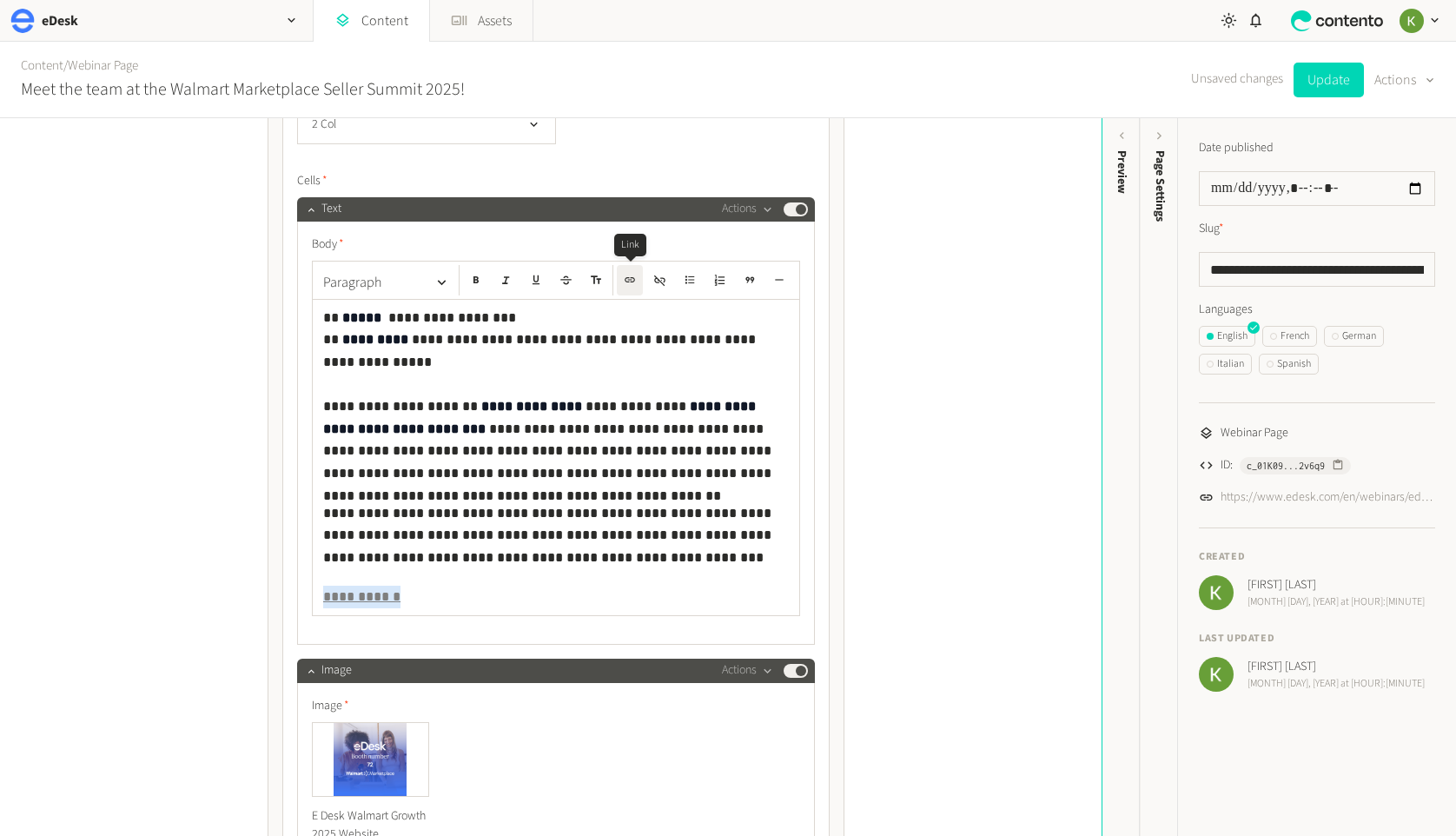 click 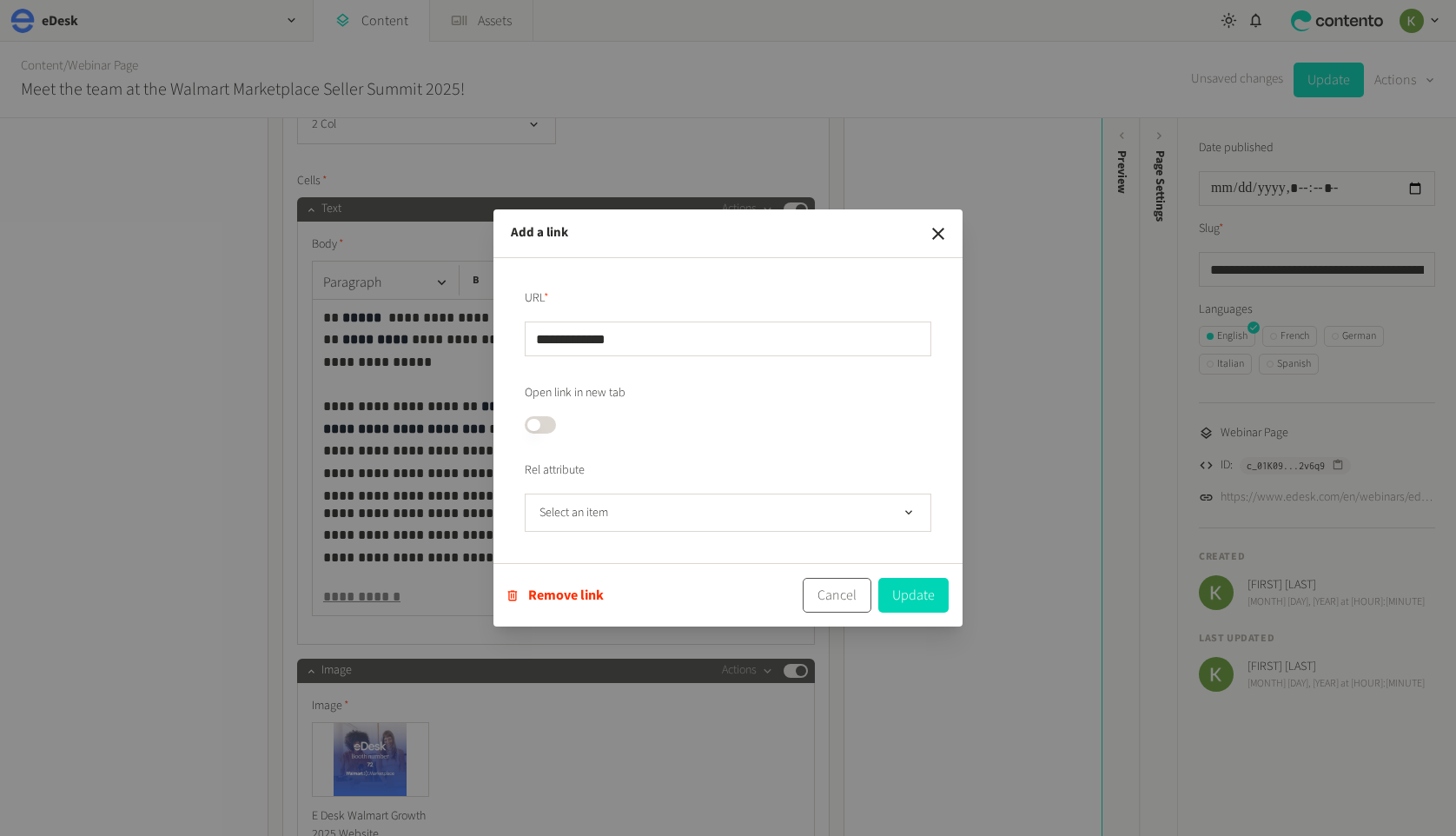 click on "Cancel" at bounding box center [837, 595] 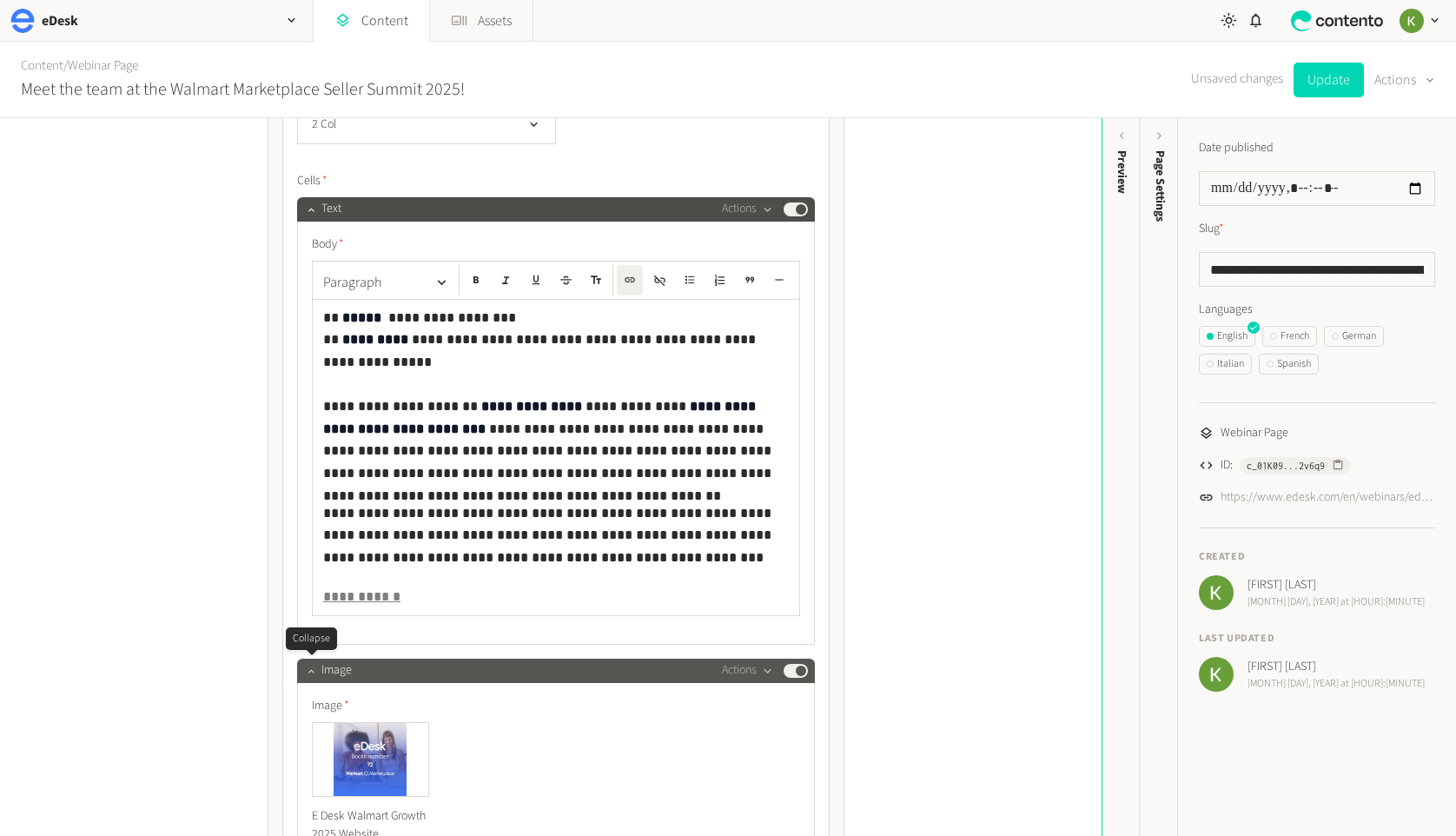 click 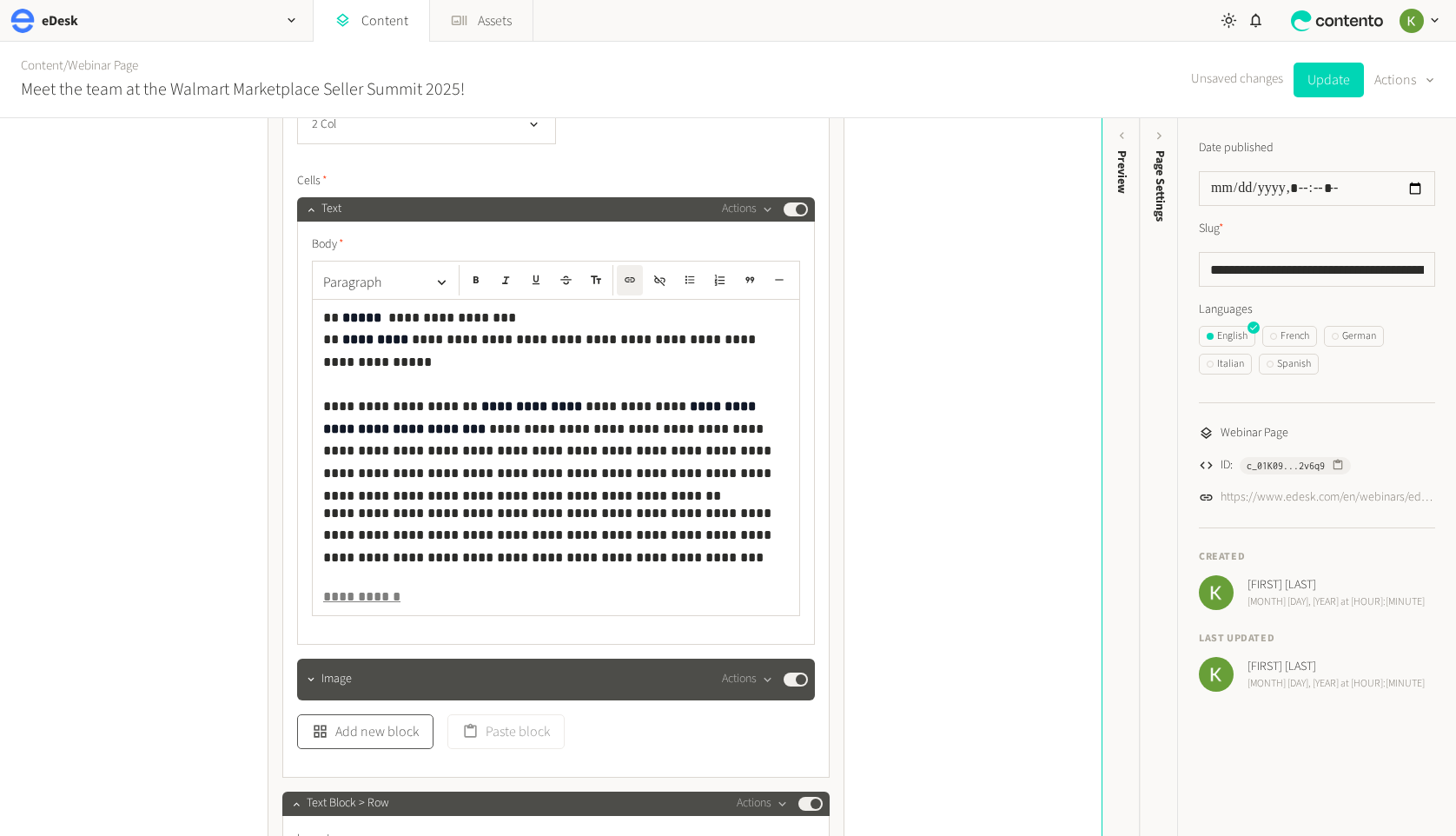 click on "Add new block" 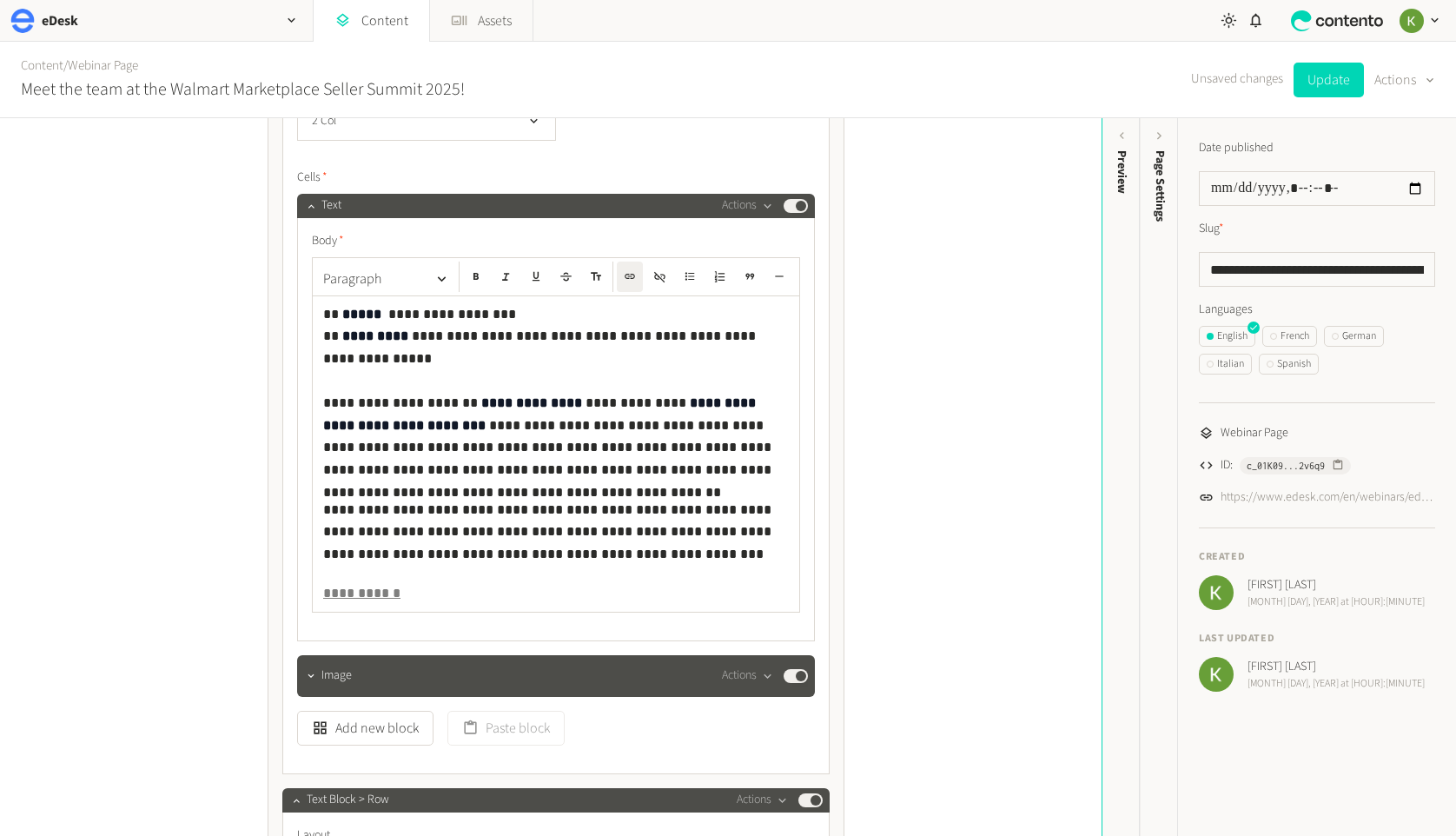 click on "Add new block  Blank Image Text  Paste block" 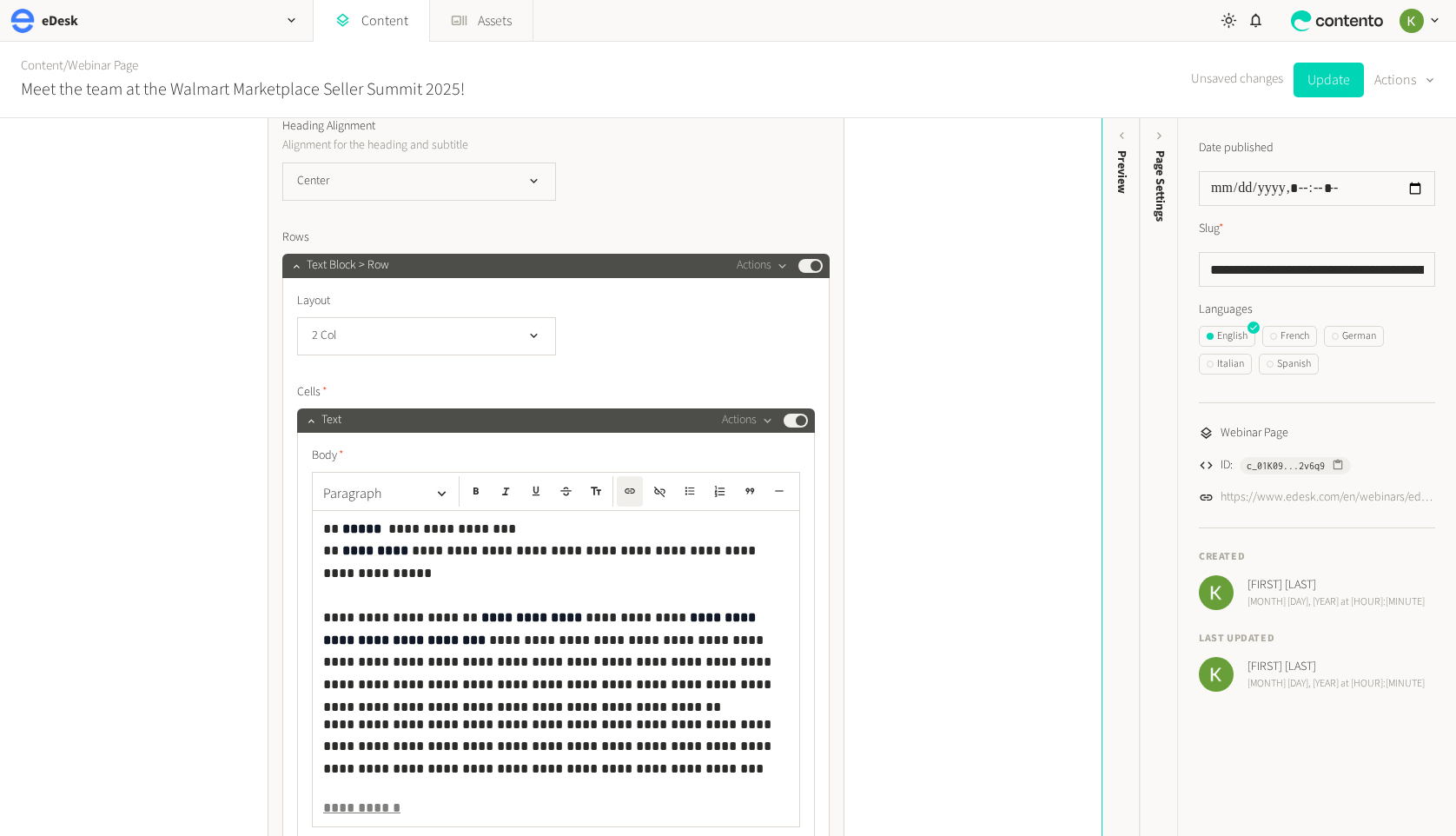 scroll, scrollTop: 1142, scrollLeft: 0, axis: vertical 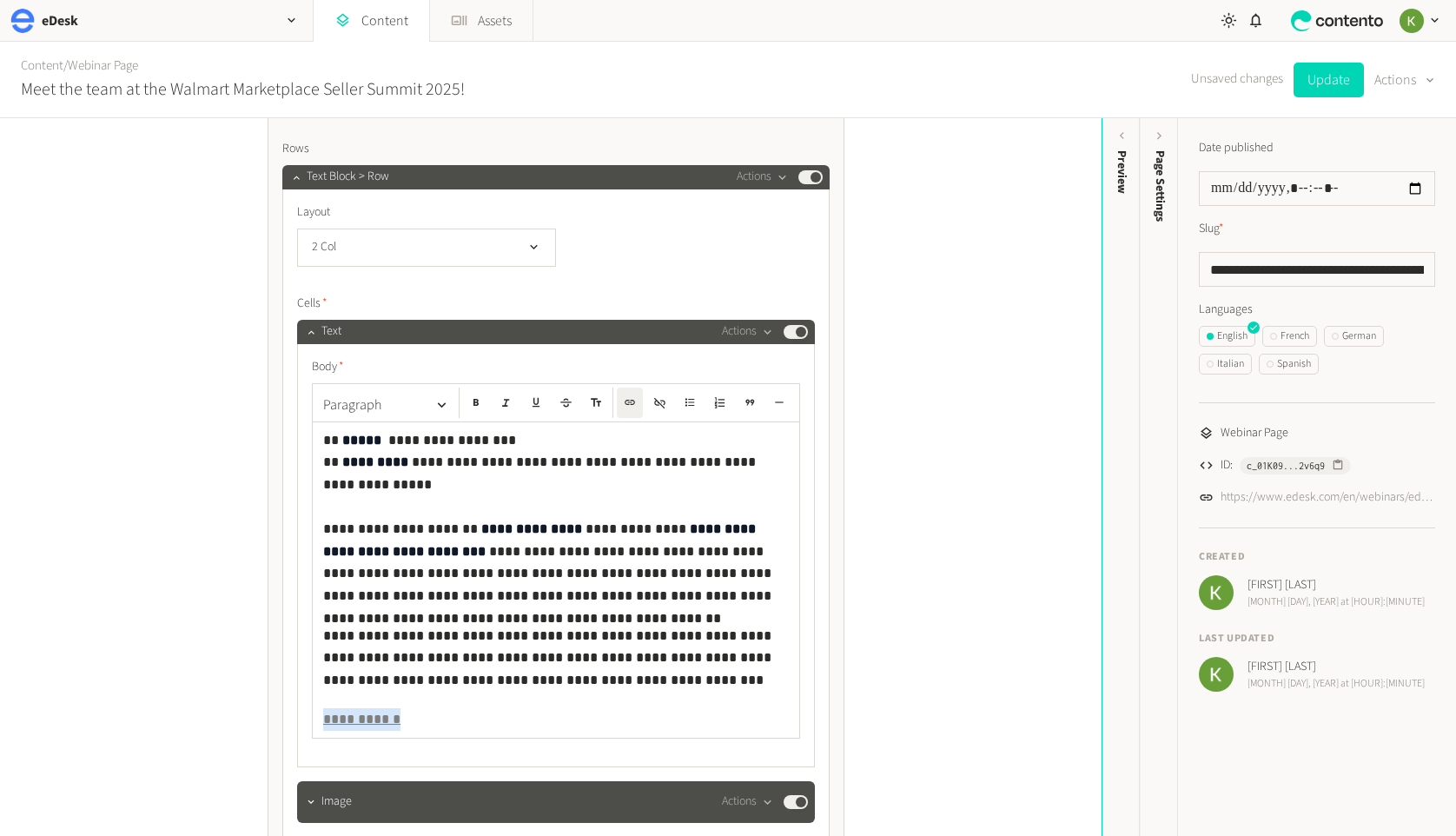 drag, startPoint x: 406, startPoint y: 716, endPoint x: 364, endPoint y: 686, distance: 51.613952 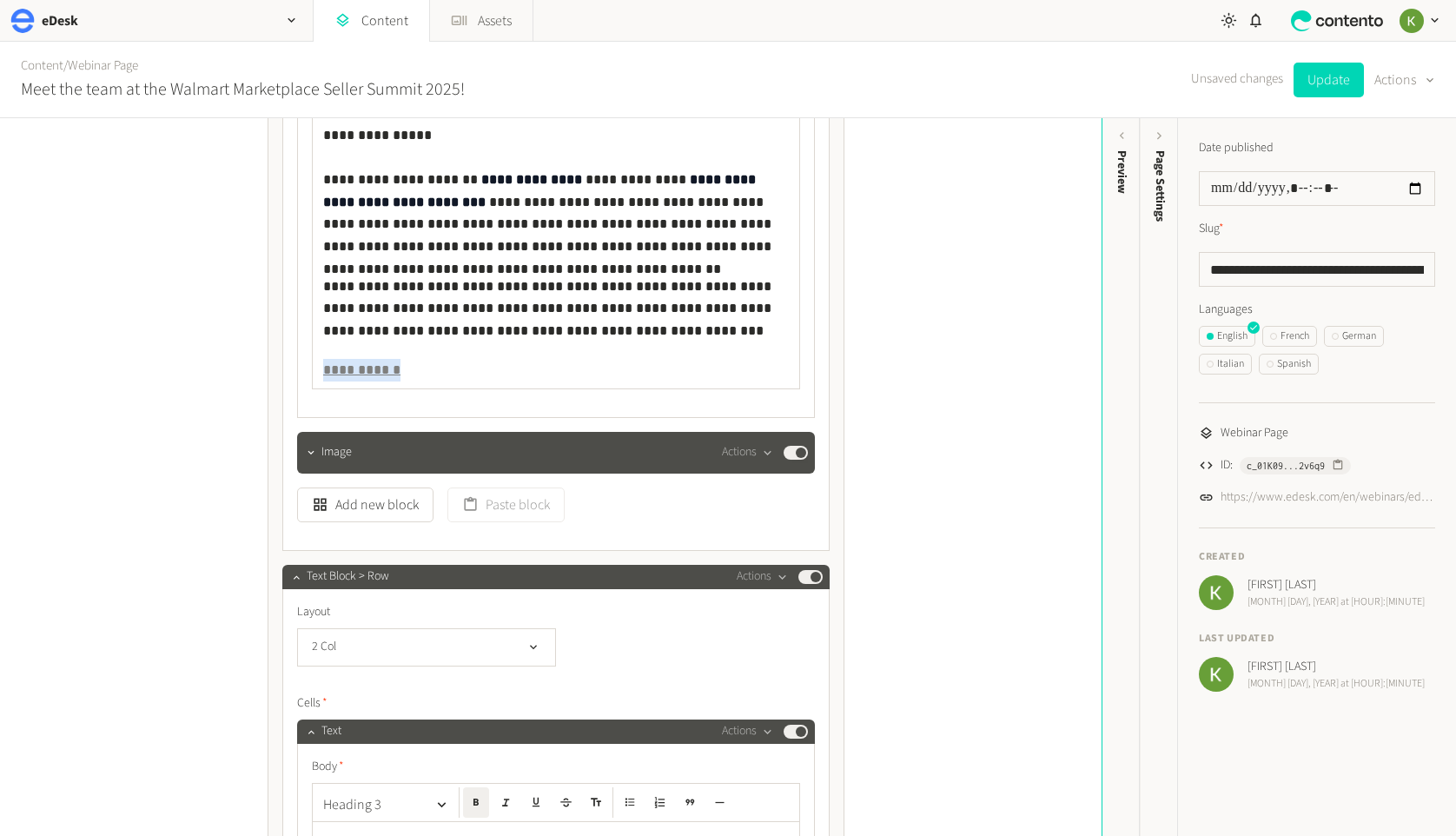 scroll, scrollTop: 1493, scrollLeft: 0, axis: vertical 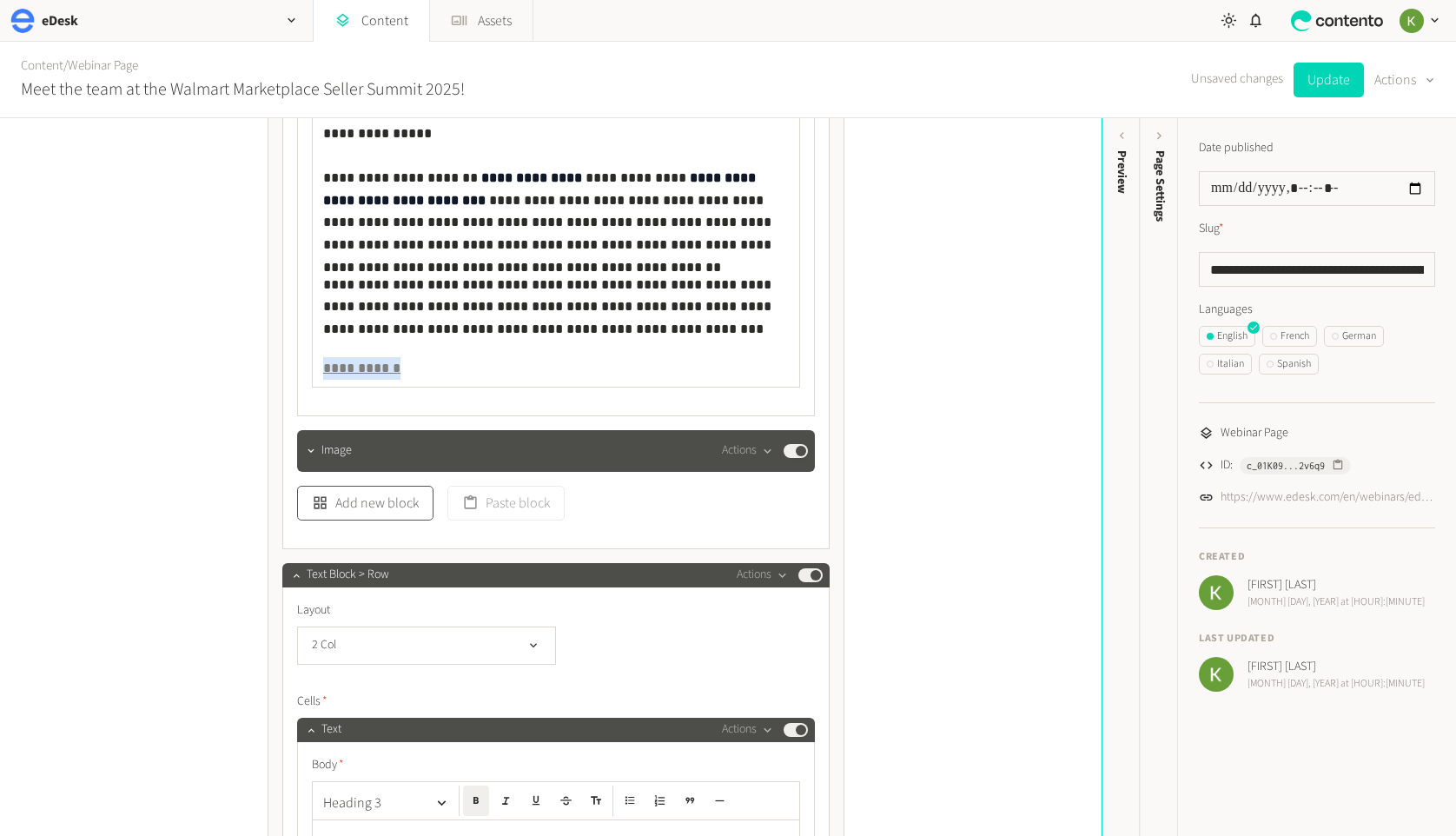 click on "Add new block" 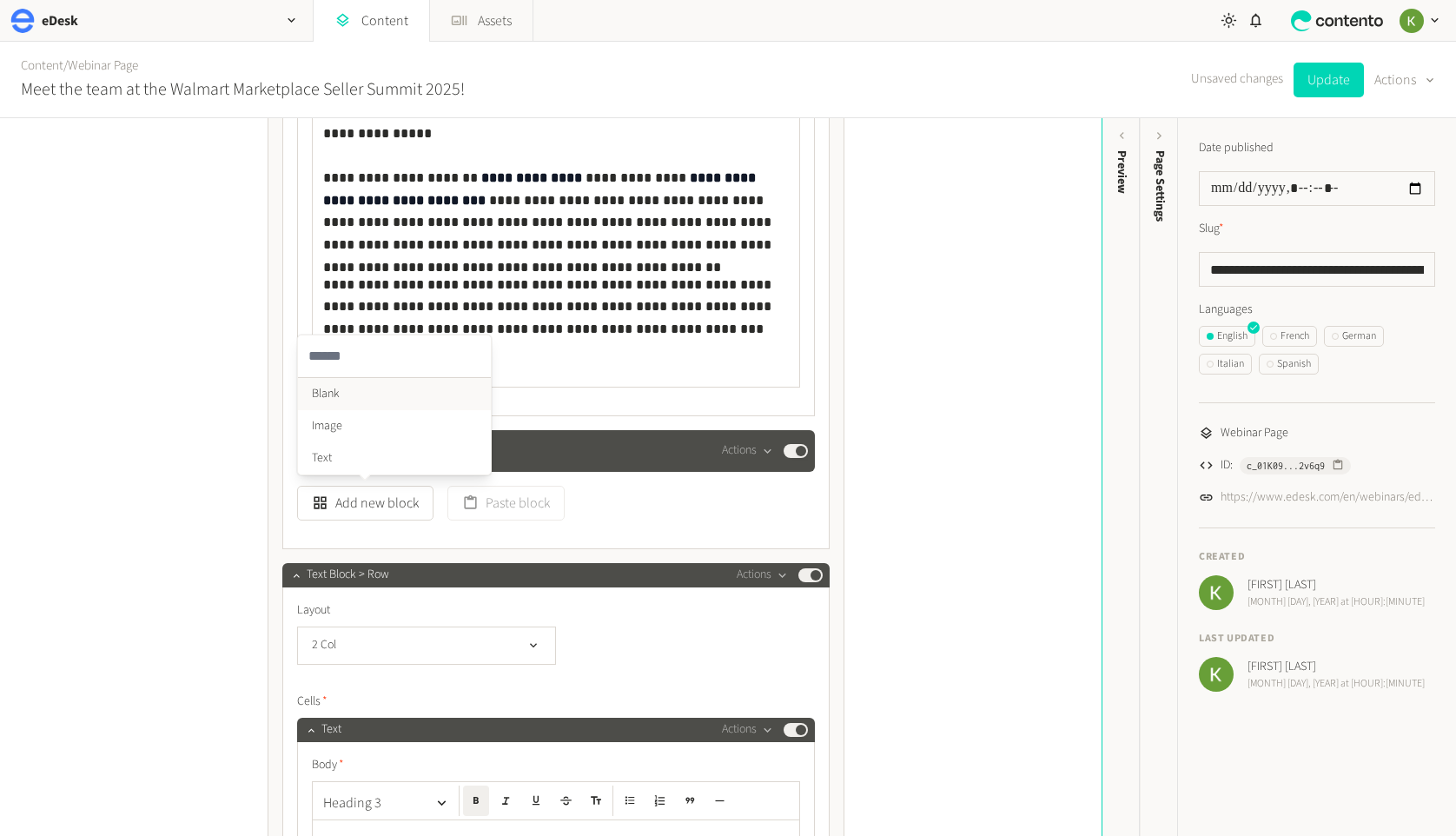 click on "Blank" 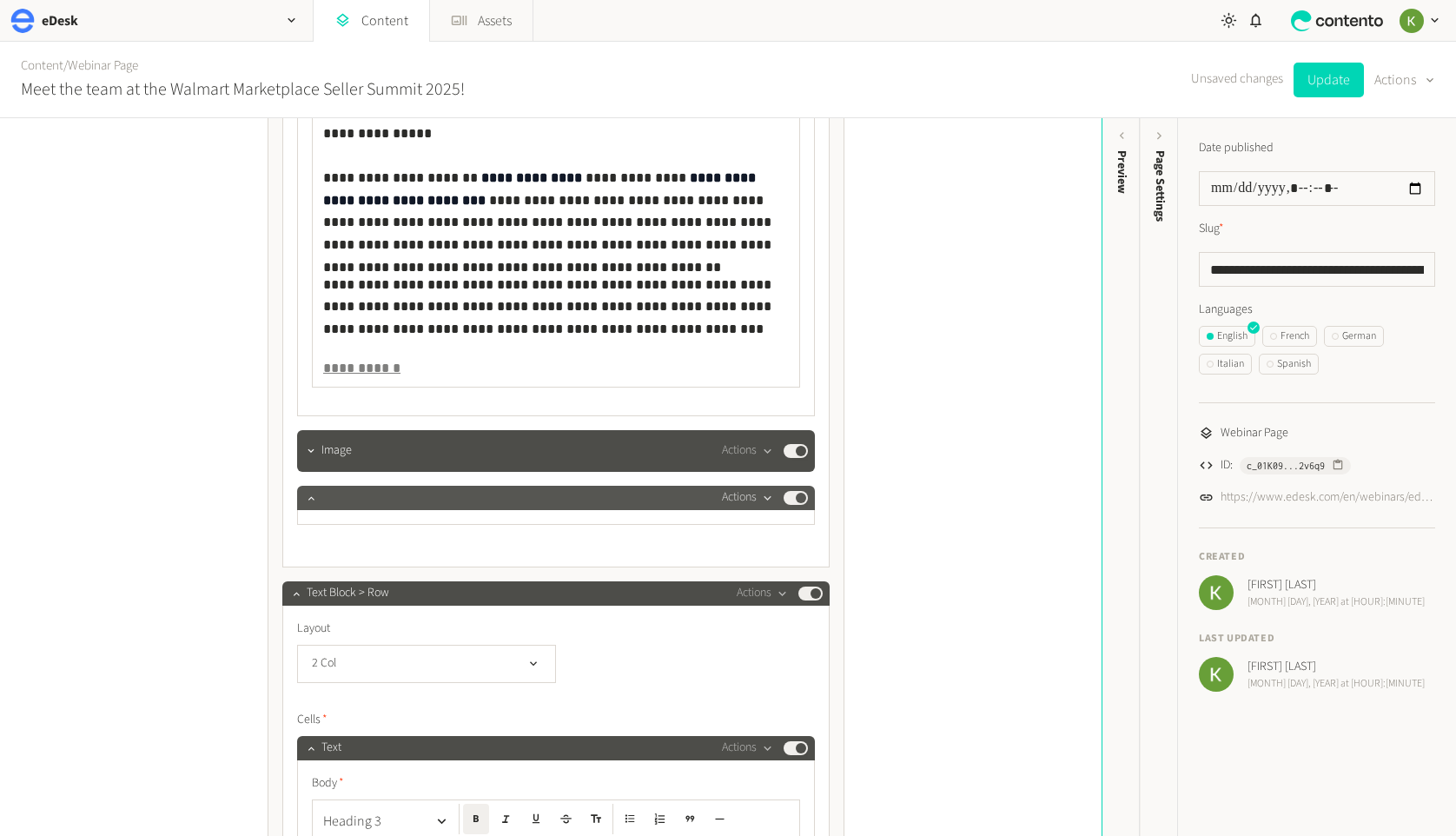 click 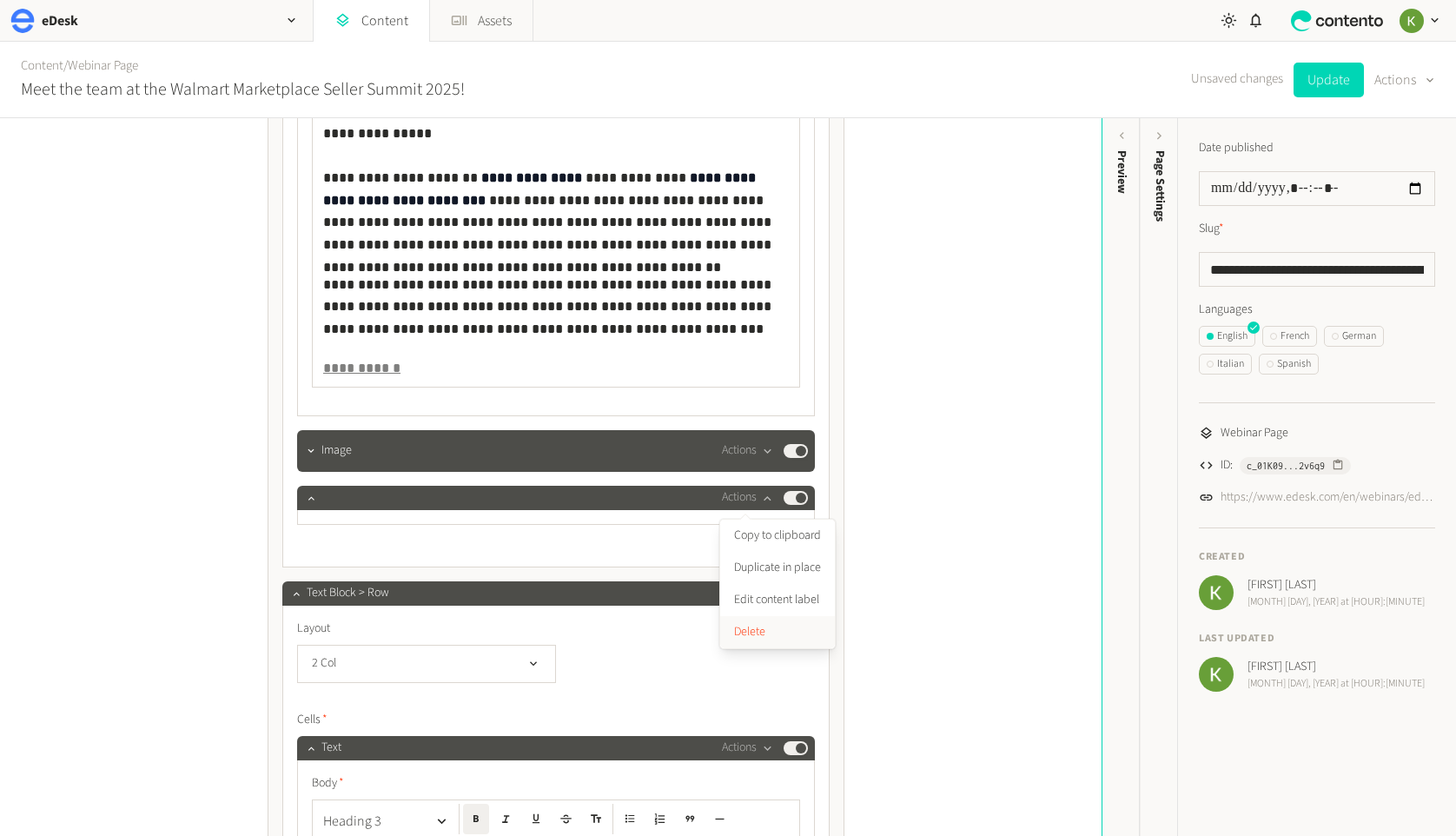 click on "Delete" 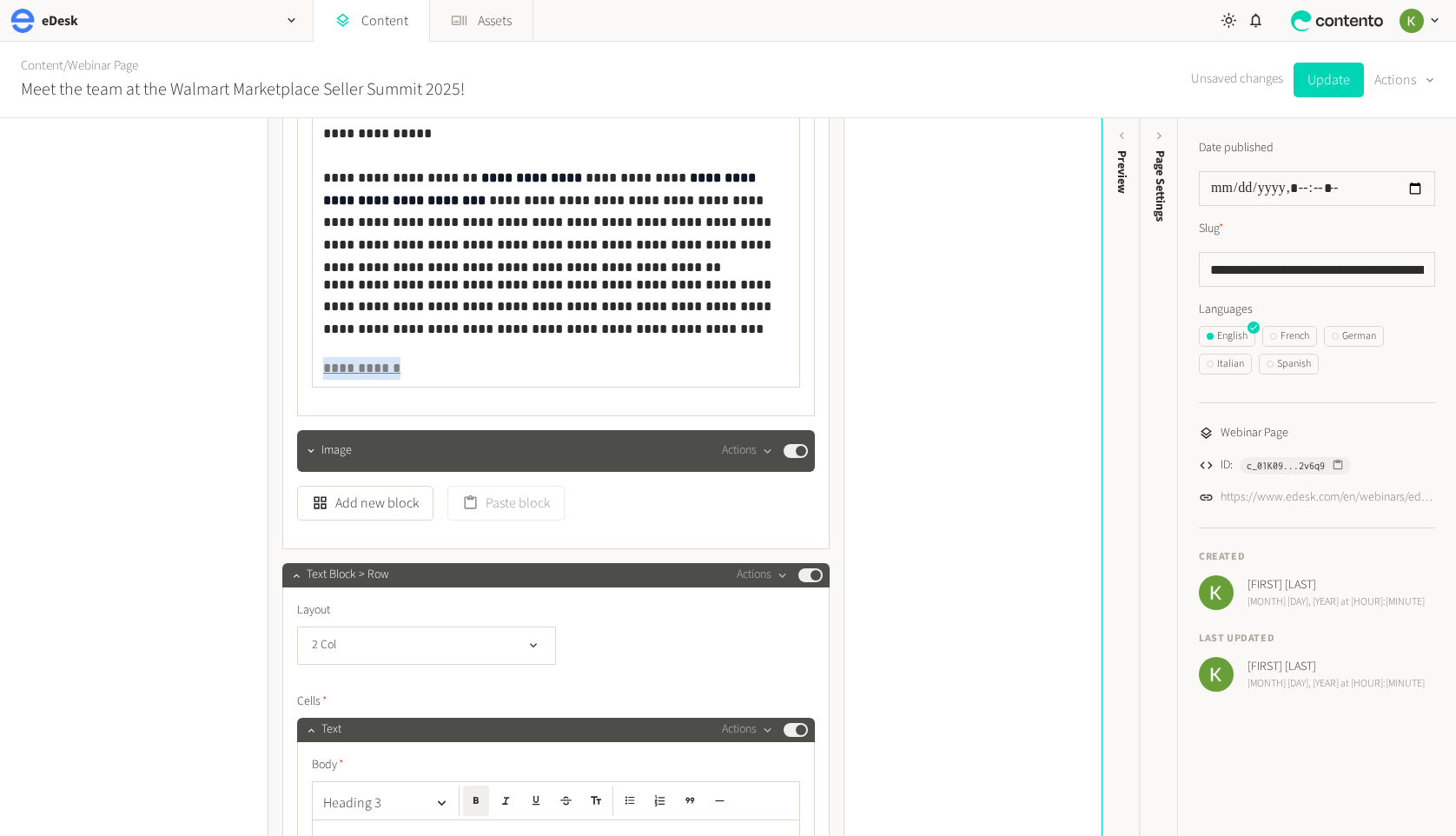 drag, startPoint x: 376, startPoint y: 370, endPoint x: 303, endPoint y: 370, distance: 73 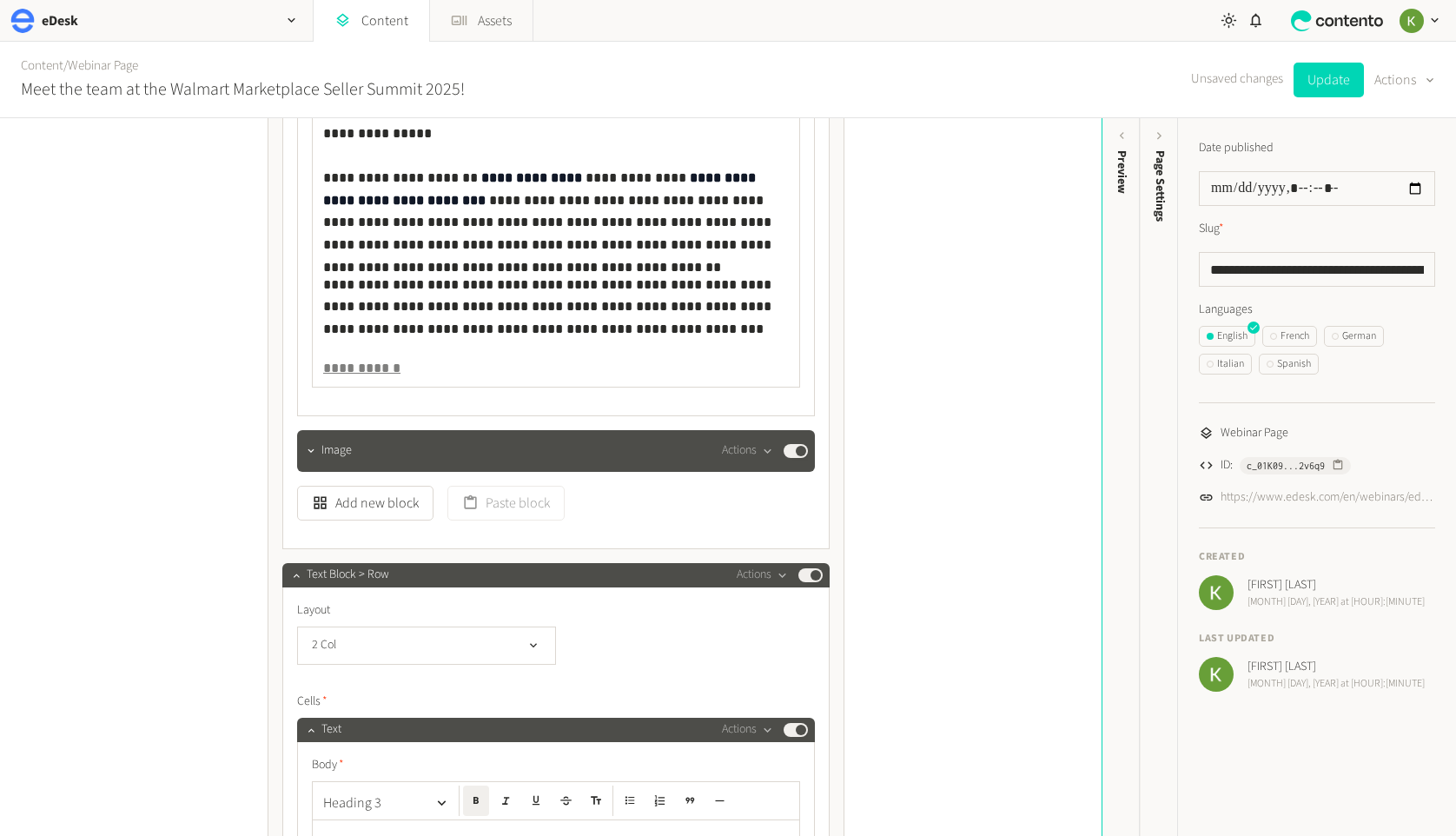 click on "**********" 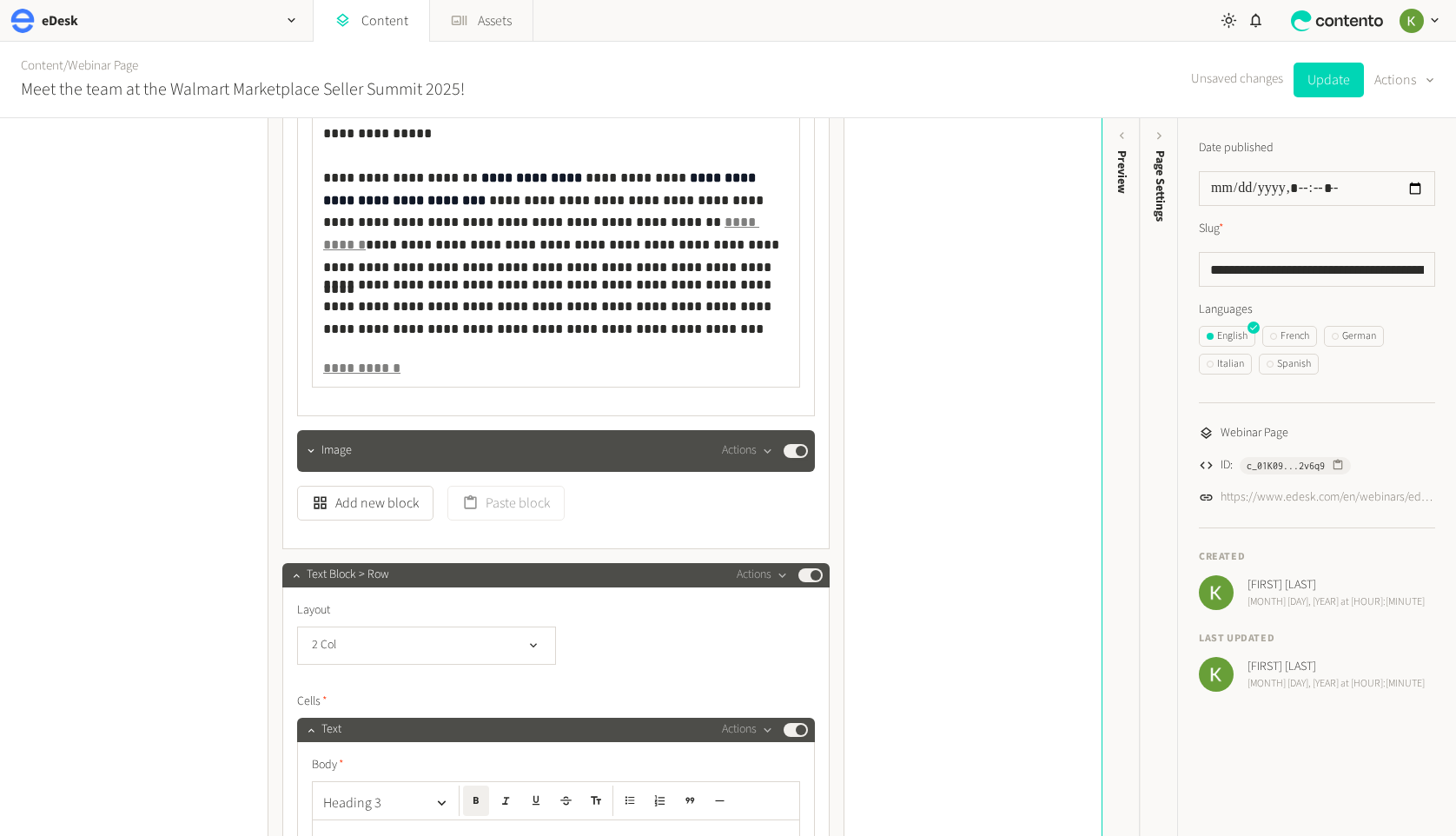 type 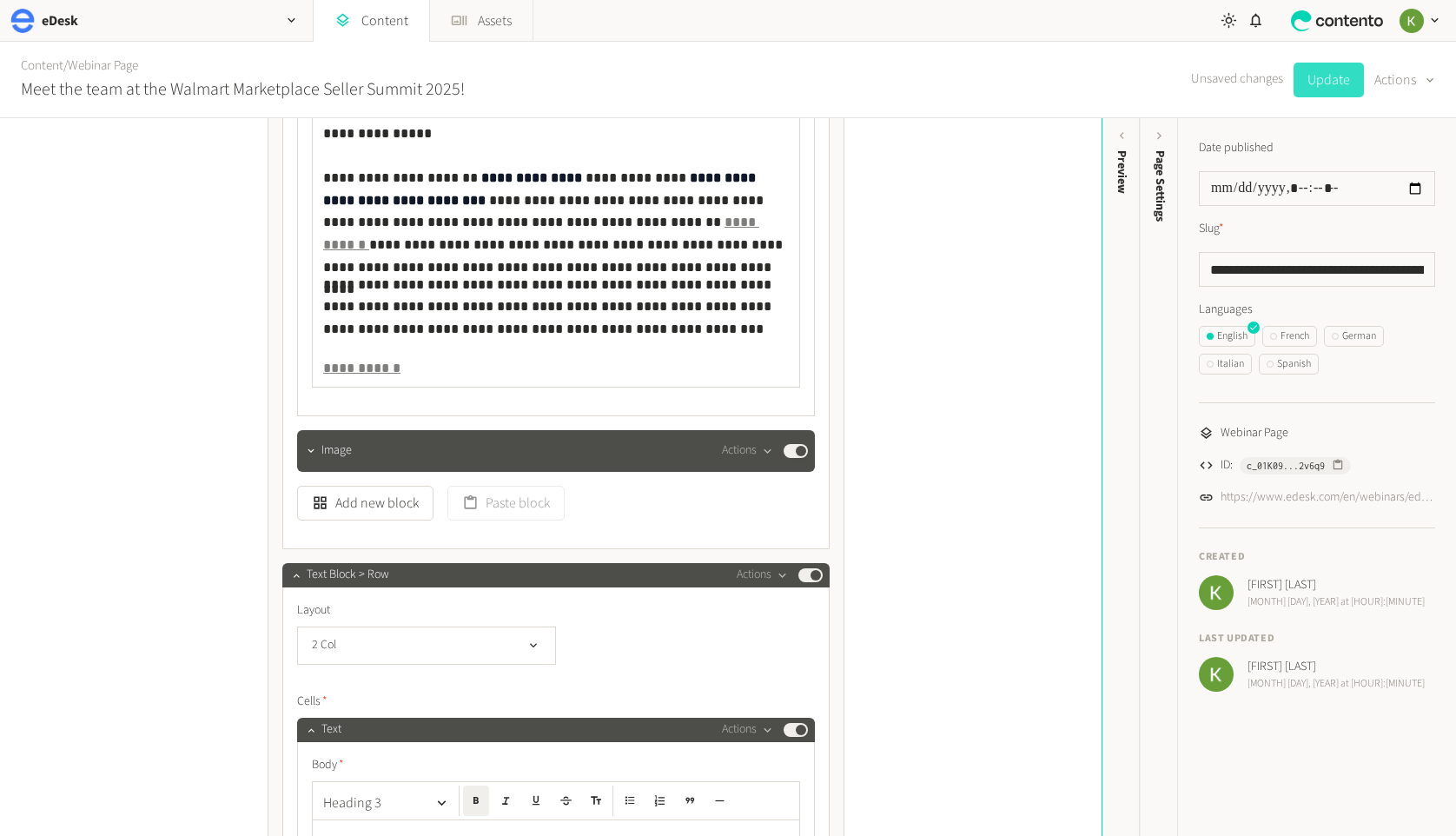 click on "Update" 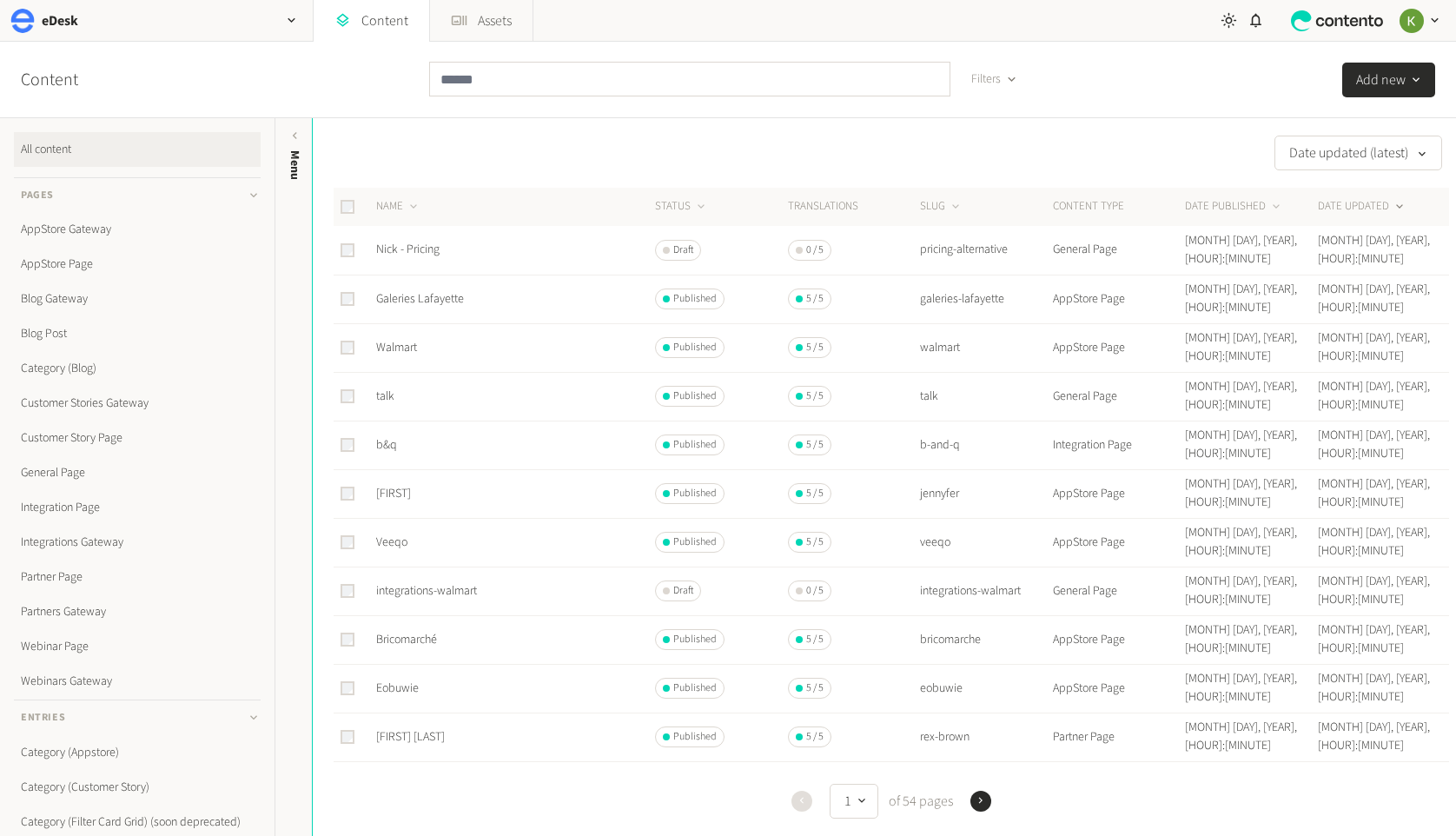 scroll, scrollTop: 0, scrollLeft: 0, axis: both 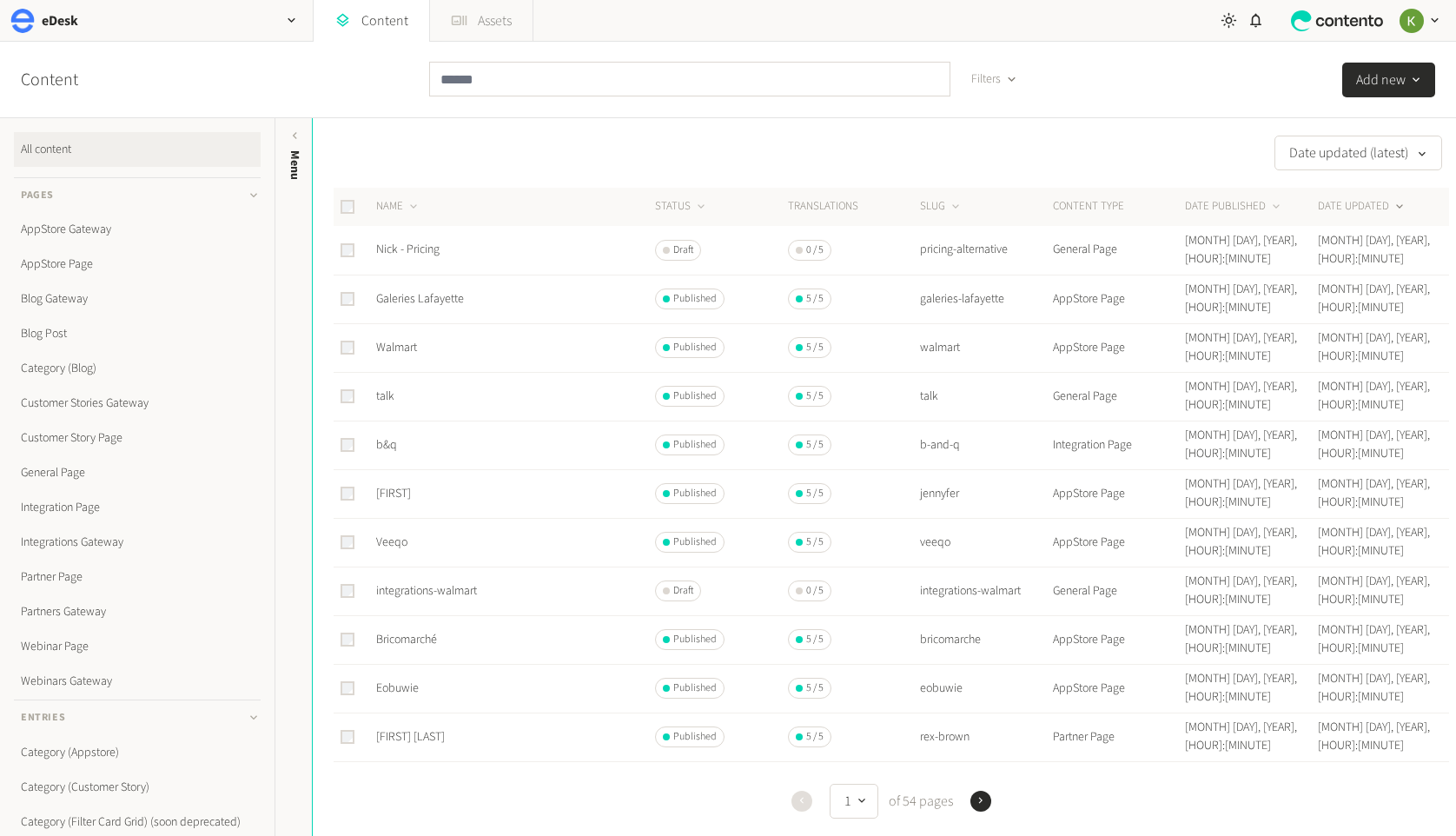 click 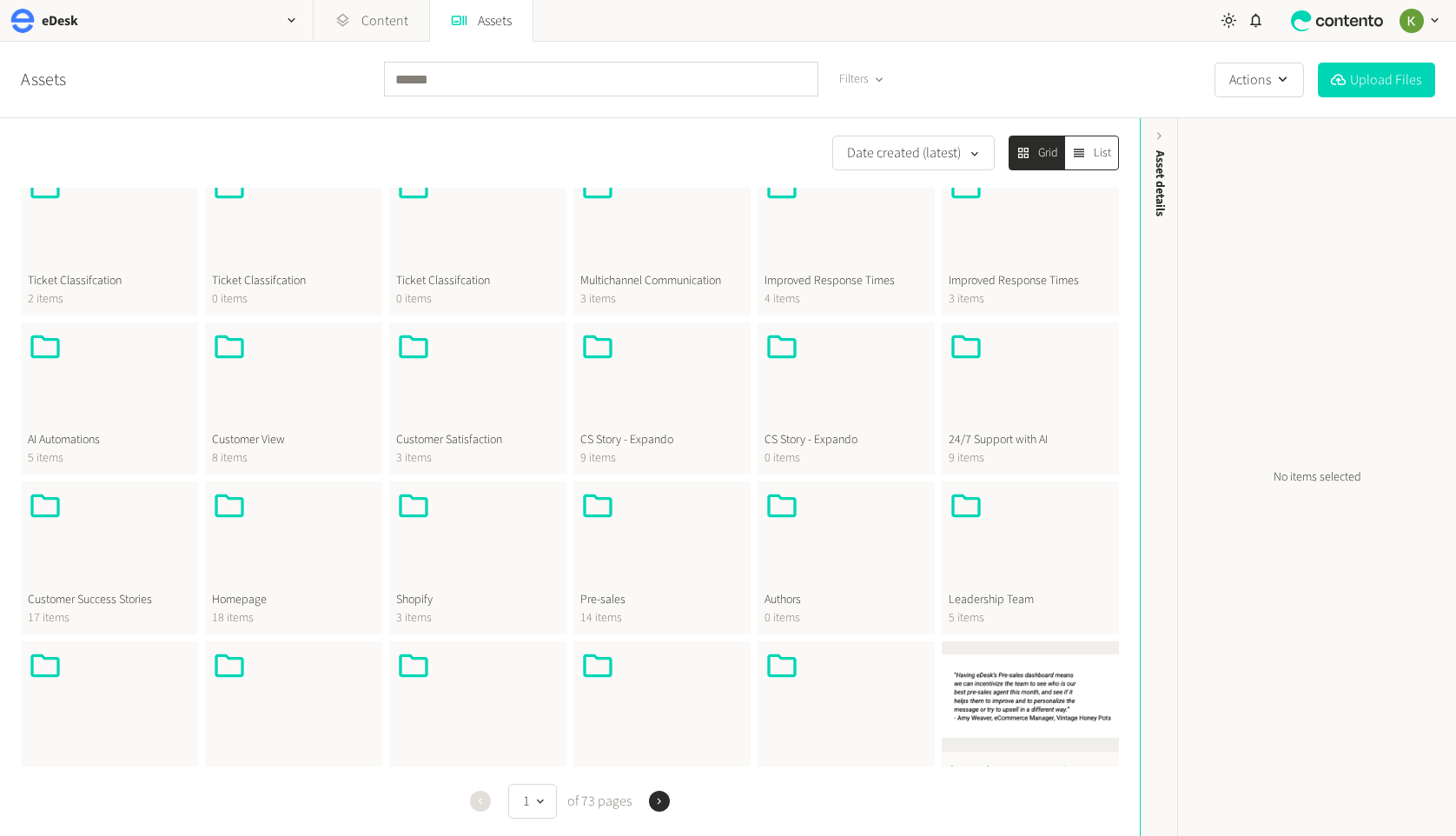 scroll, scrollTop: 12, scrollLeft: 0, axis: vertical 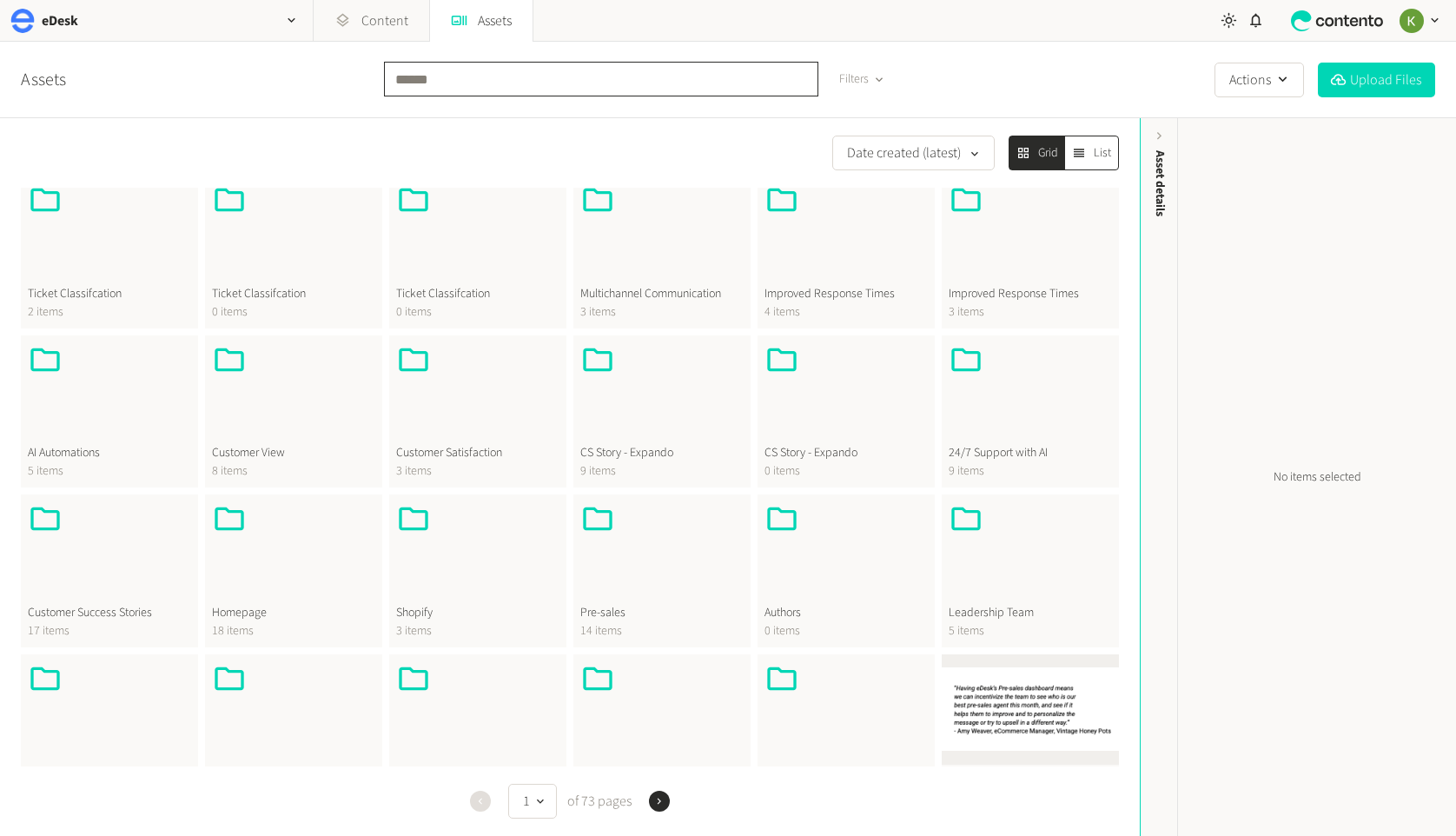click 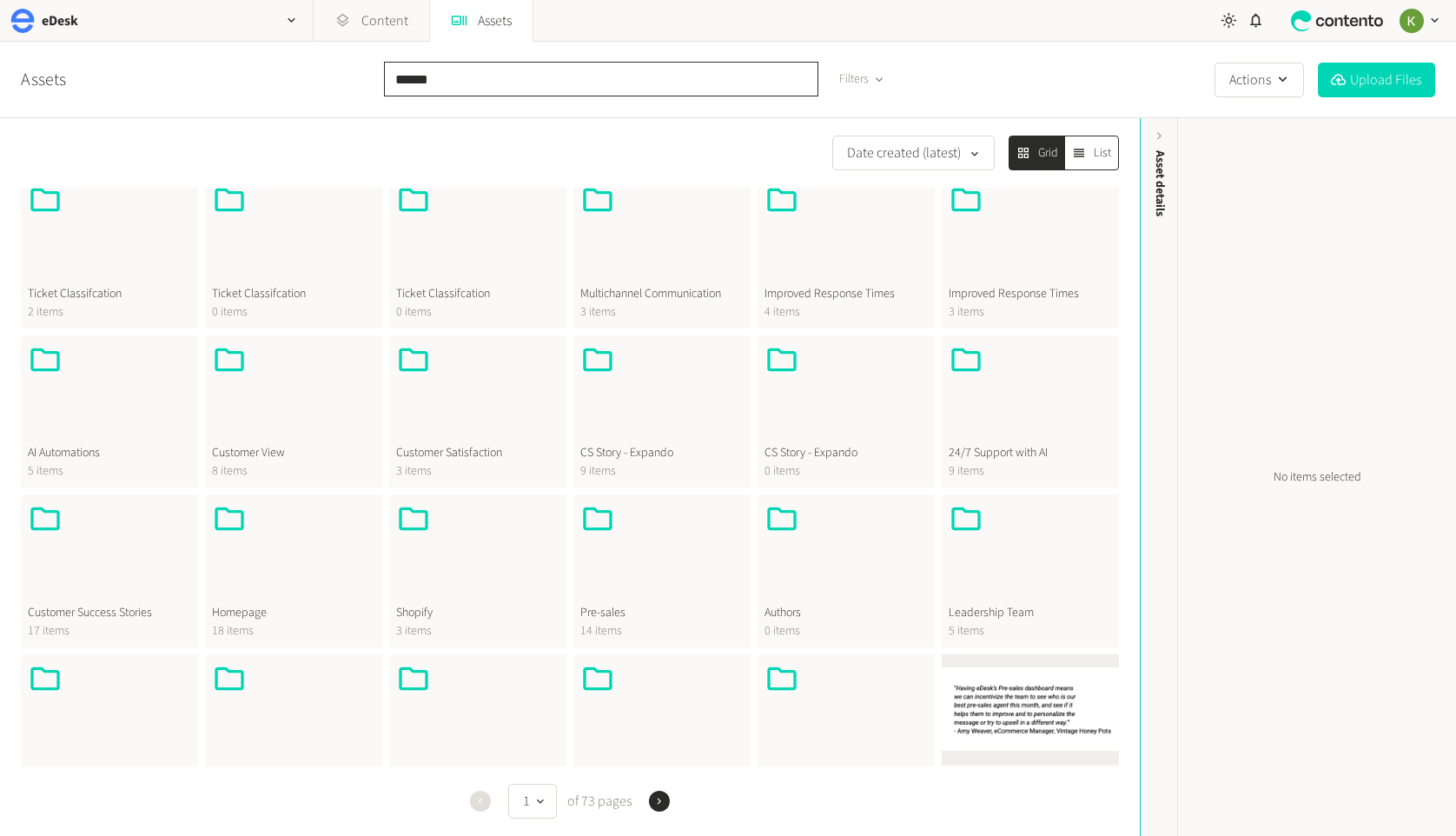 type on "******" 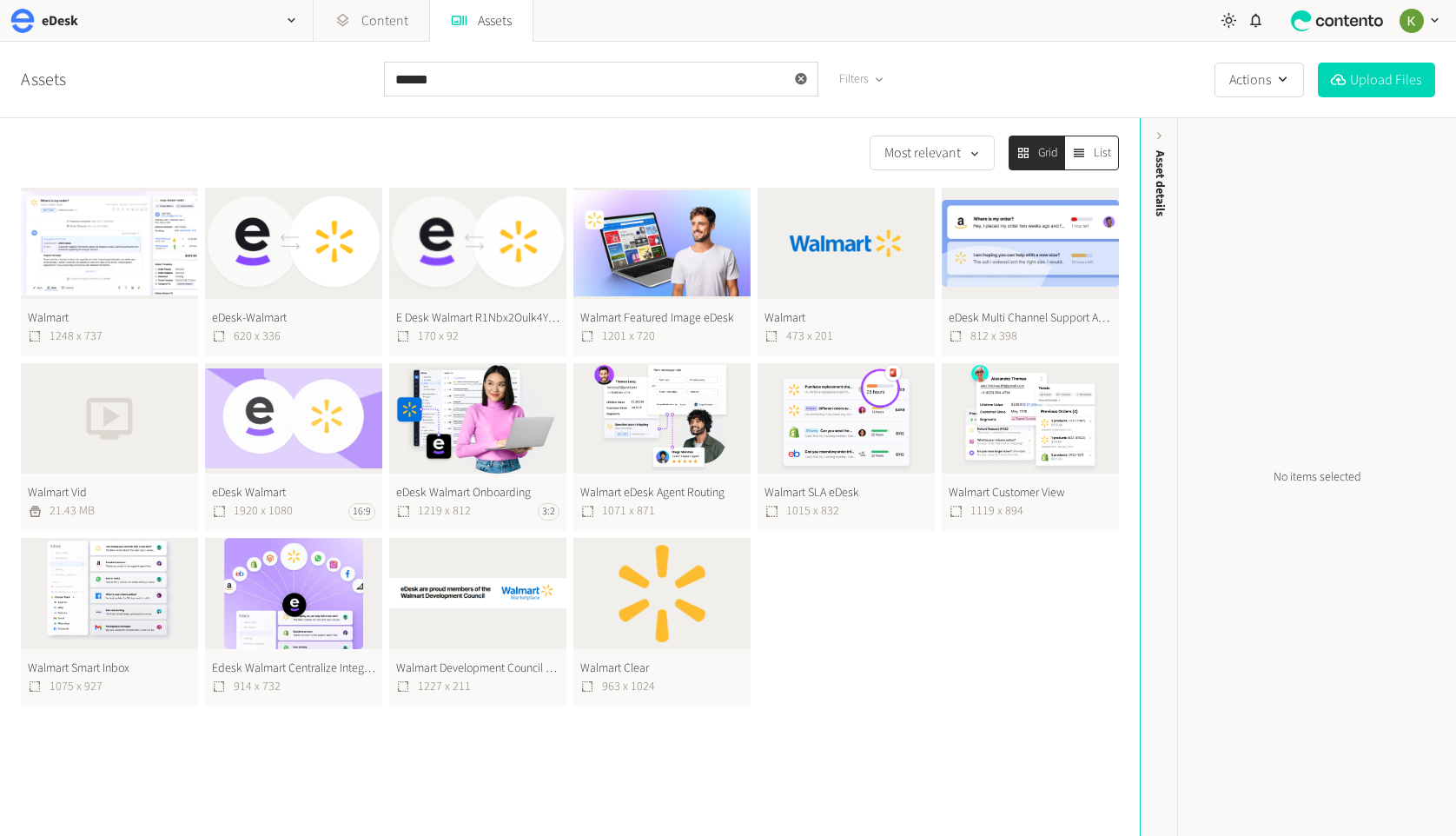 click 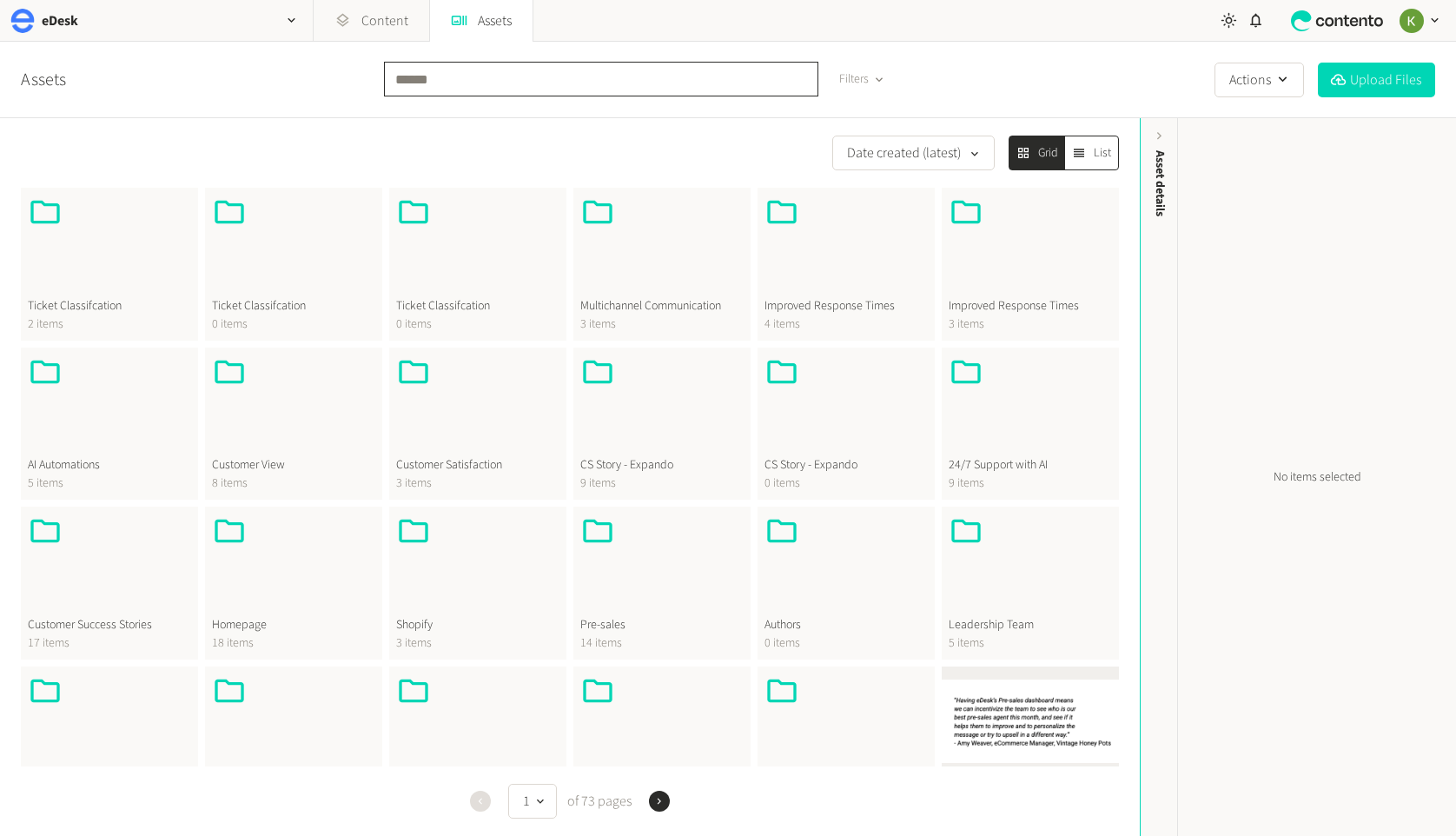click 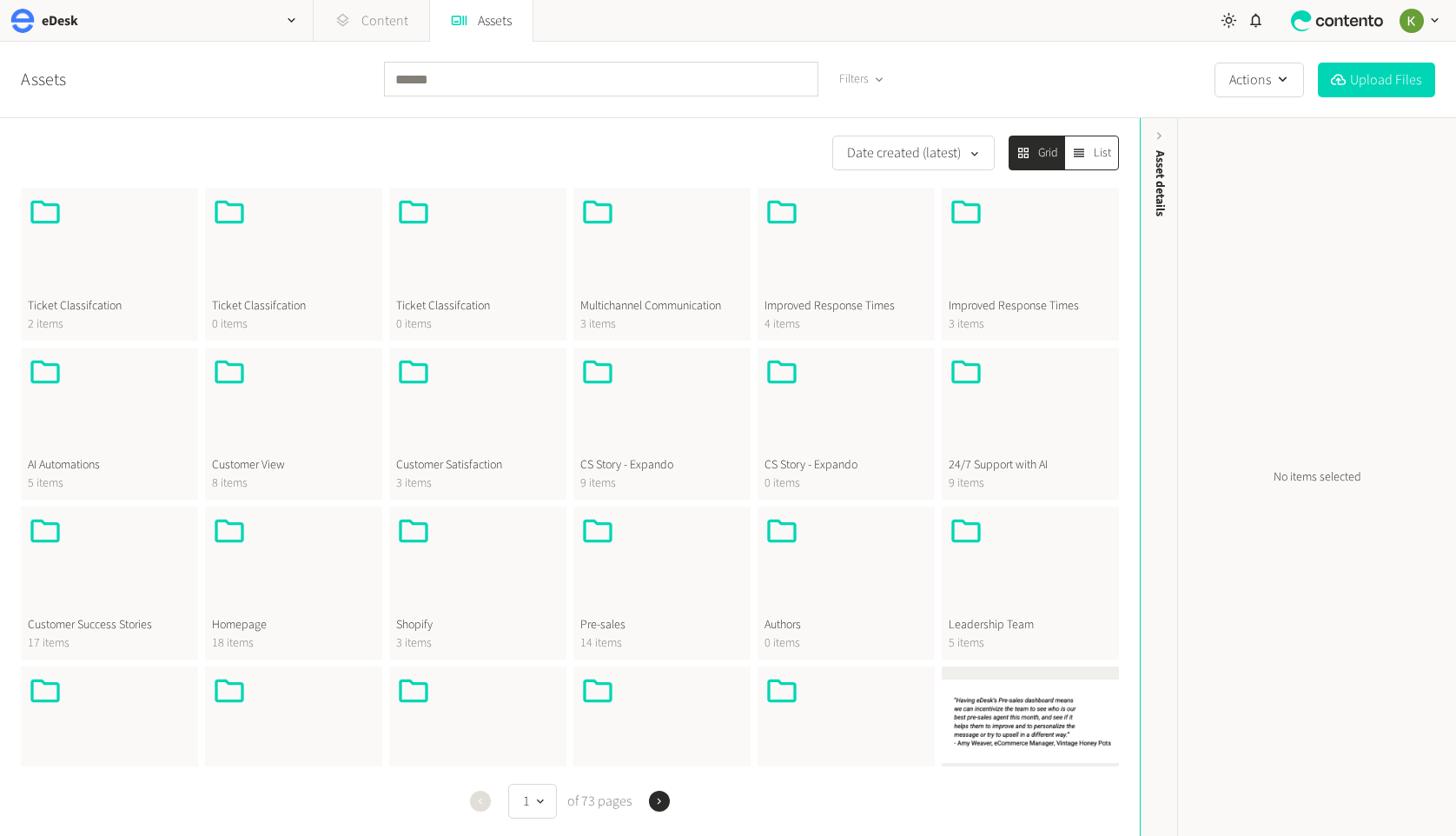click on "Content" 